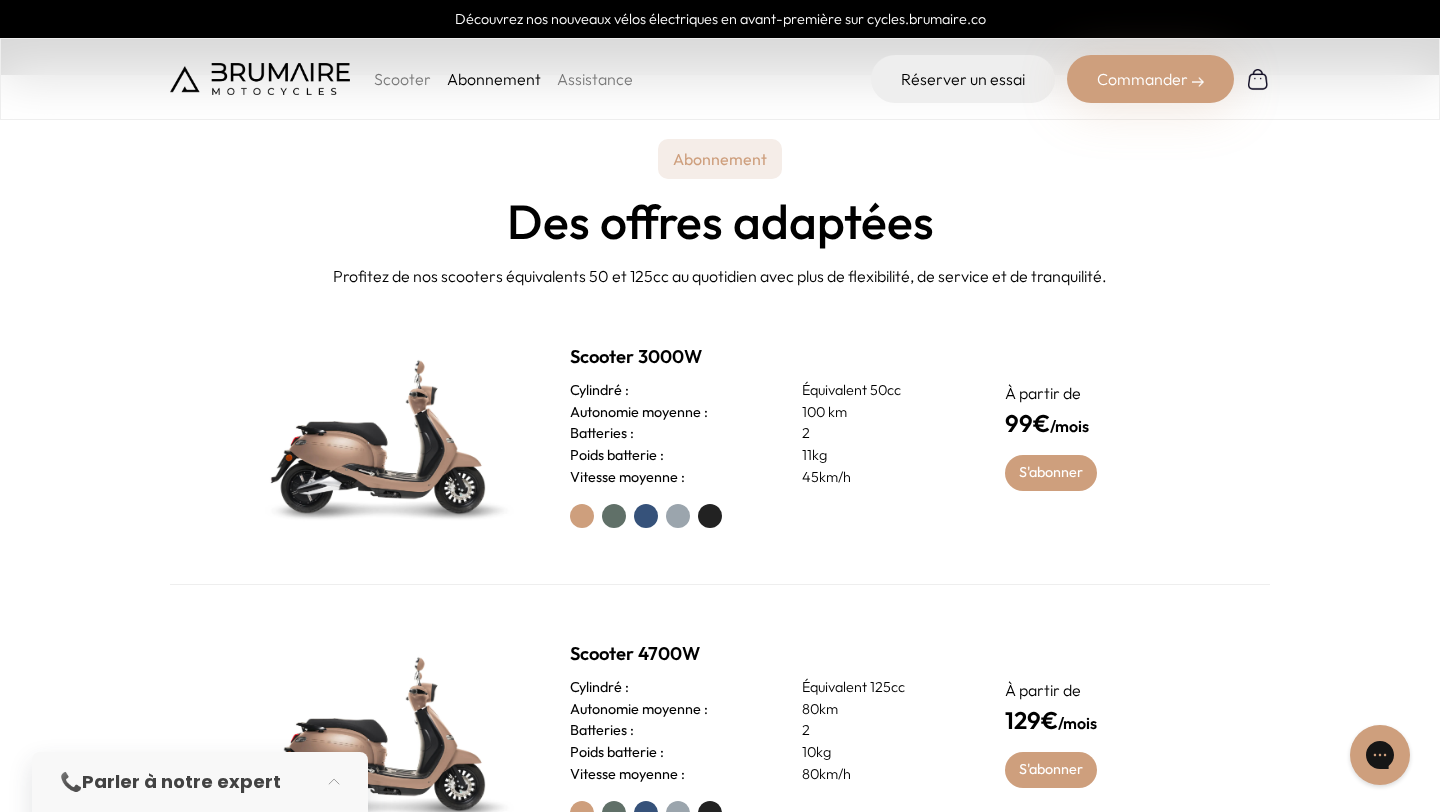 scroll, scrollTop: 736, scrollLeft: 0, axis: vertical 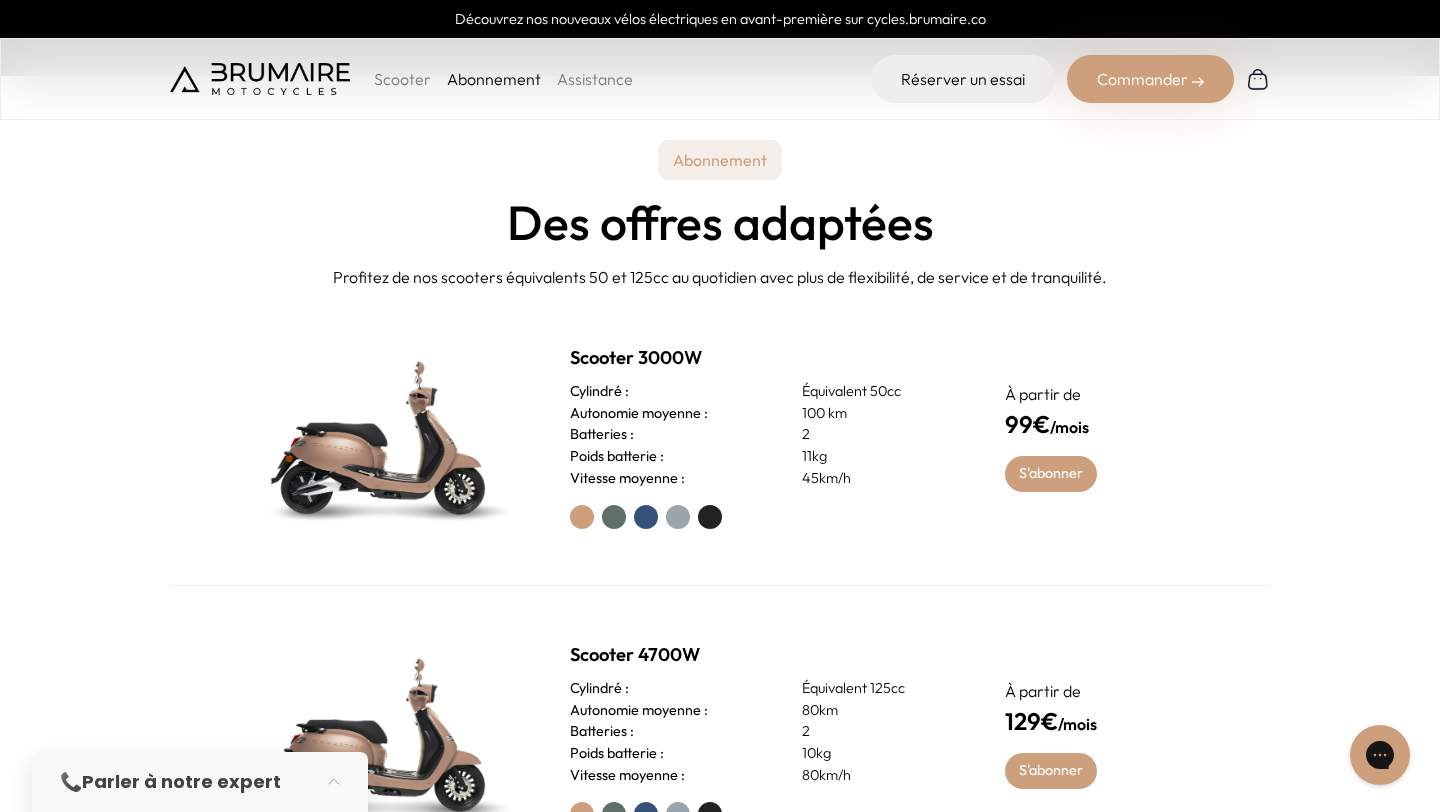 click at bounding box center (614, 517) 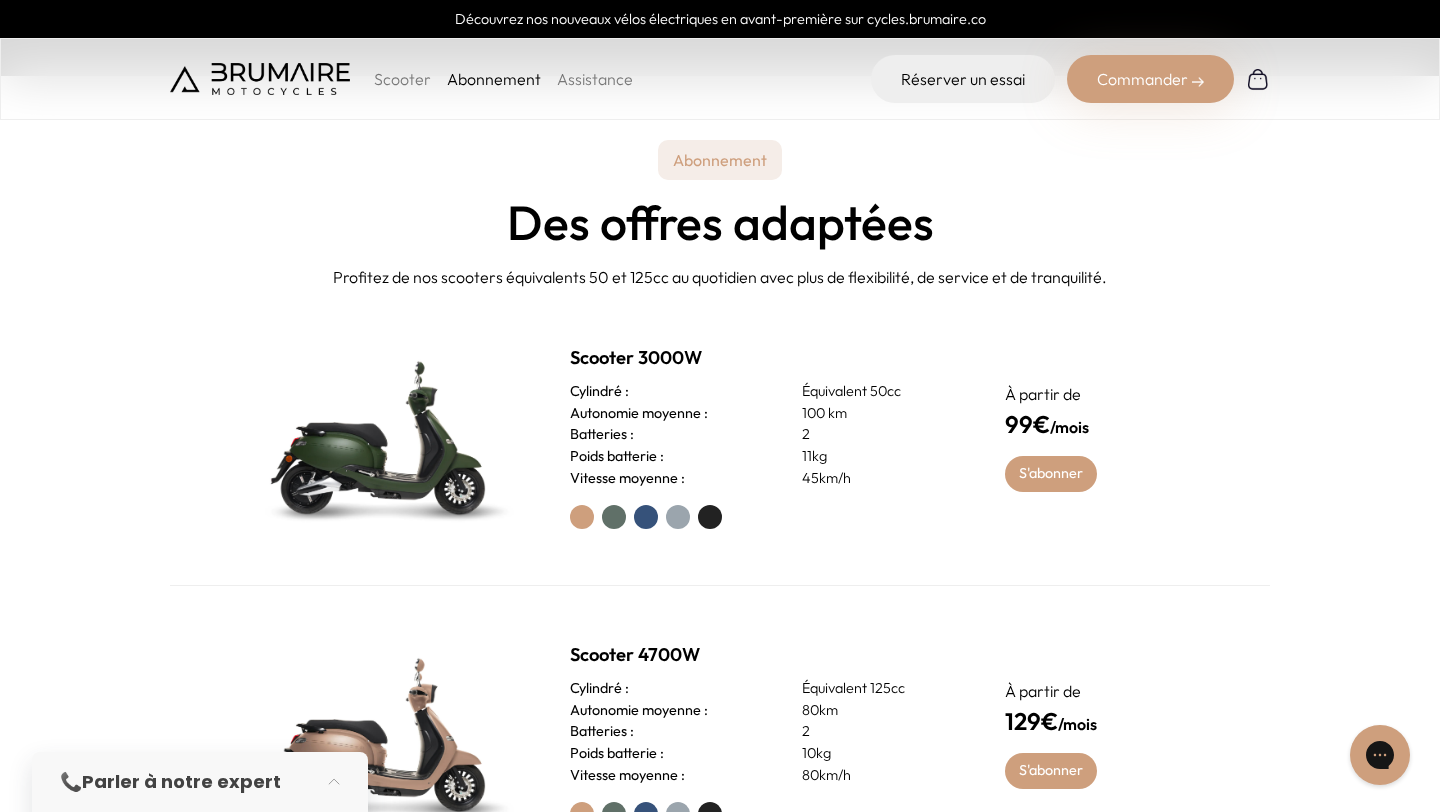 click at bounding box center [646, 517] 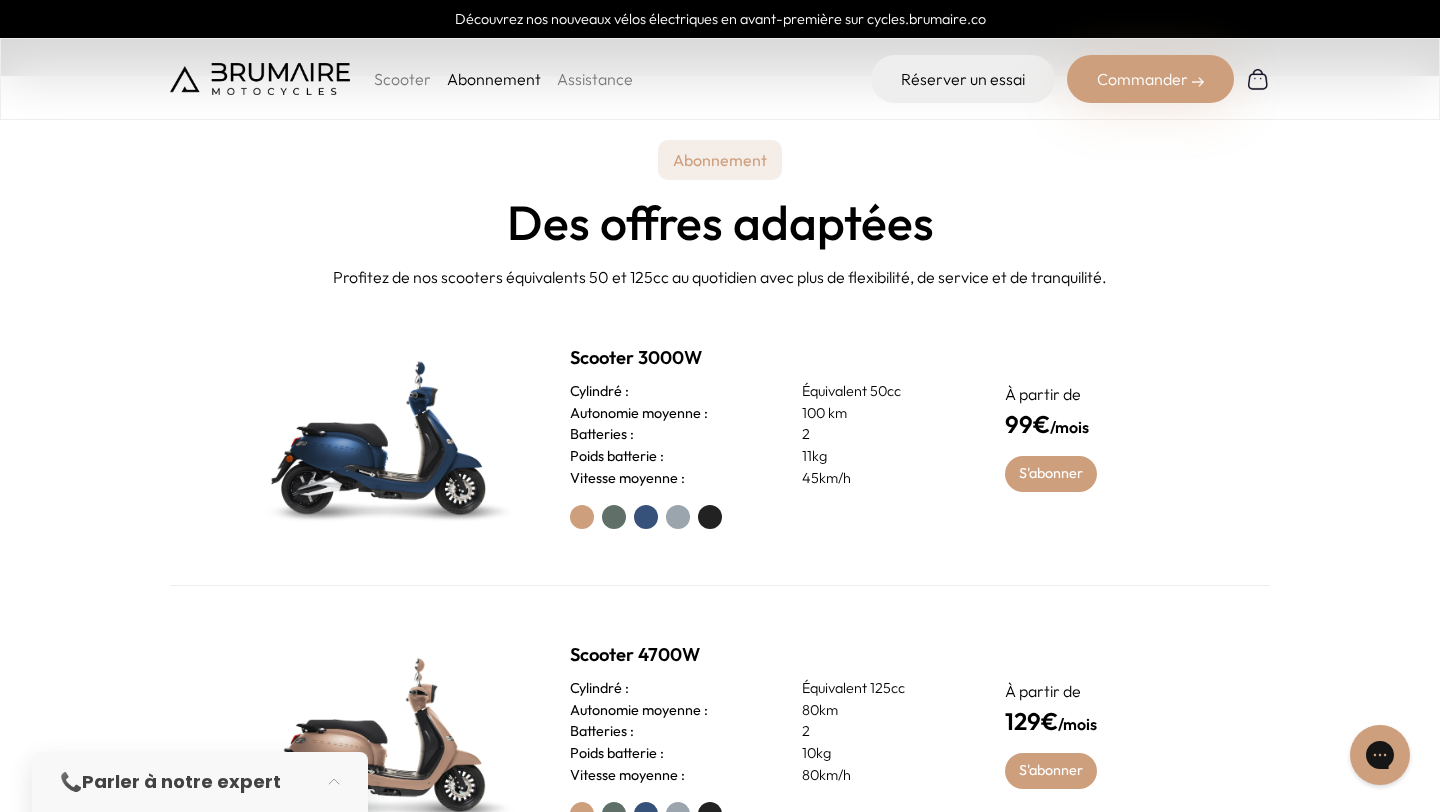 click at bounding box center [763, 517] 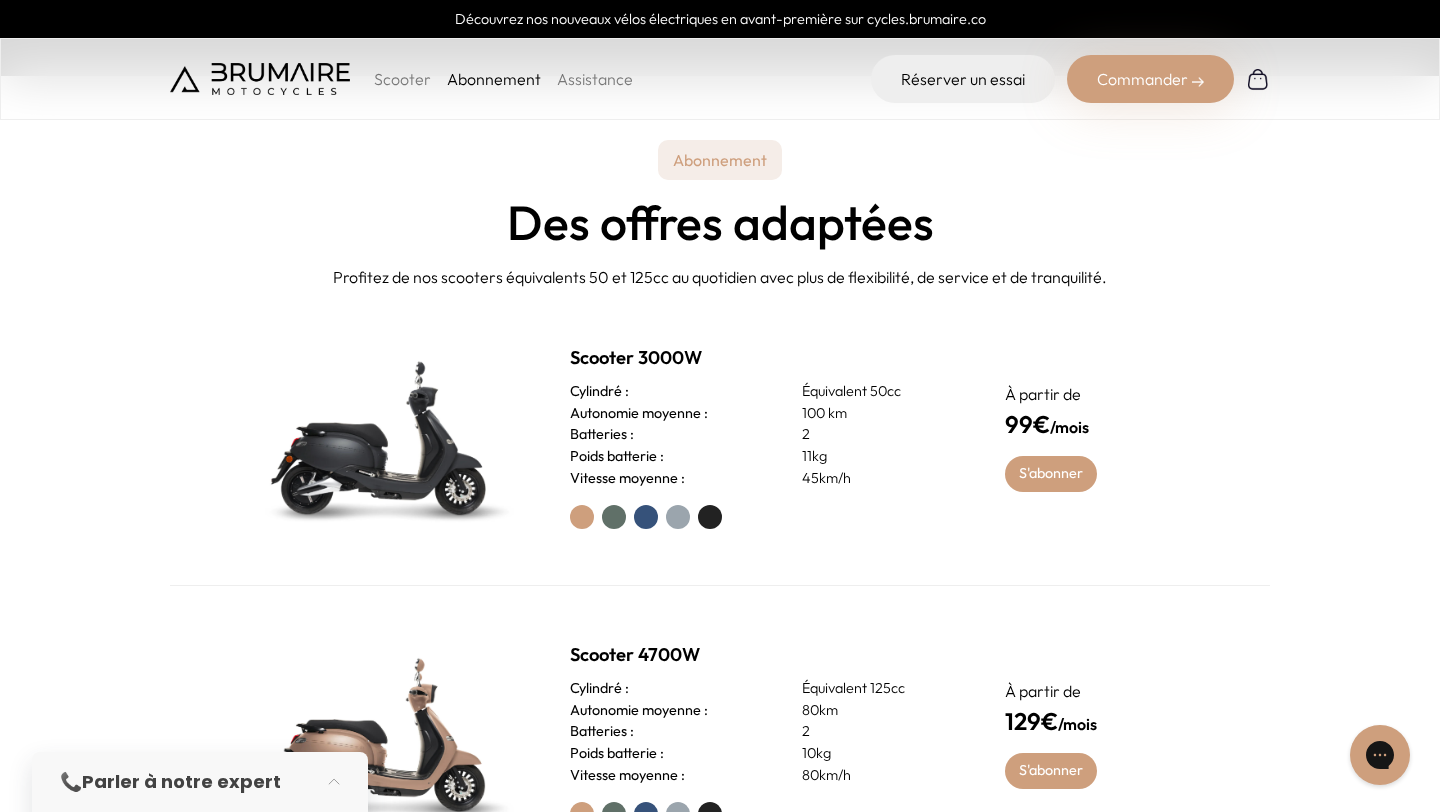 click at bounding box center (678, 517) 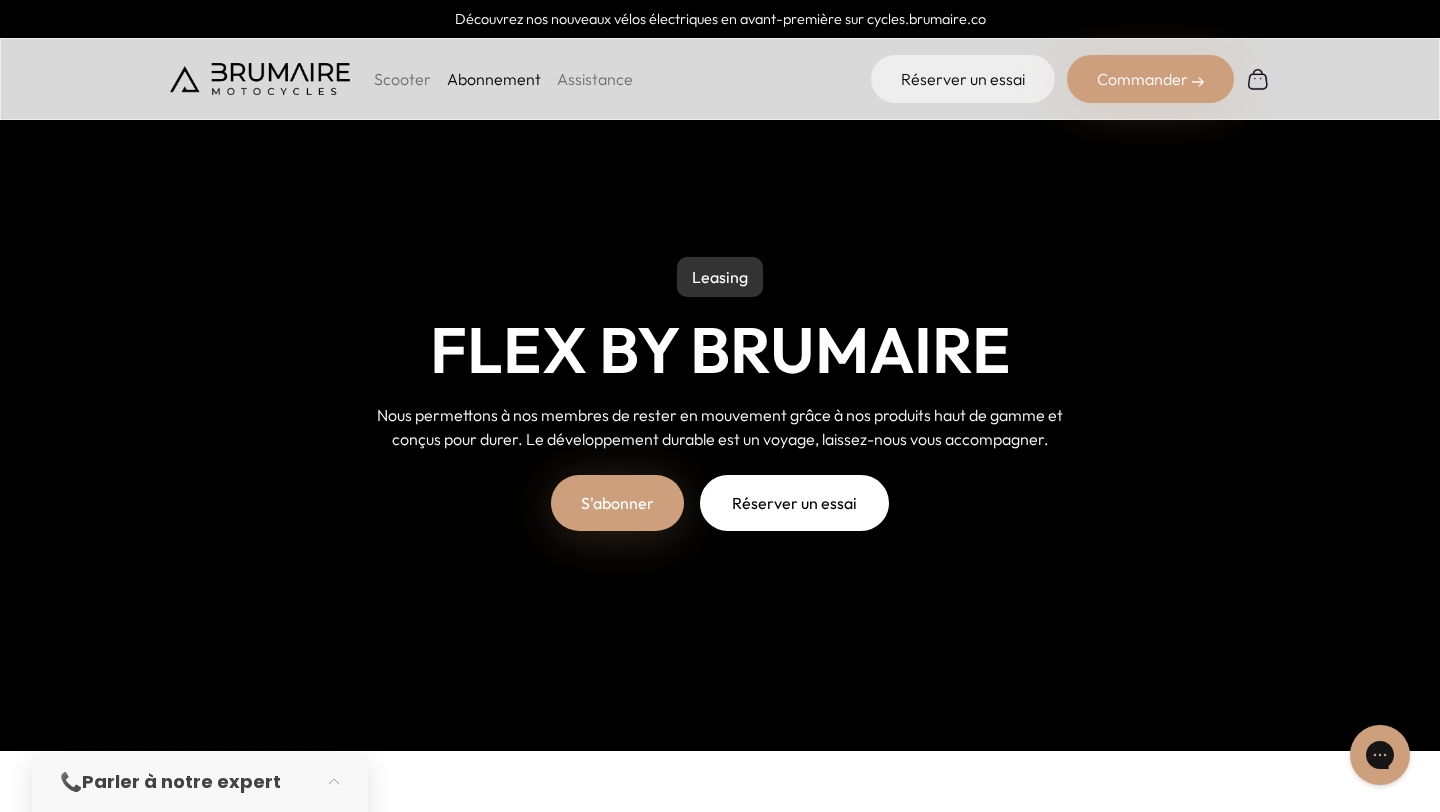 scroll, scrollTop: 0, scrollLeft: 0, axis: both 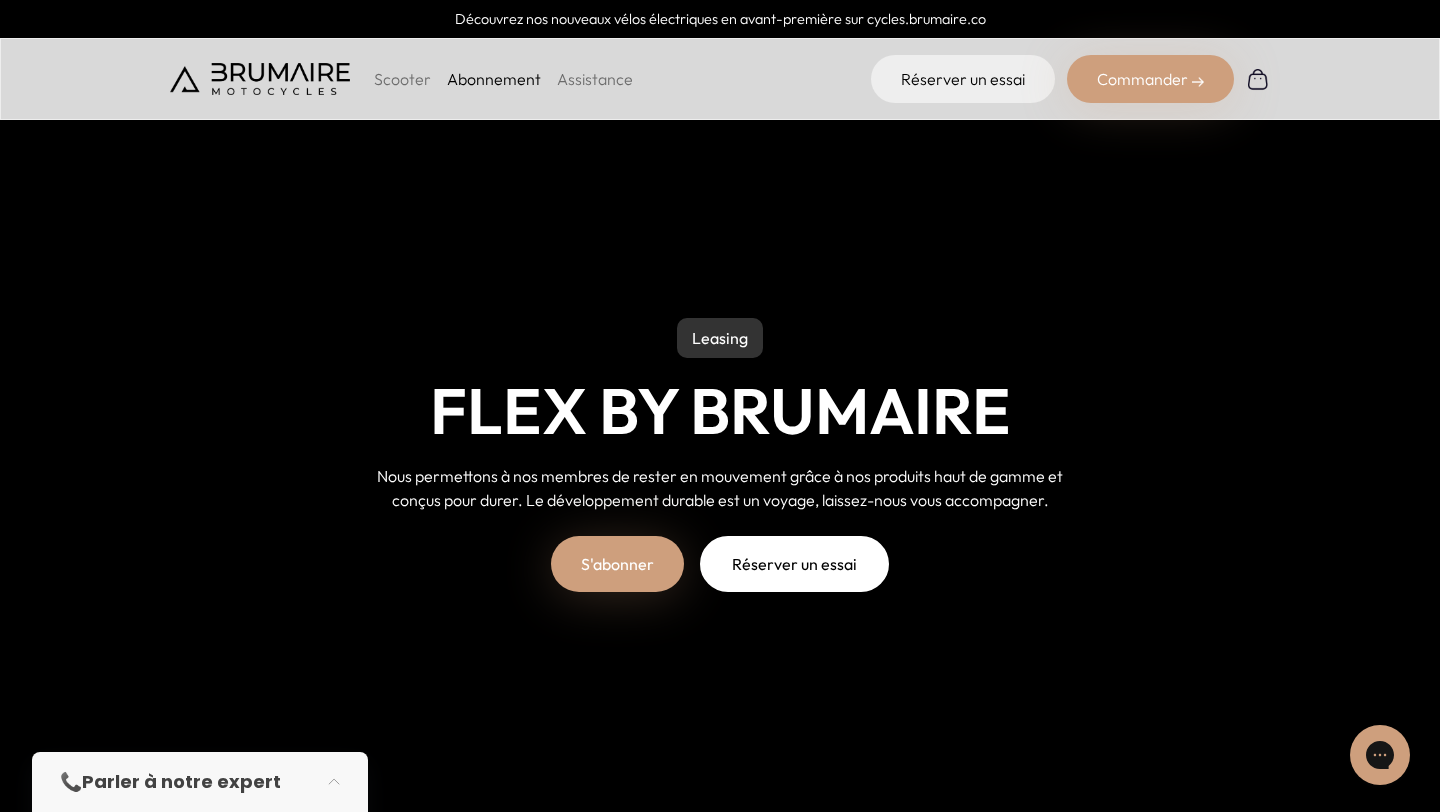 click on "Scooter" at bounding box center (402, 79) 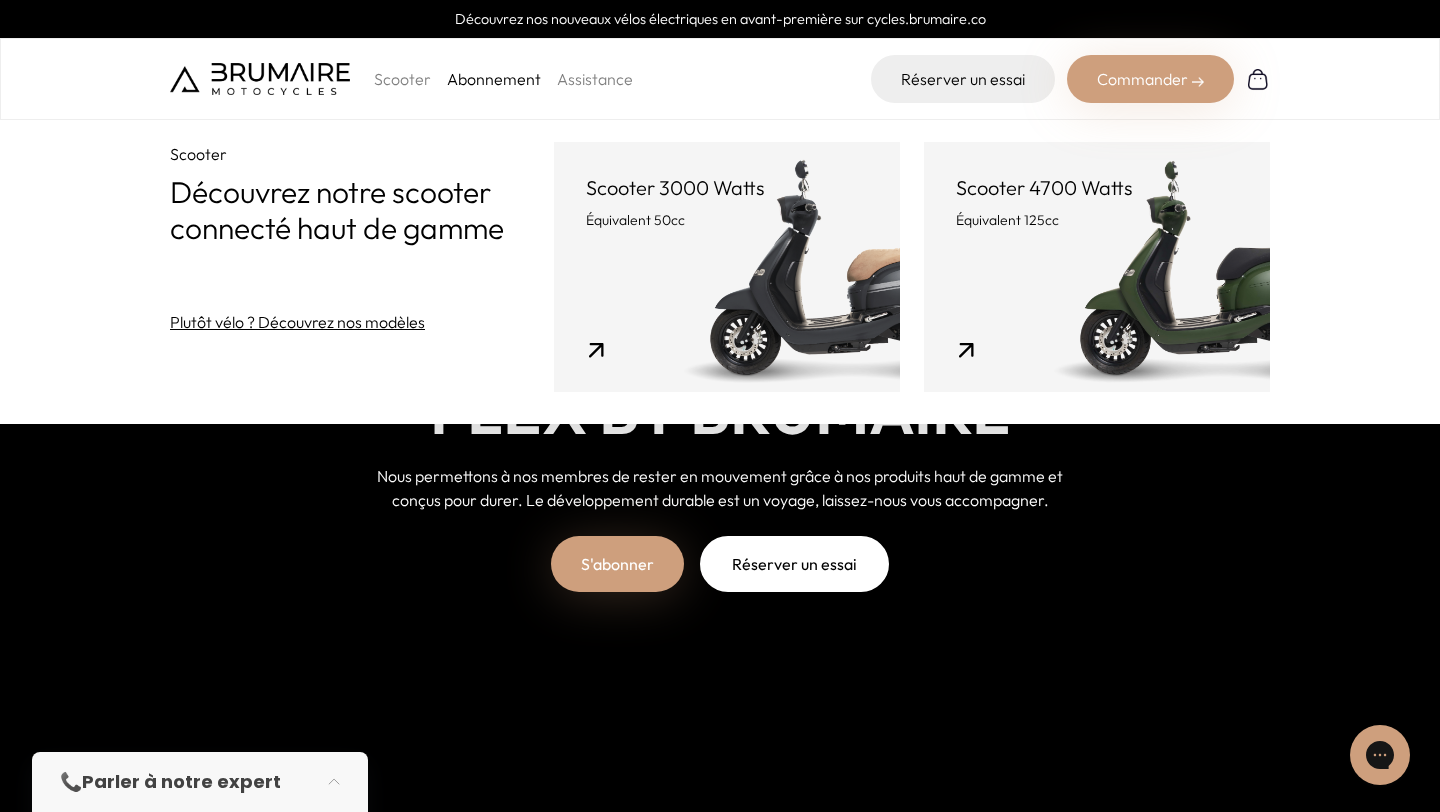 click on "Abonnement" at bounding box center (494, 79) 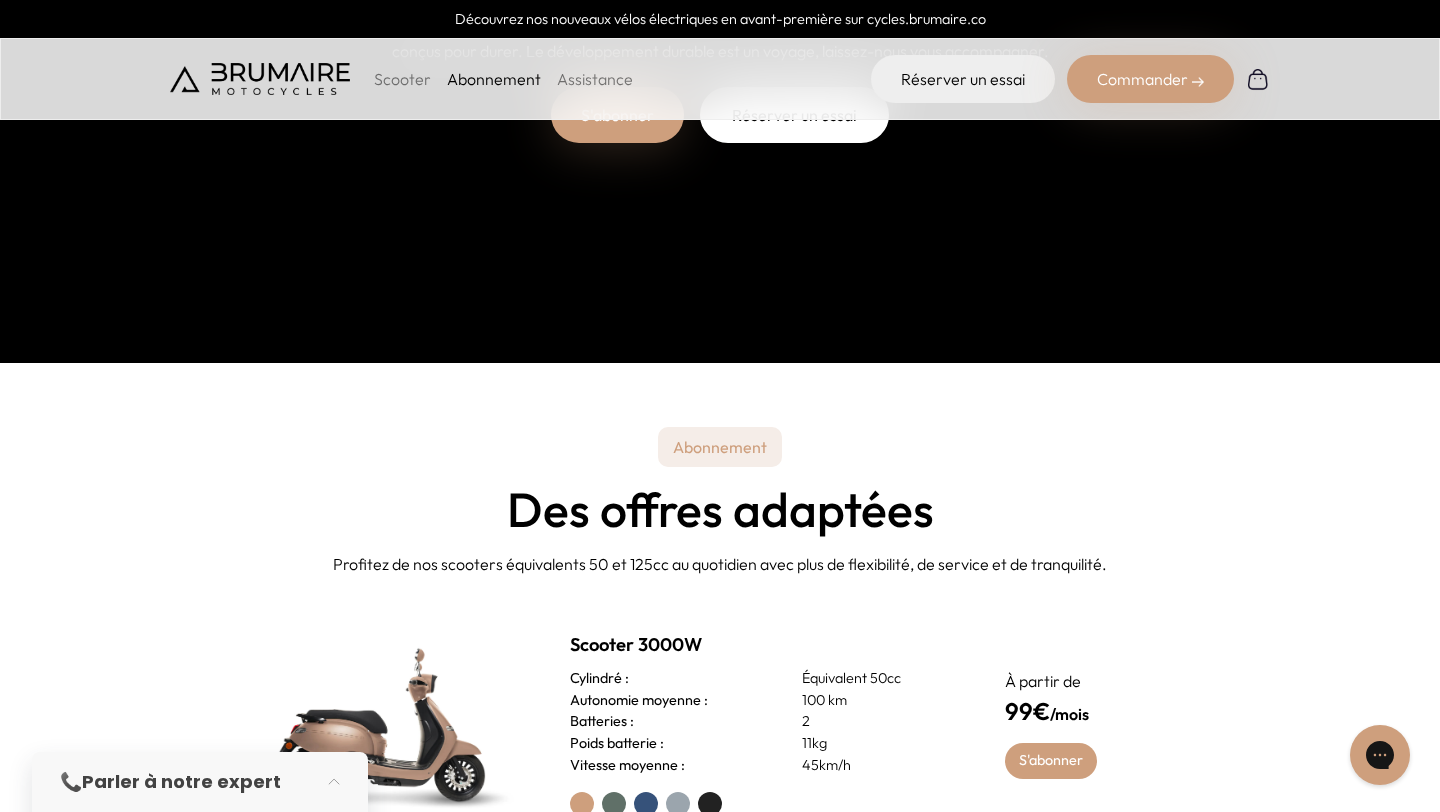 scroll, scrollTop: 675, scrollLeft: 0, axis: vertical 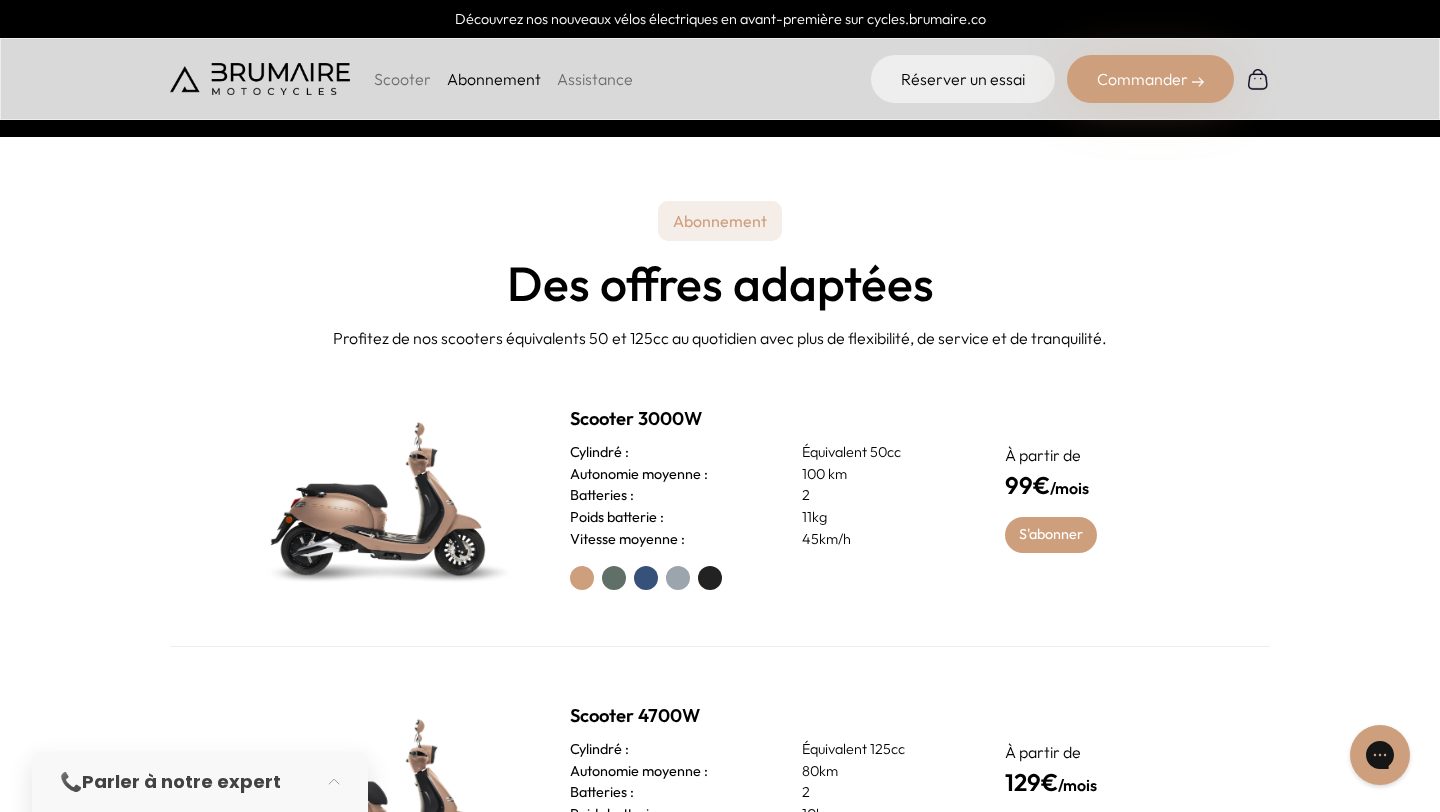 click on "Batteries :
2" at bounding box center (763, 496) 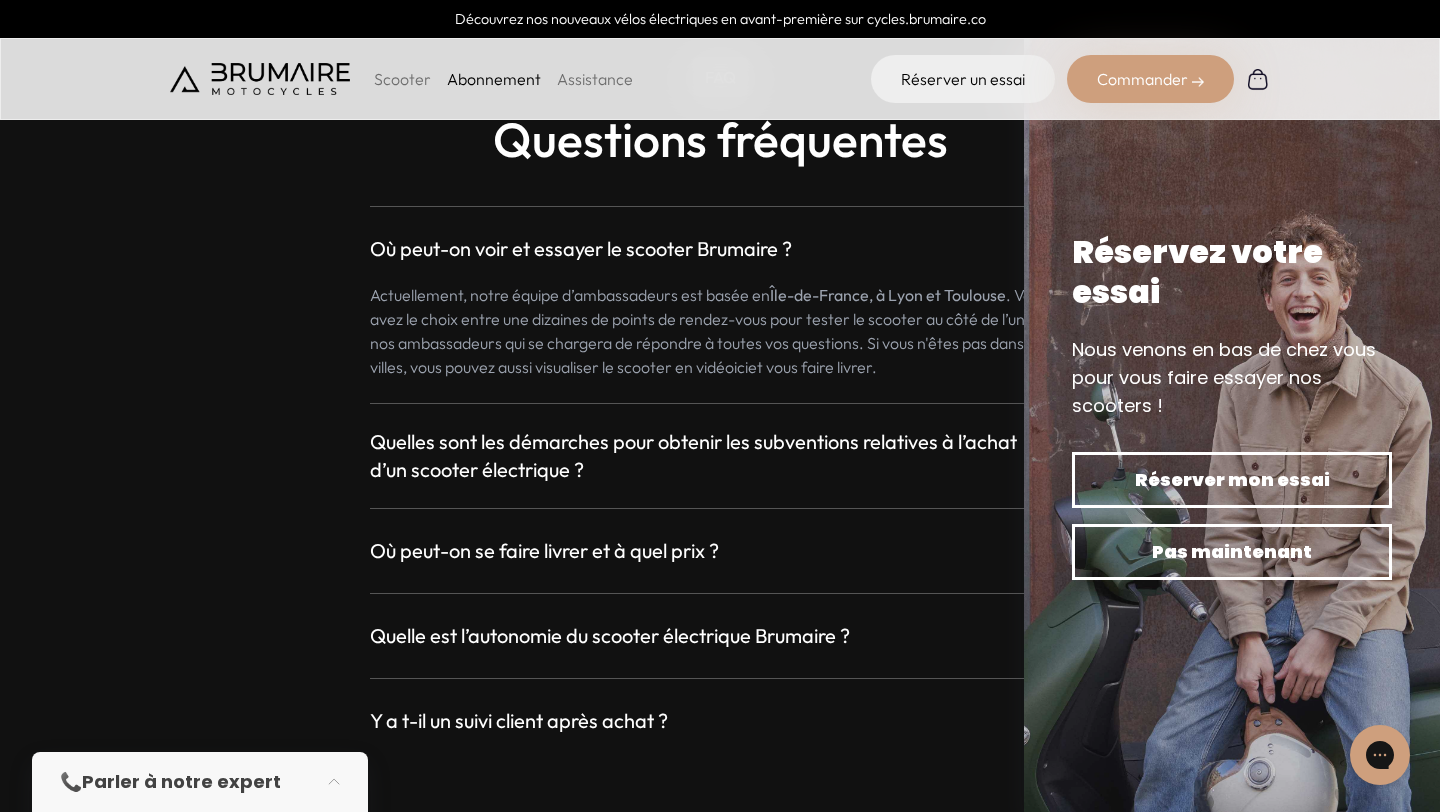 scroll, scrollTop: 3426, scrollLeft: 0, axis: vertical 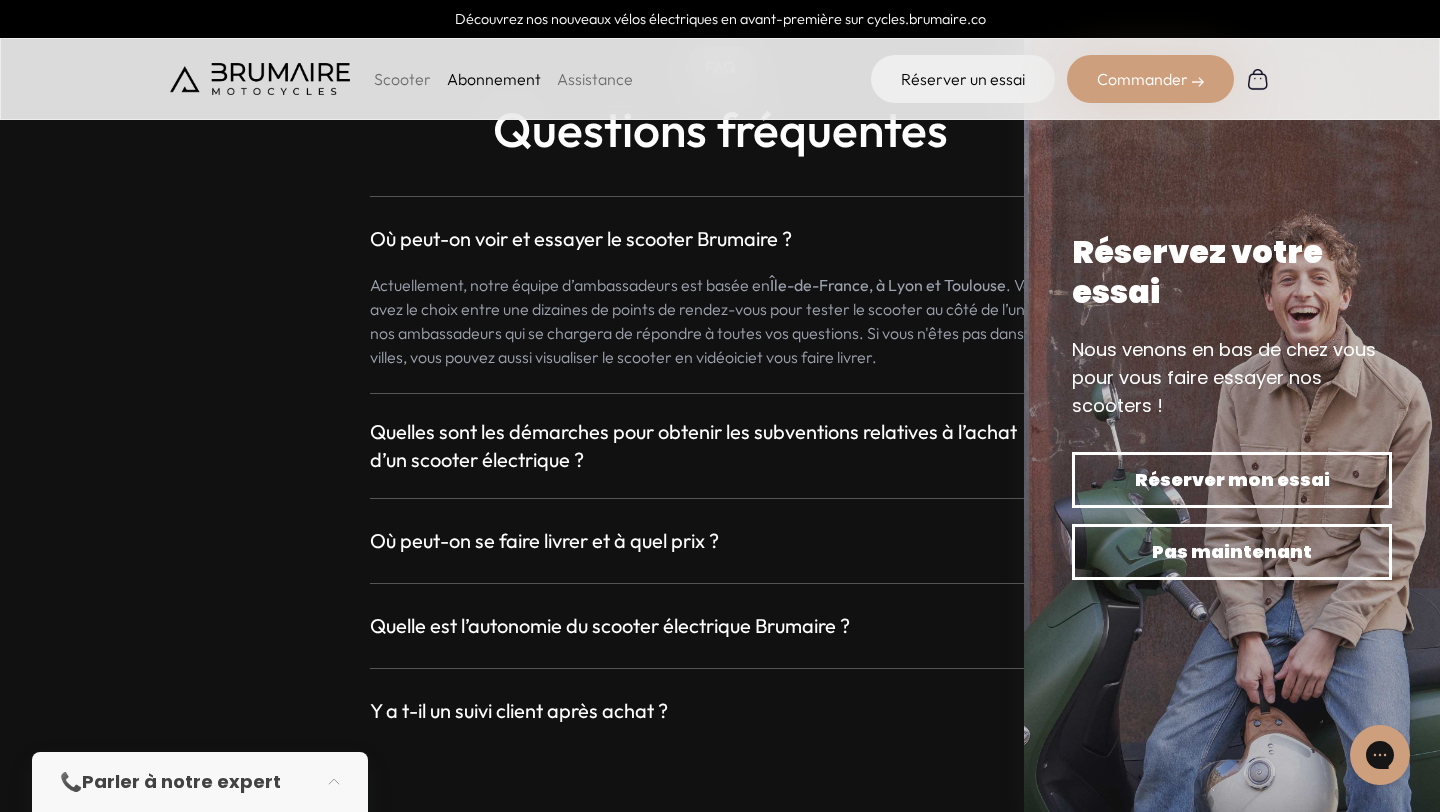 click on "Quelles sont les démarches pour obtenir les subventions relatives à l’achat d’un scooter électrique ?" at bounding box center [712, 446] 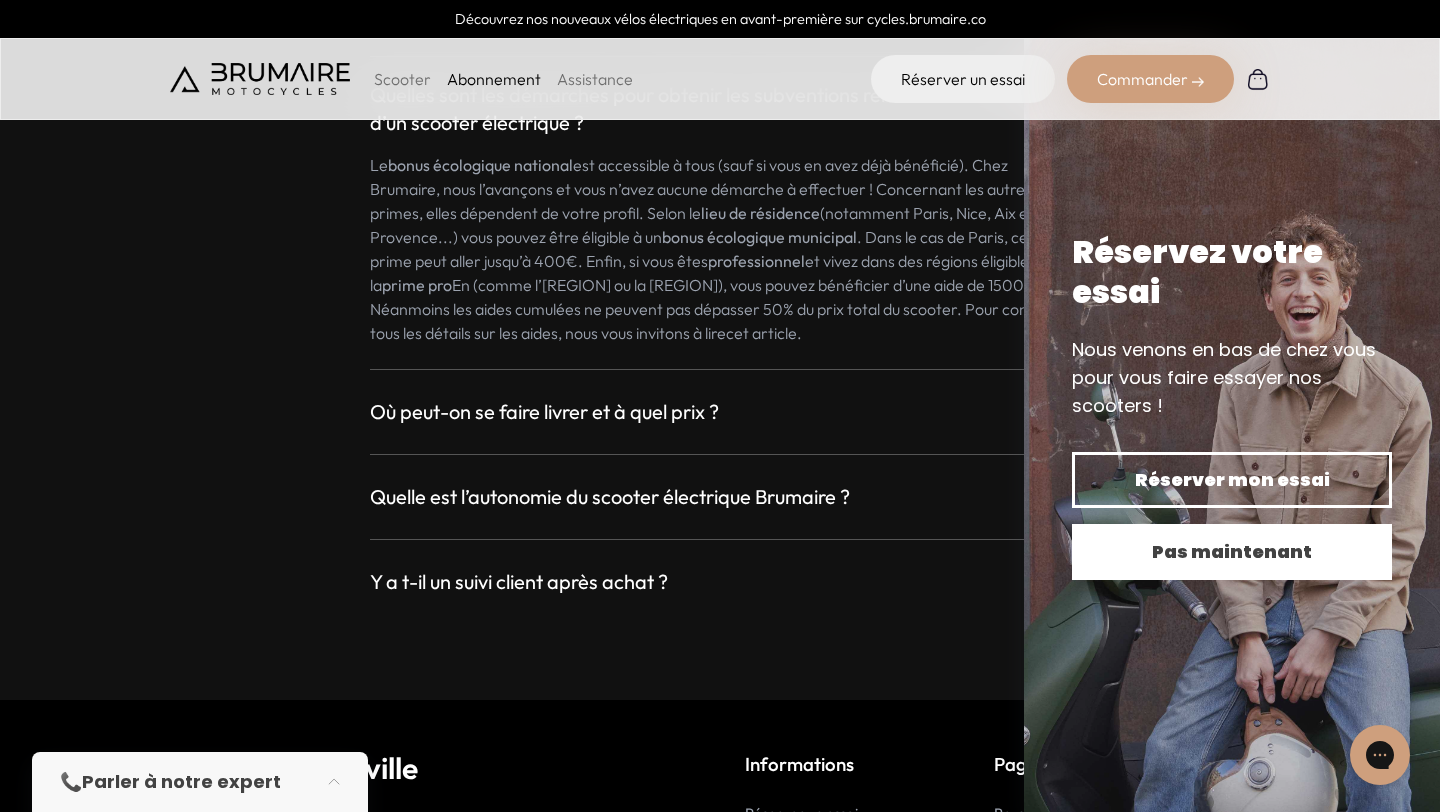scroll, scrollTop: 3928, scrollLeft: 0, axis: vertical 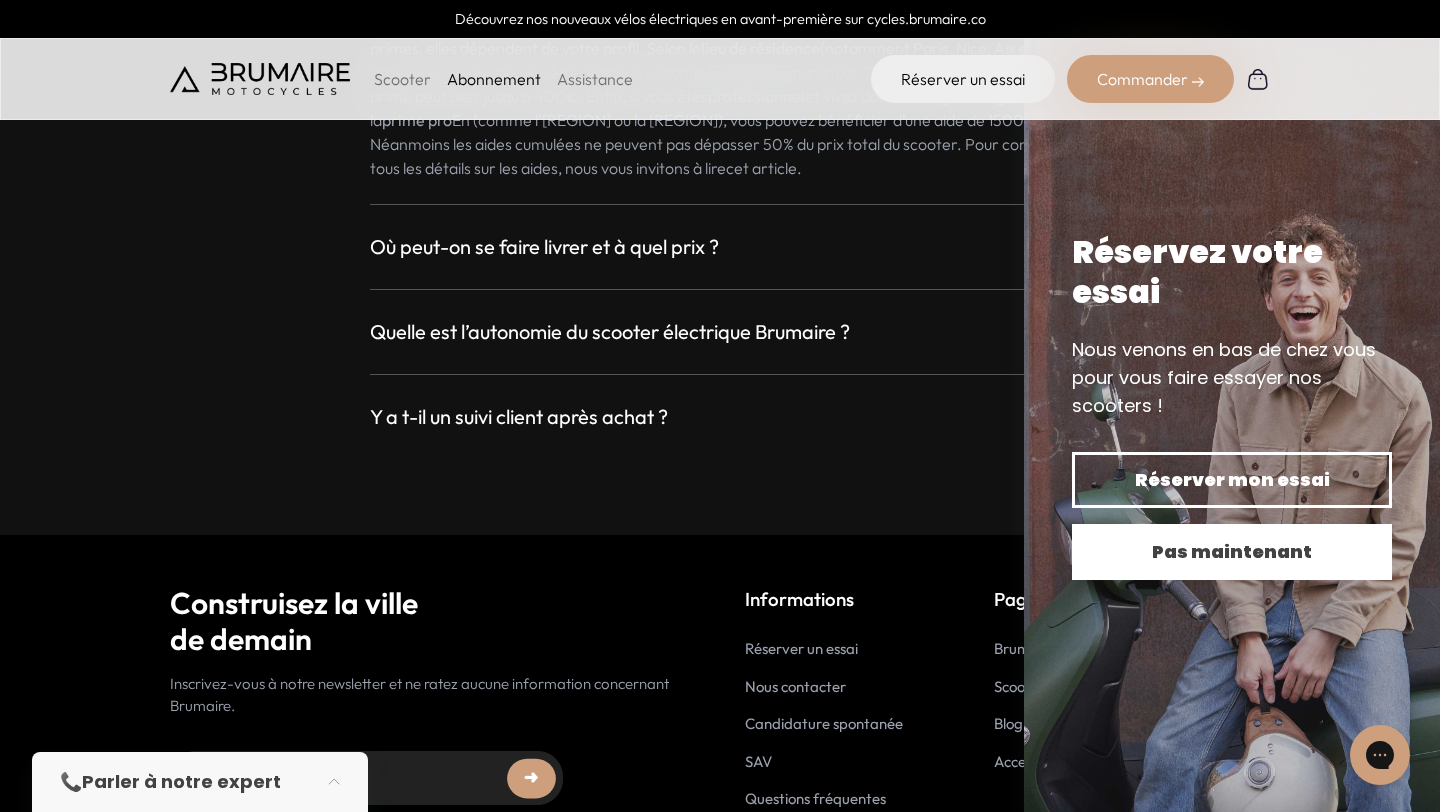 click on "Pas maintenant" at bounding box center (1232, 552) 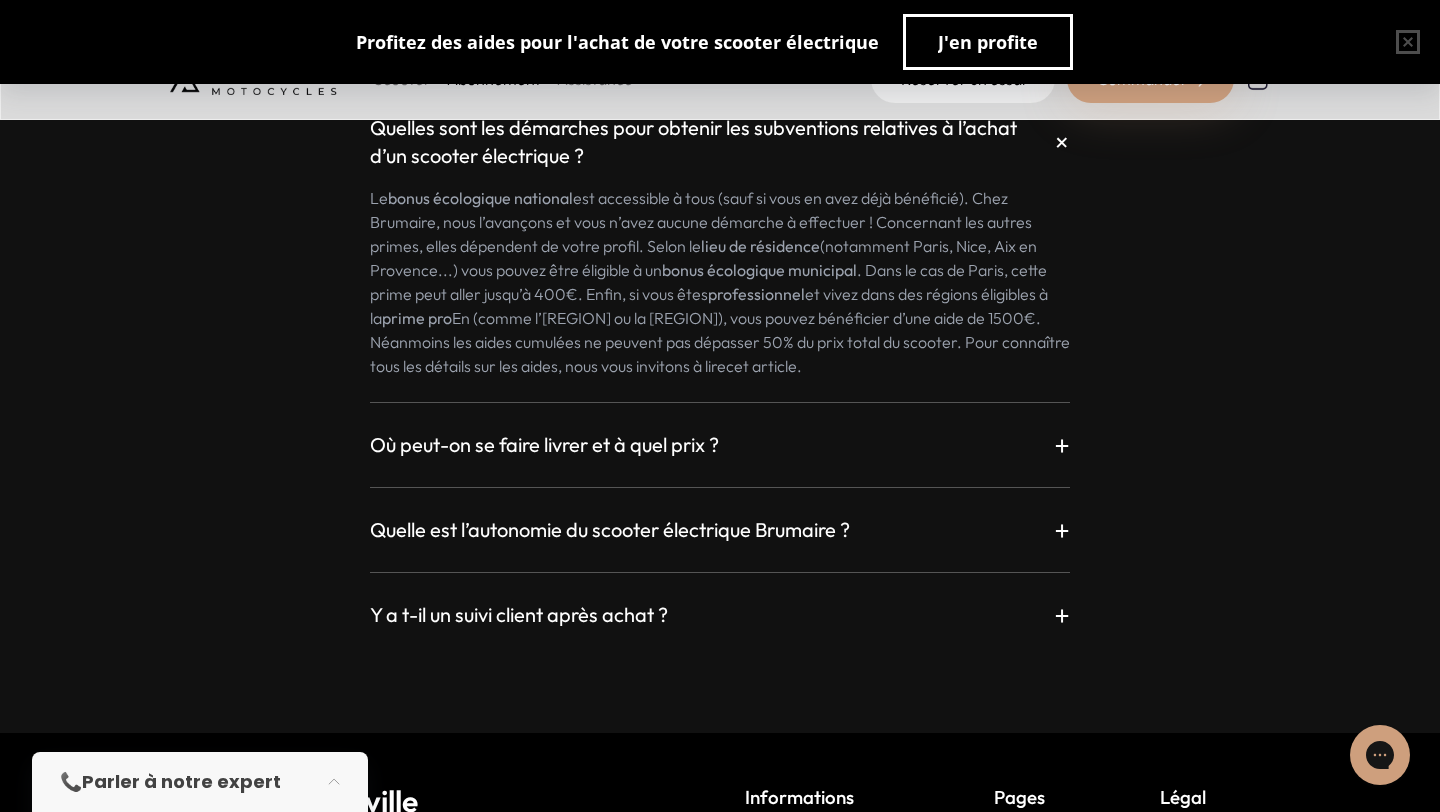scroll, scrollTop: 3742, scrollLeft: 0, axis: vertical 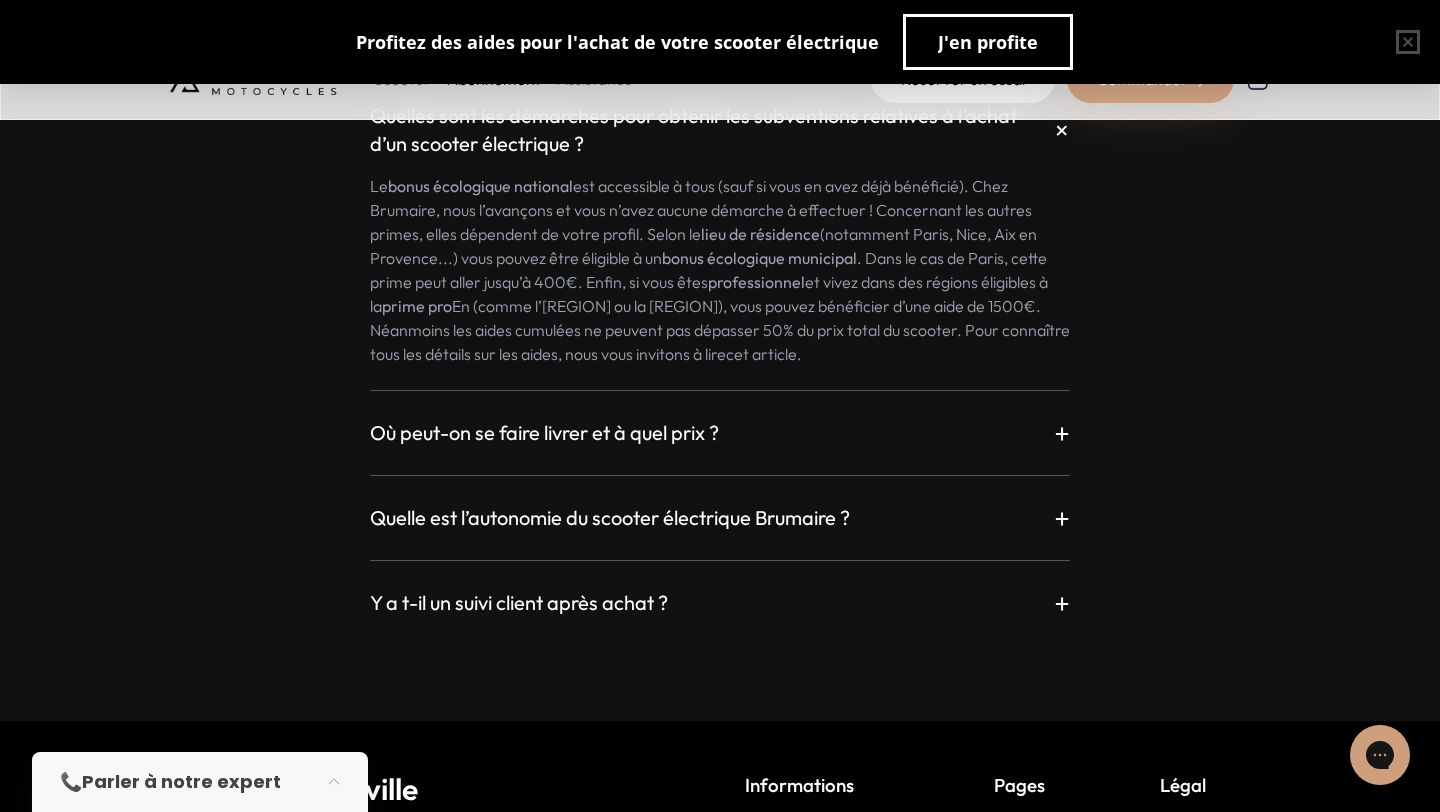 click on "Où peut-on se faire livrer et à quel prix ?" at bounding box center [544, 433] 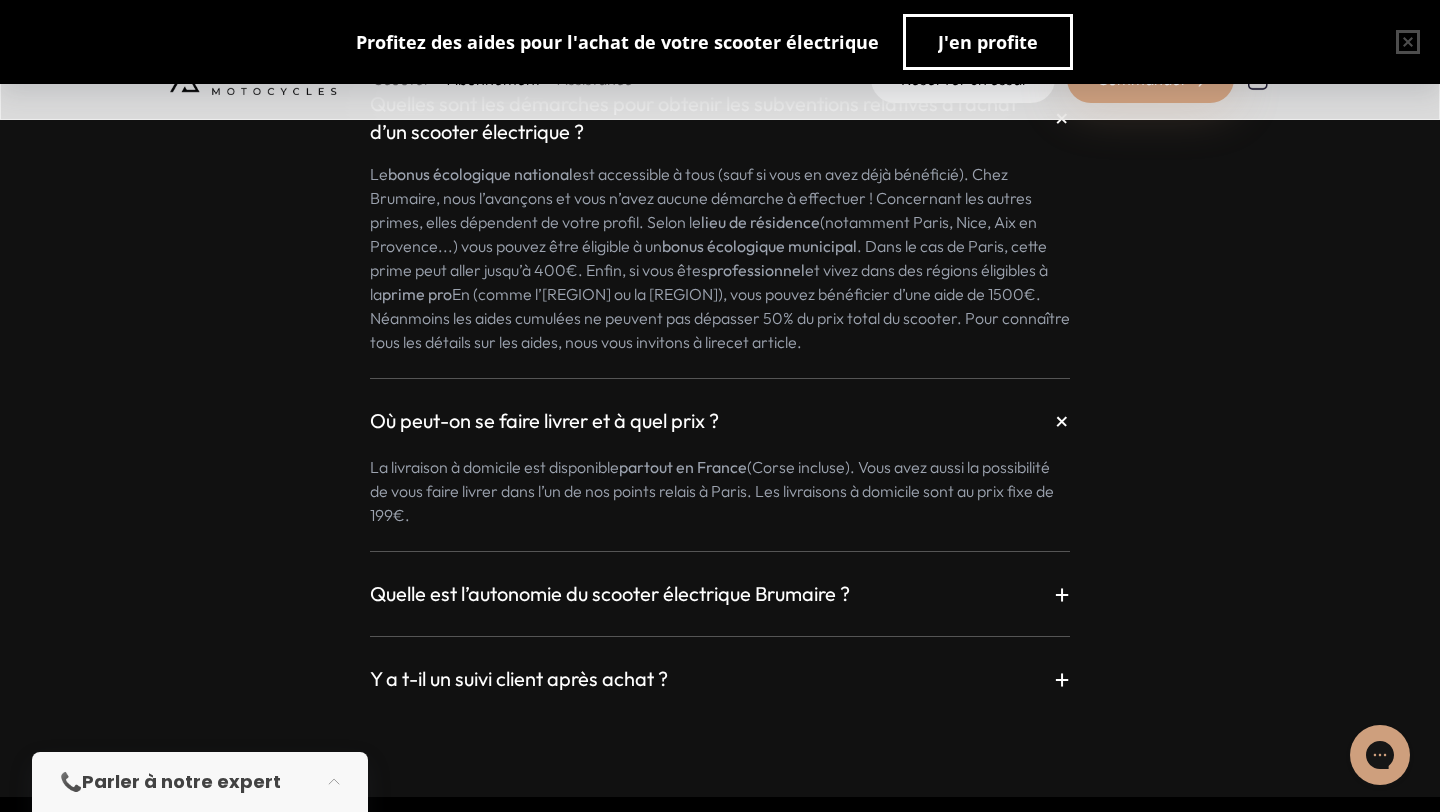 scroll, scrollTop: 3755, scrollLeft: 0, axis: vertical 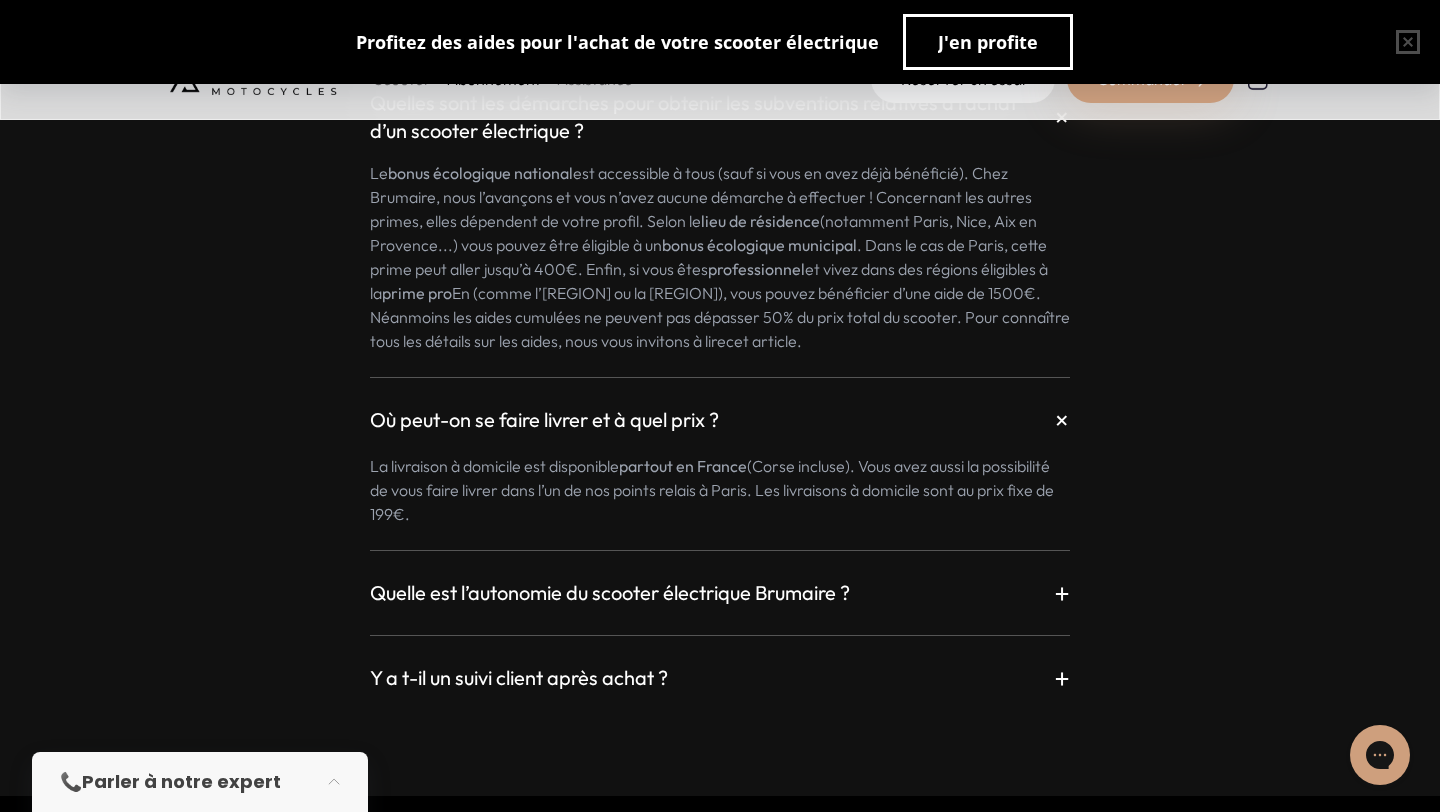 click on "Quelle est l’autonomie du scooter électrique Brumaire ?" at bounding box center (610, 593) 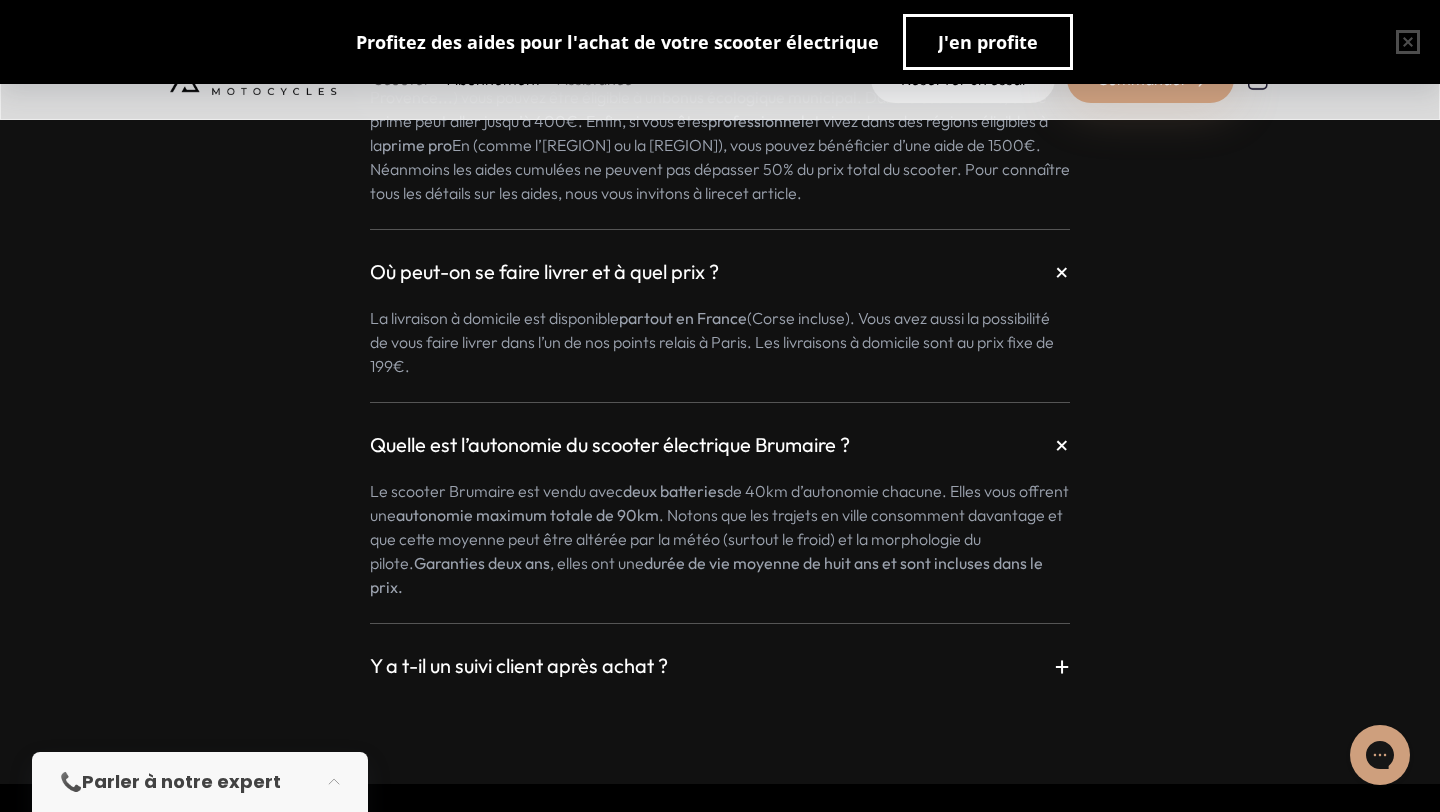 scroll, scrollTop: 3905, scrollLeft: 0, axis: vertical 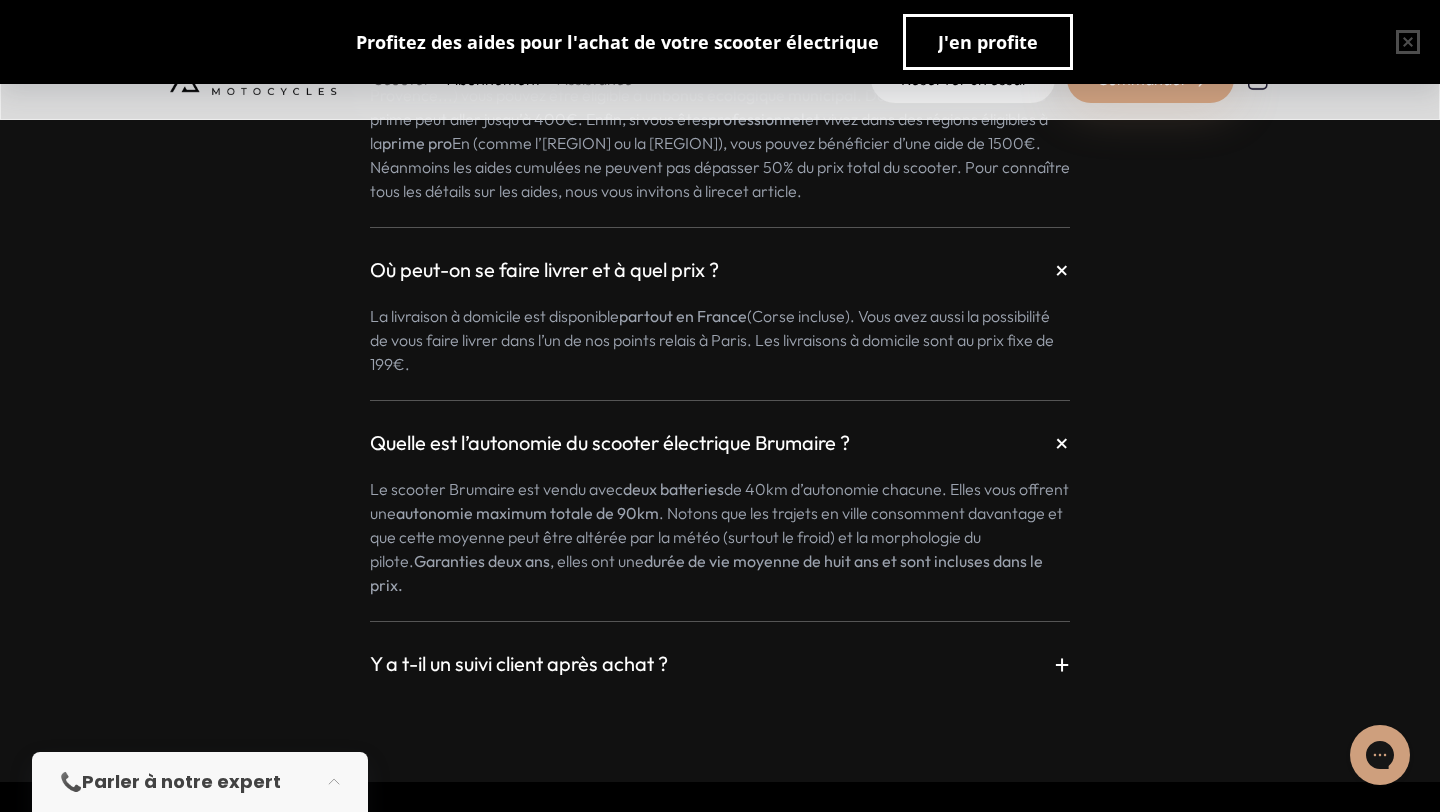 click on "Y a t-il un suivi client après achat ?" at bounding box center [519, 664] 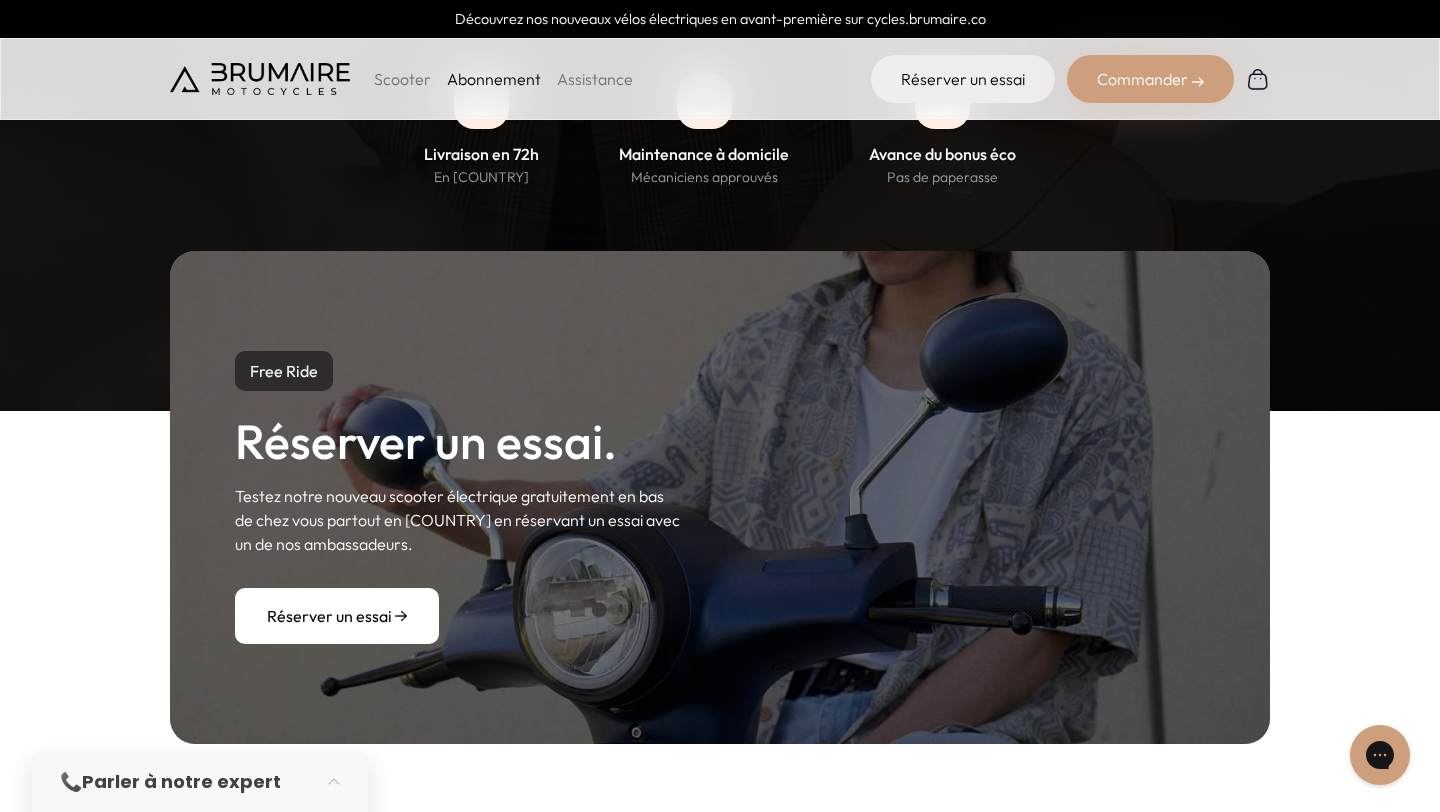scroll, scrollTop: 1934, scrollLeft: 0, axis: vertical 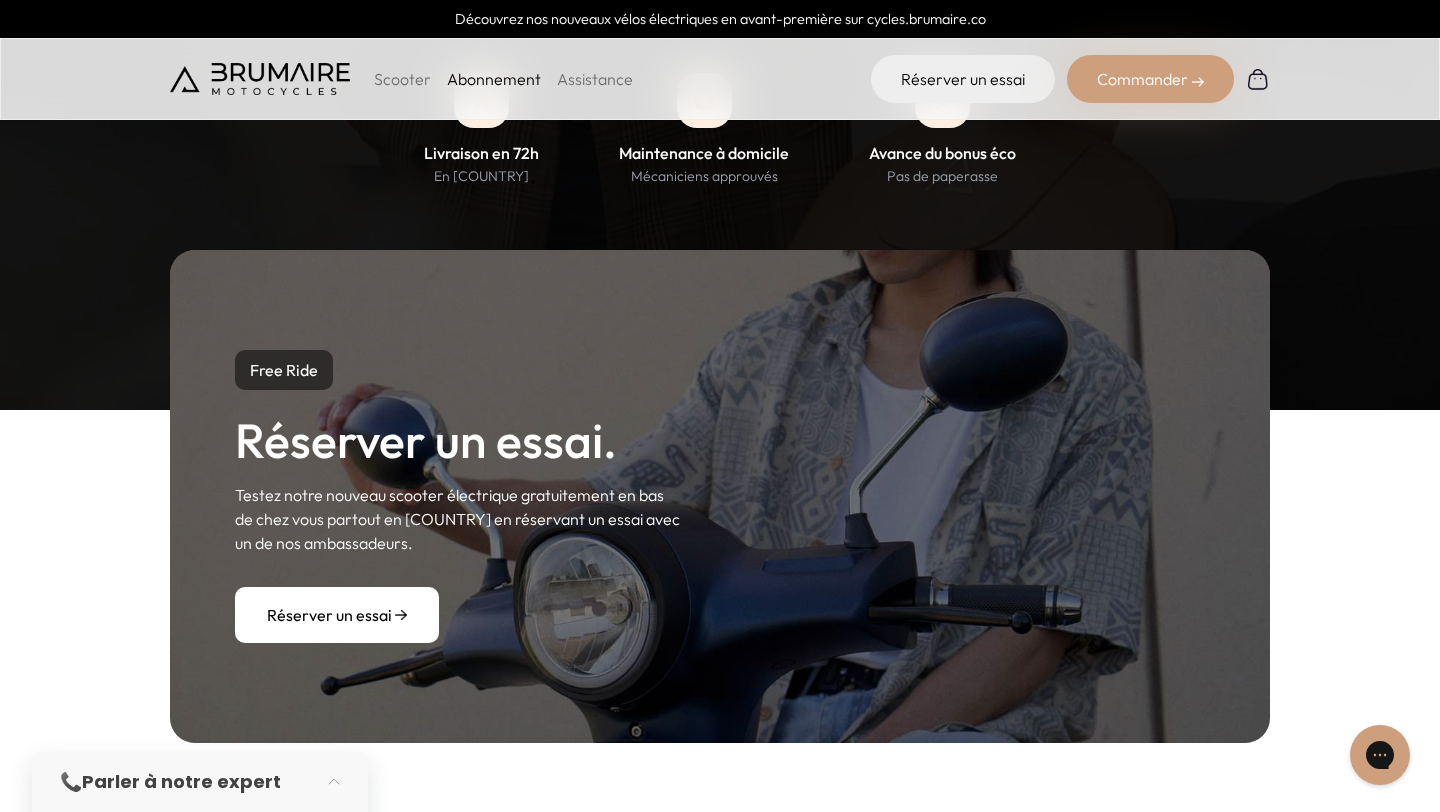 click on "Réserver un essai" at bounding box center [337, 615] 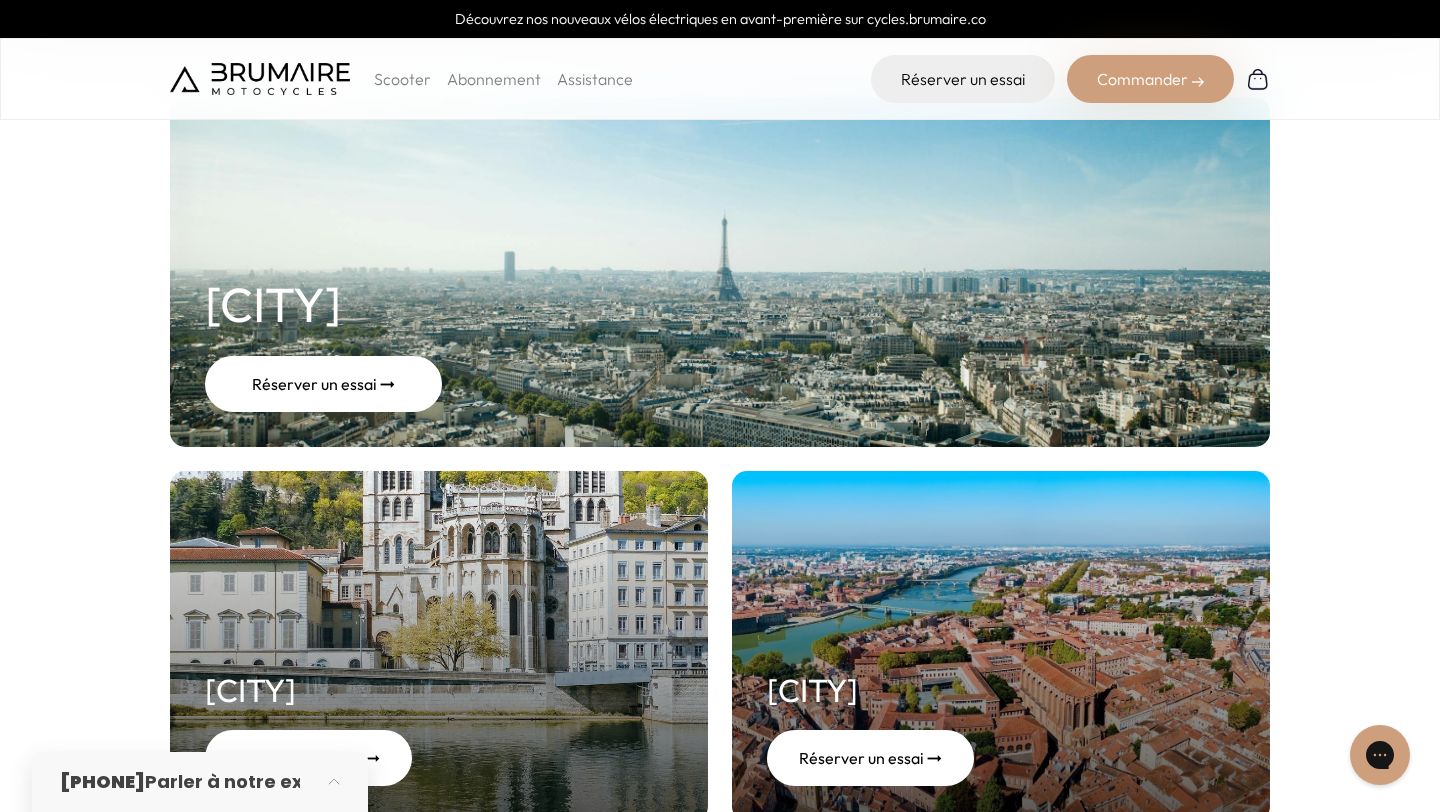 scroll, scrollTop: 0, scrollLeft: 0, axis: both 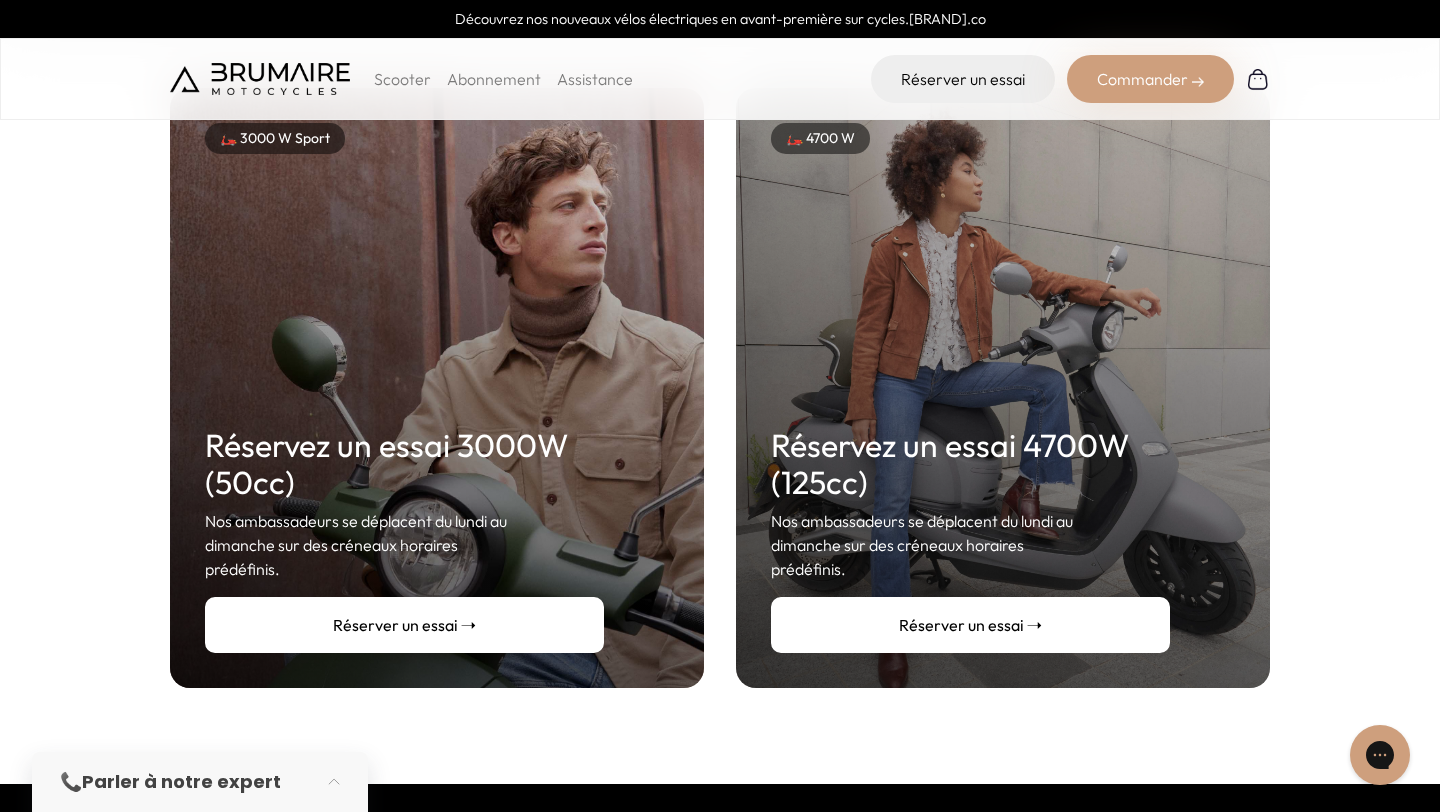 click on "Réserver un essai ➝" at bounding box center [404, 625] 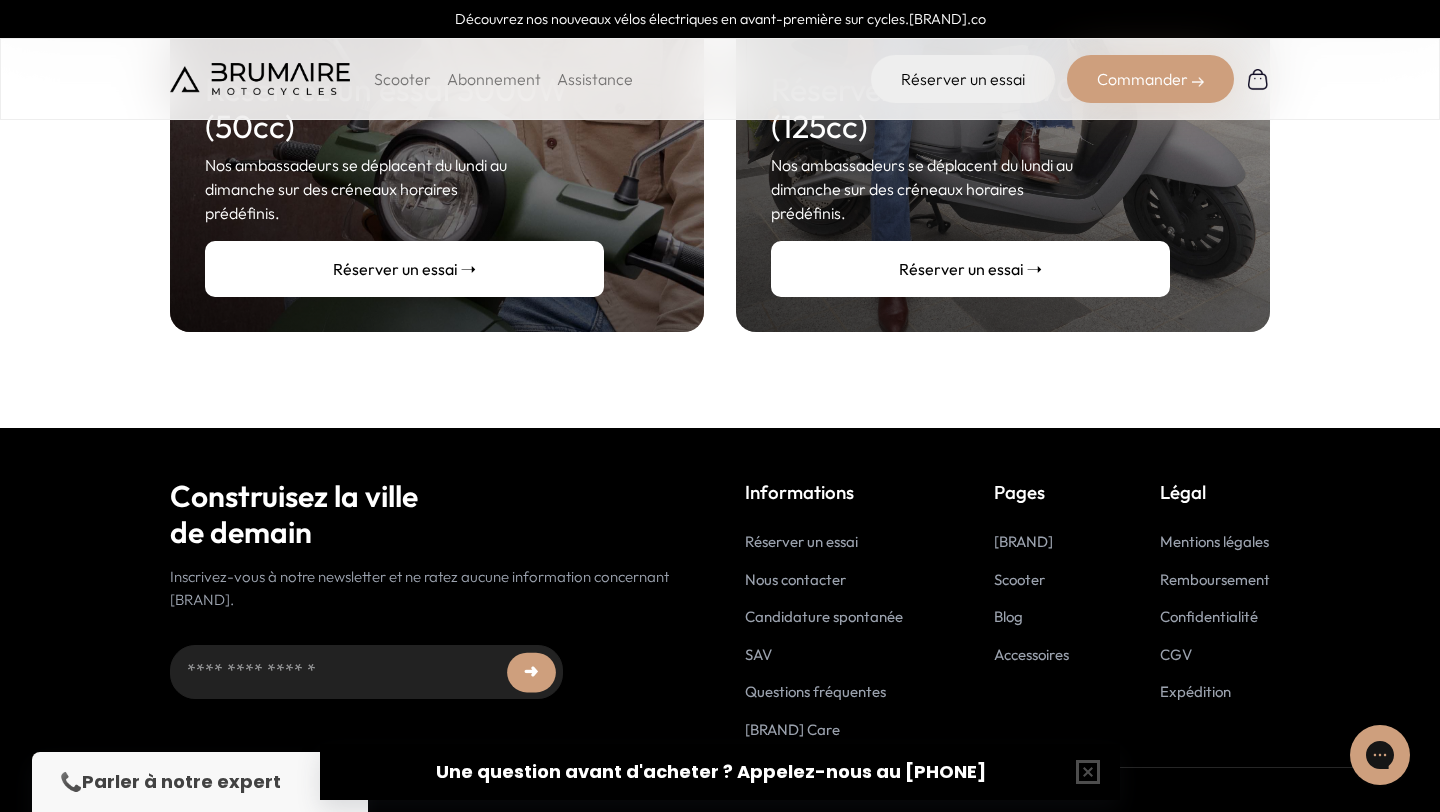 scroll, scrollTop: 0, scrollLeft: 0, axis: both 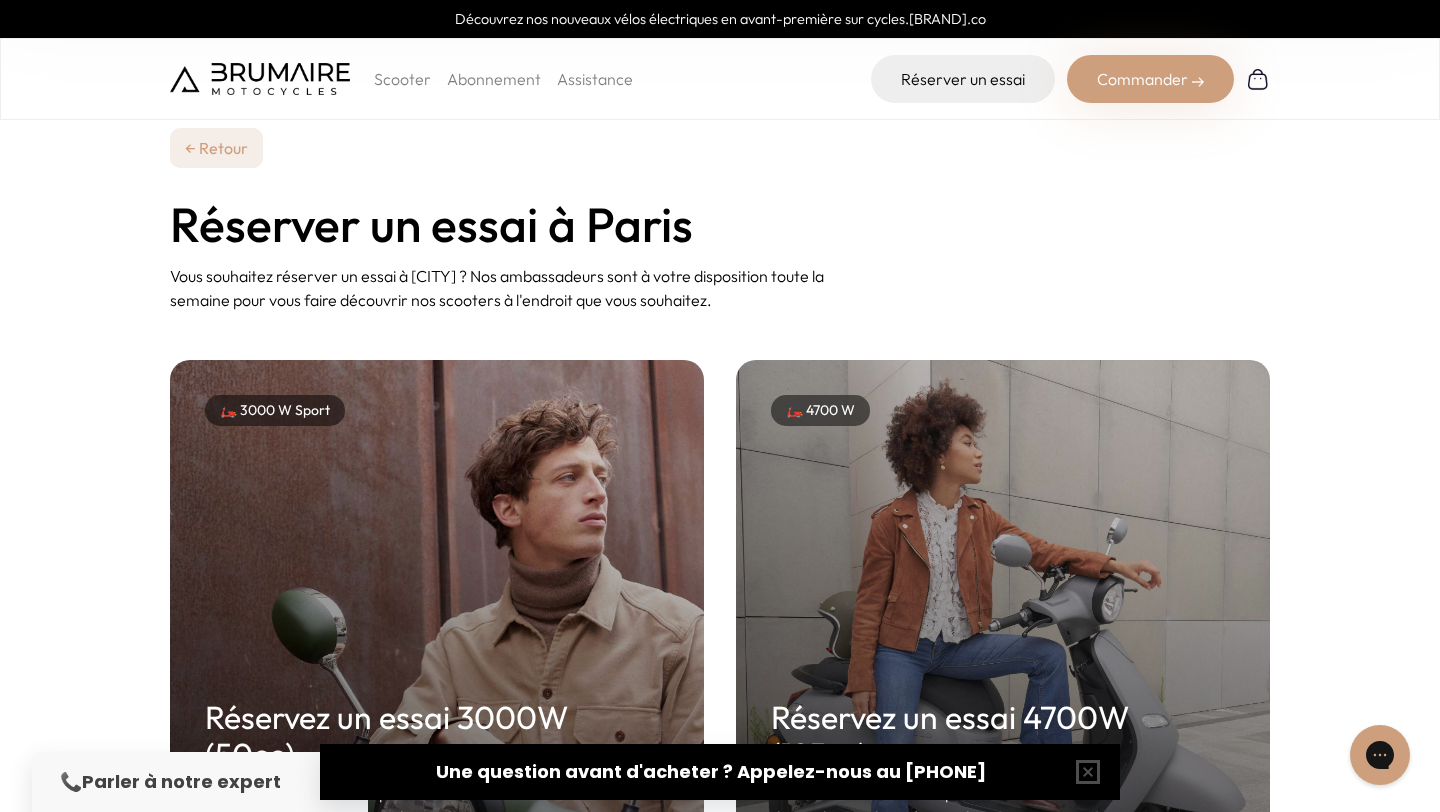 click on "← Retour" at bounding box center [216, 148] 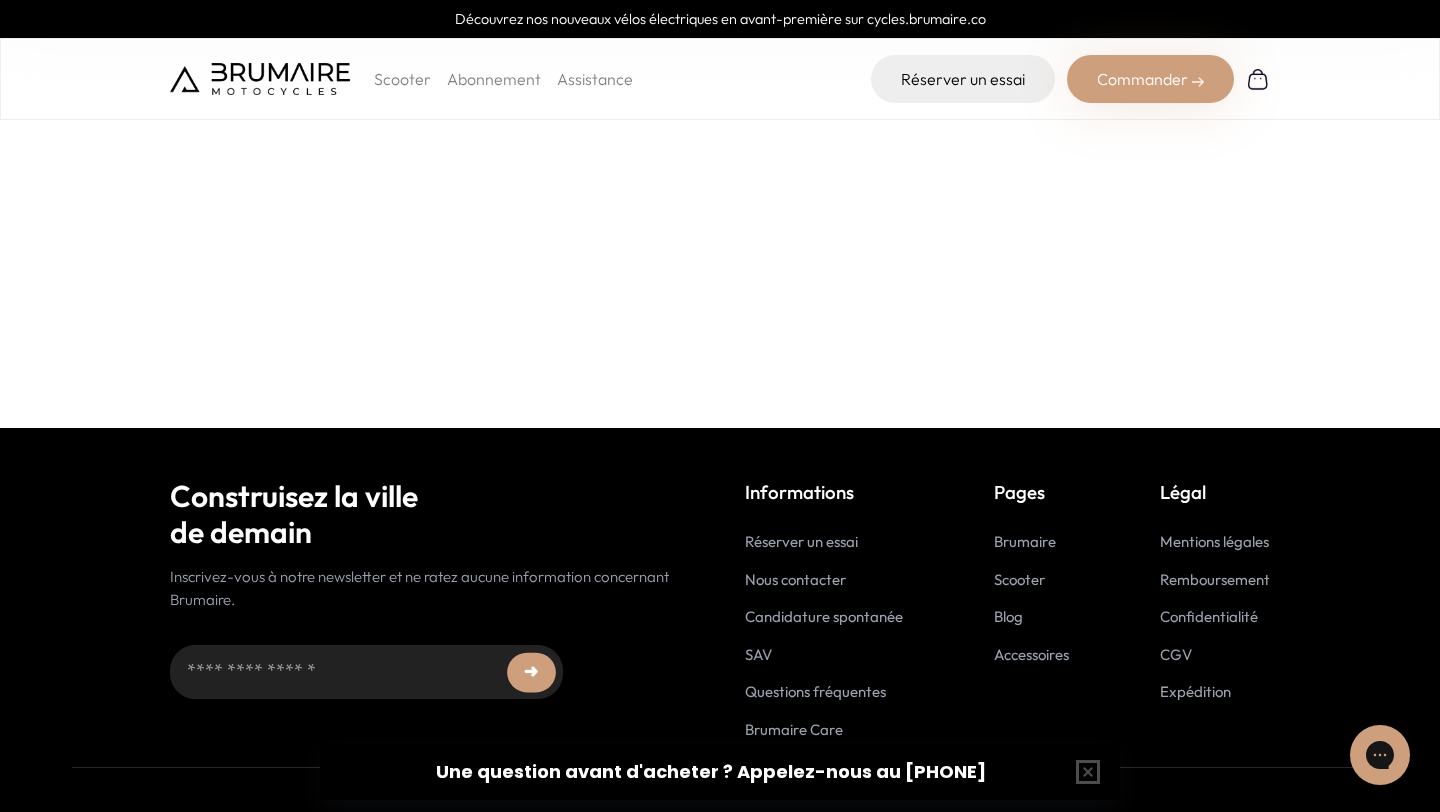 scroll, scrollTop: 0, scrollLeft: 0, axis: both 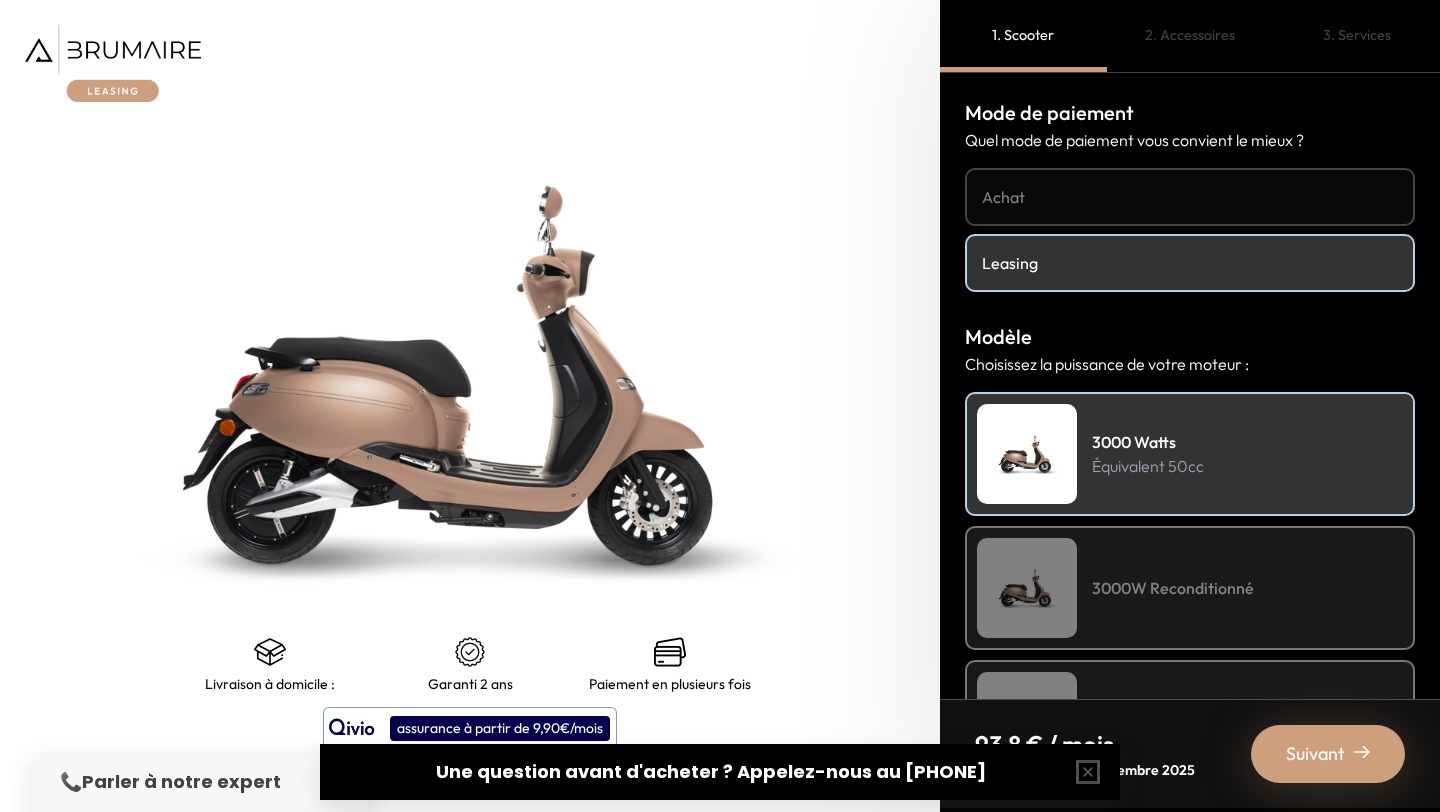 click on "Achat" at bounding box center [1190, 197] 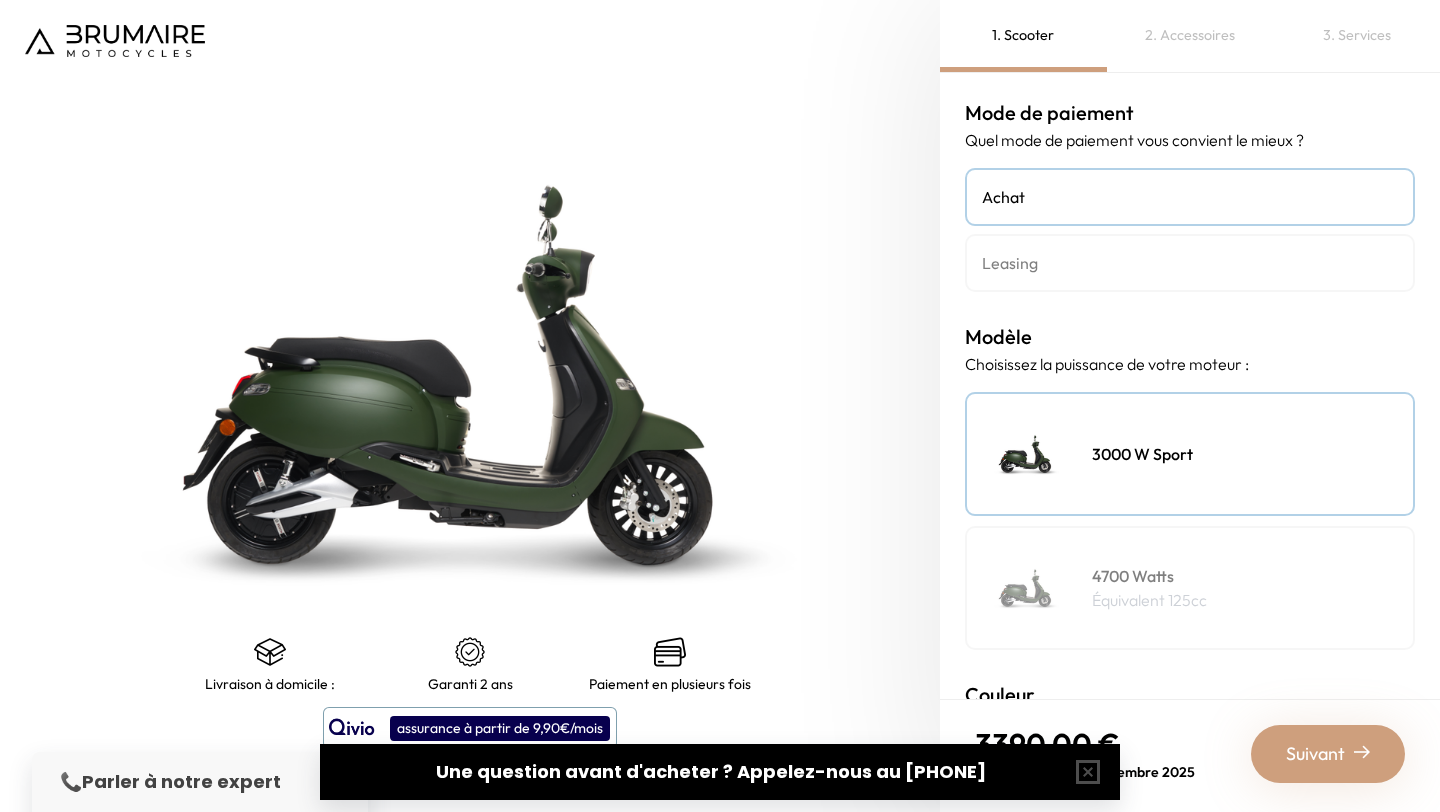 scroll, scrollTop: 0, scrollLeft: 0, axis: both 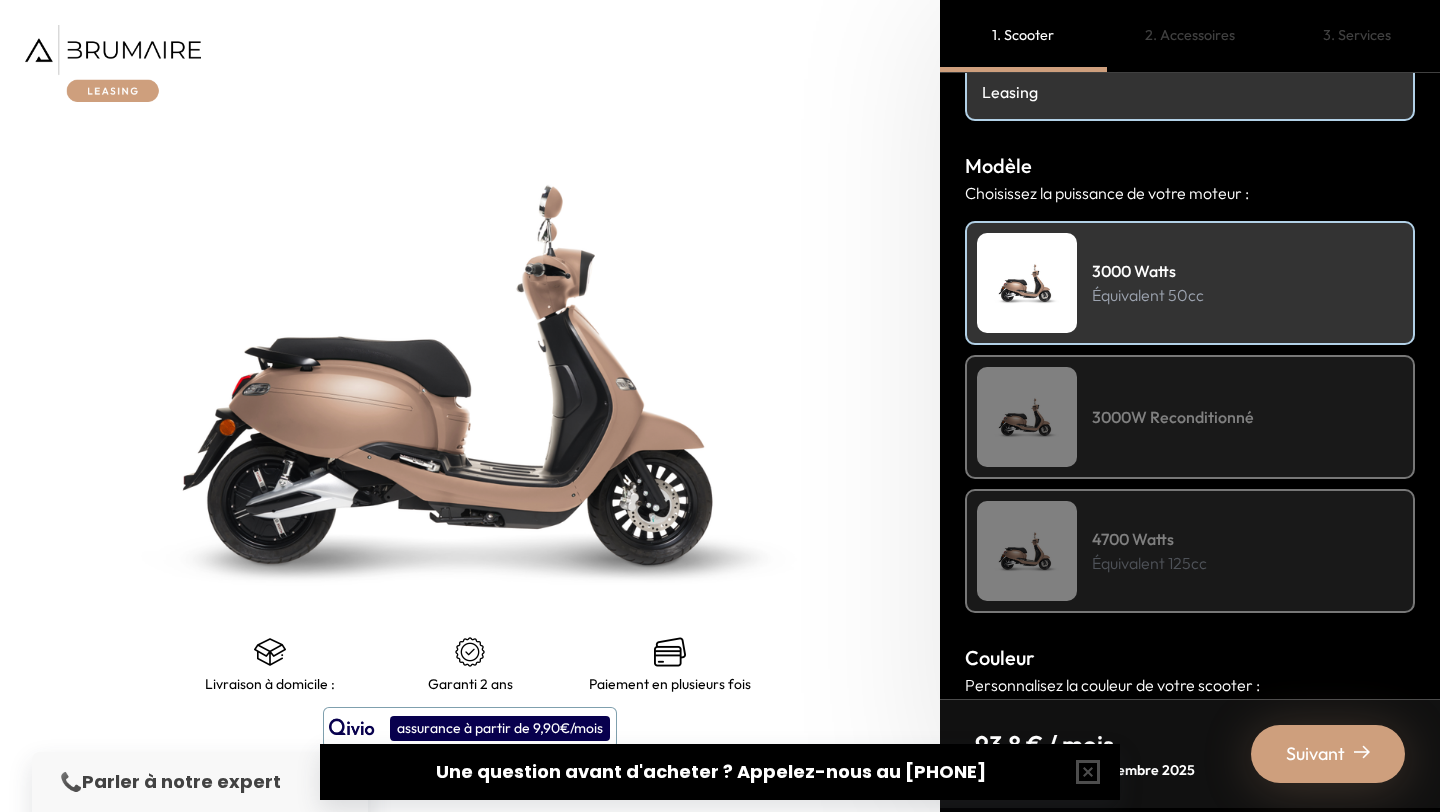 click on "3000W Reconditionné" at bounding box center [1190, 417] 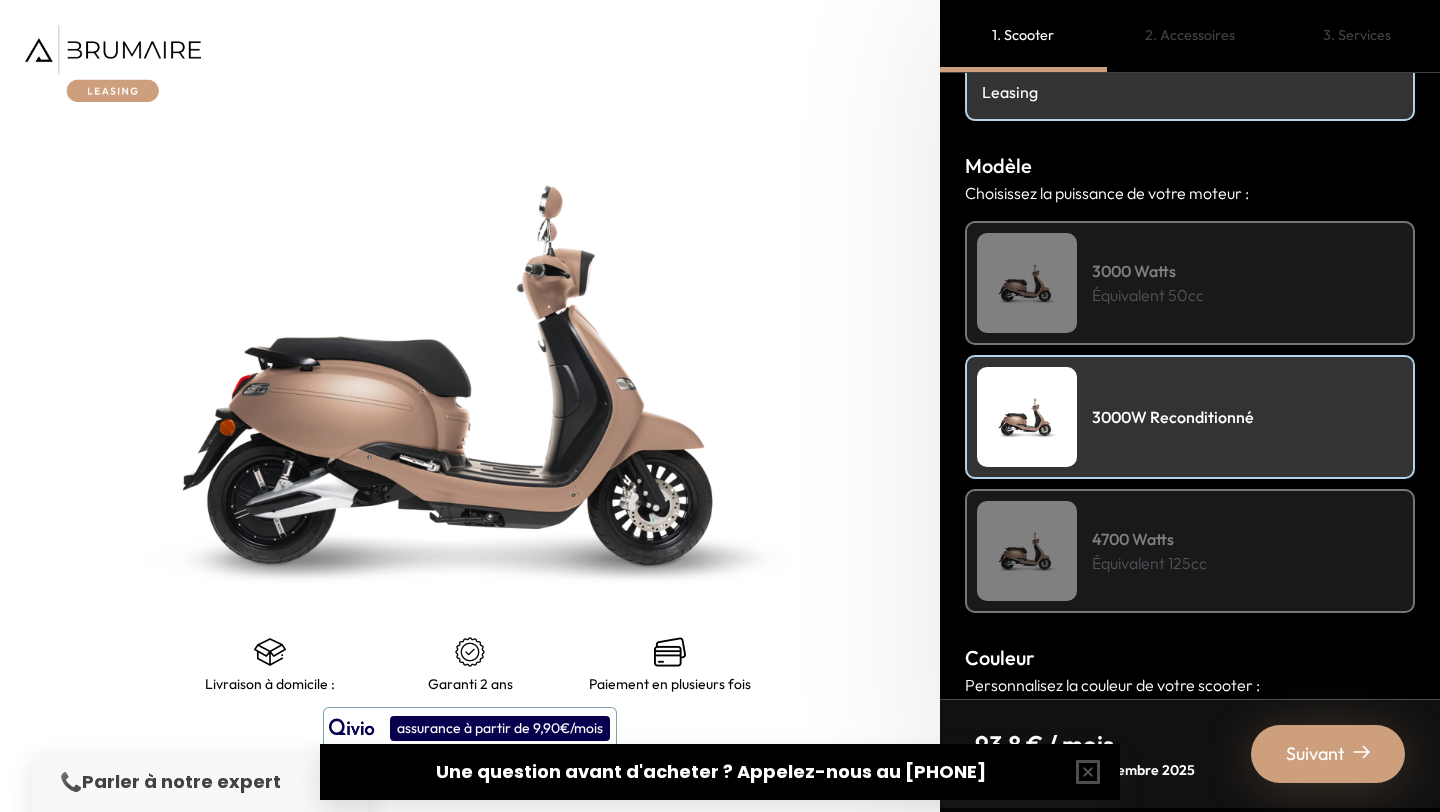 click on "3000 Watts
Équivalent 50cc" at bounding box center [1190, 283] 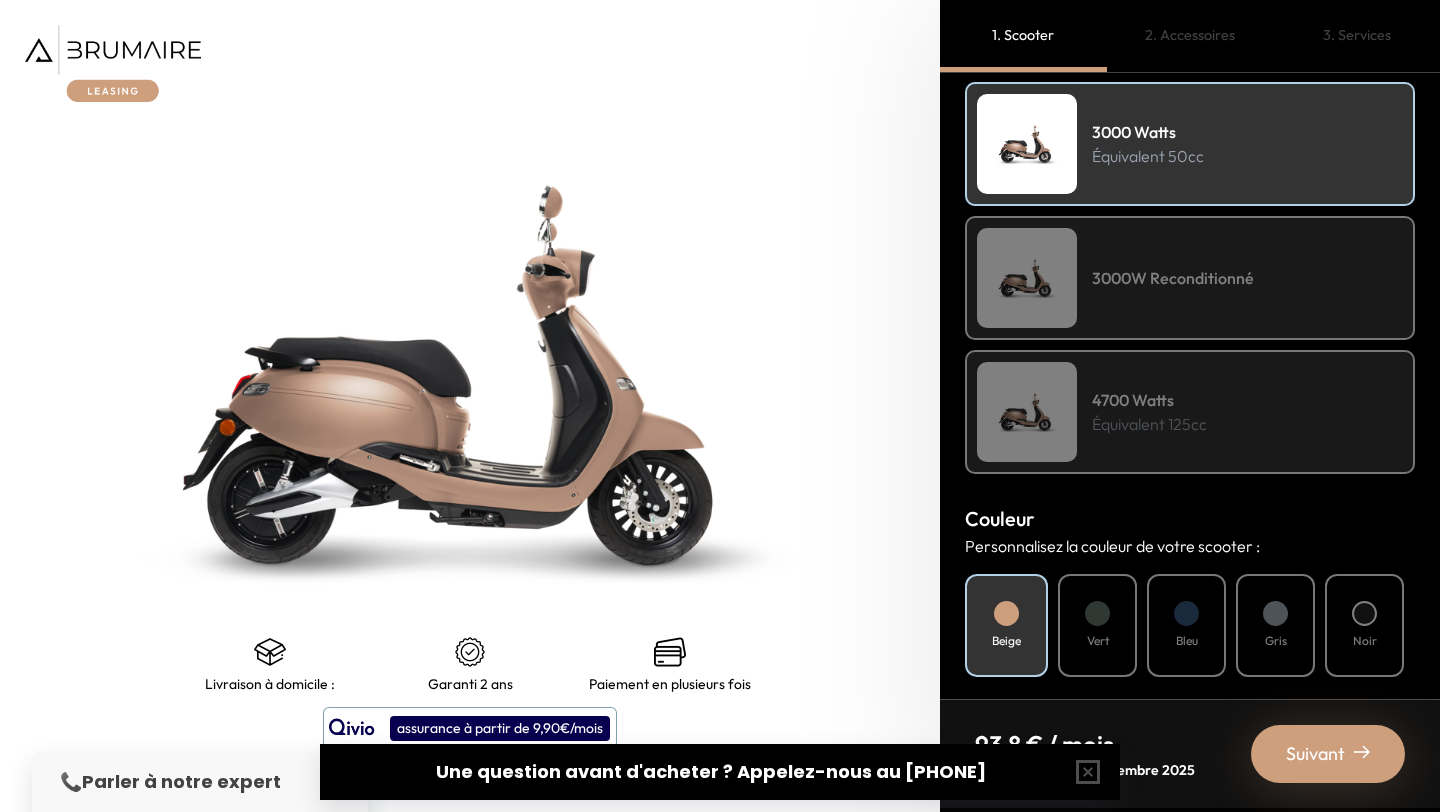 scroll, scrollTop: 371, scrollLeft: 0, axis: vertical 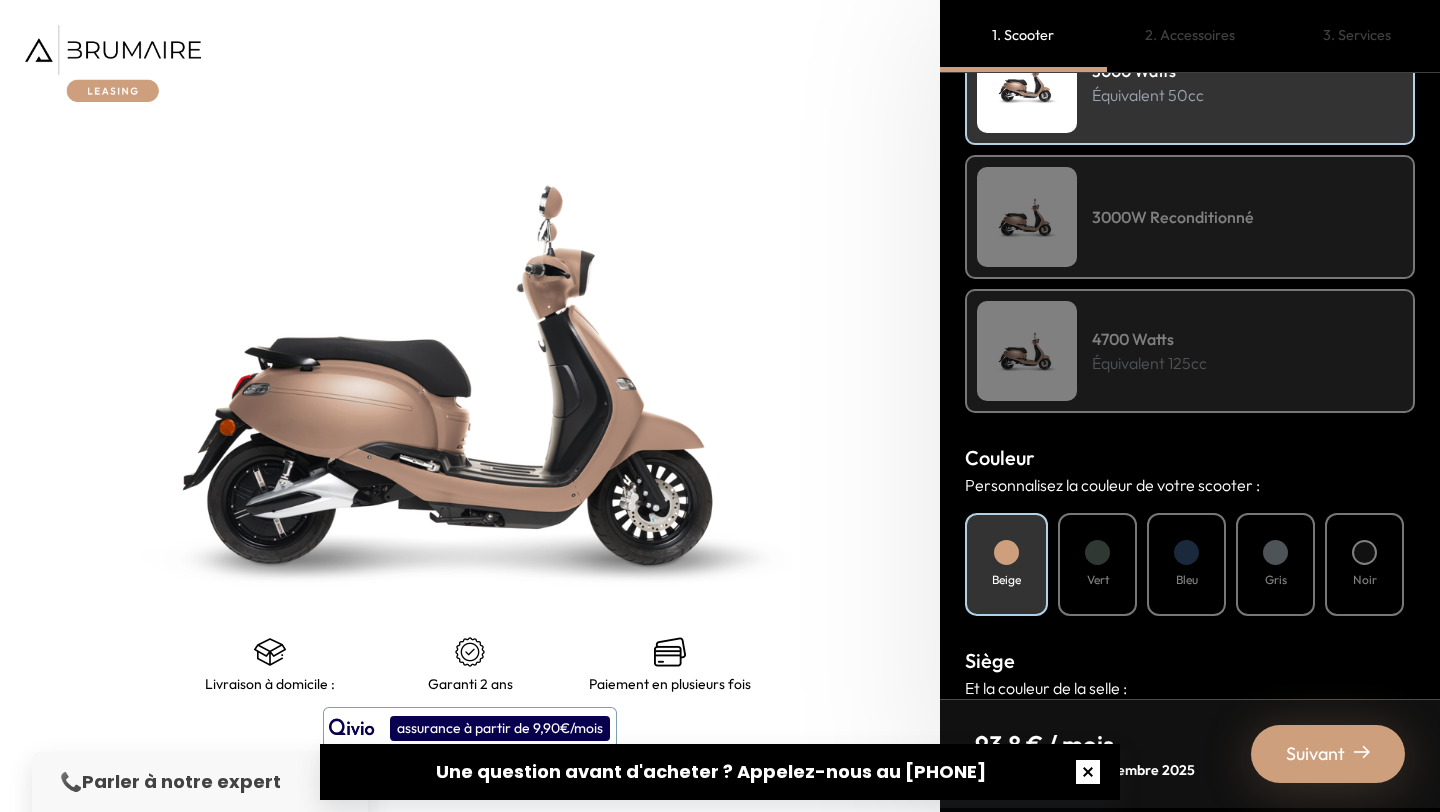 click at bounding box center [1088, 772] 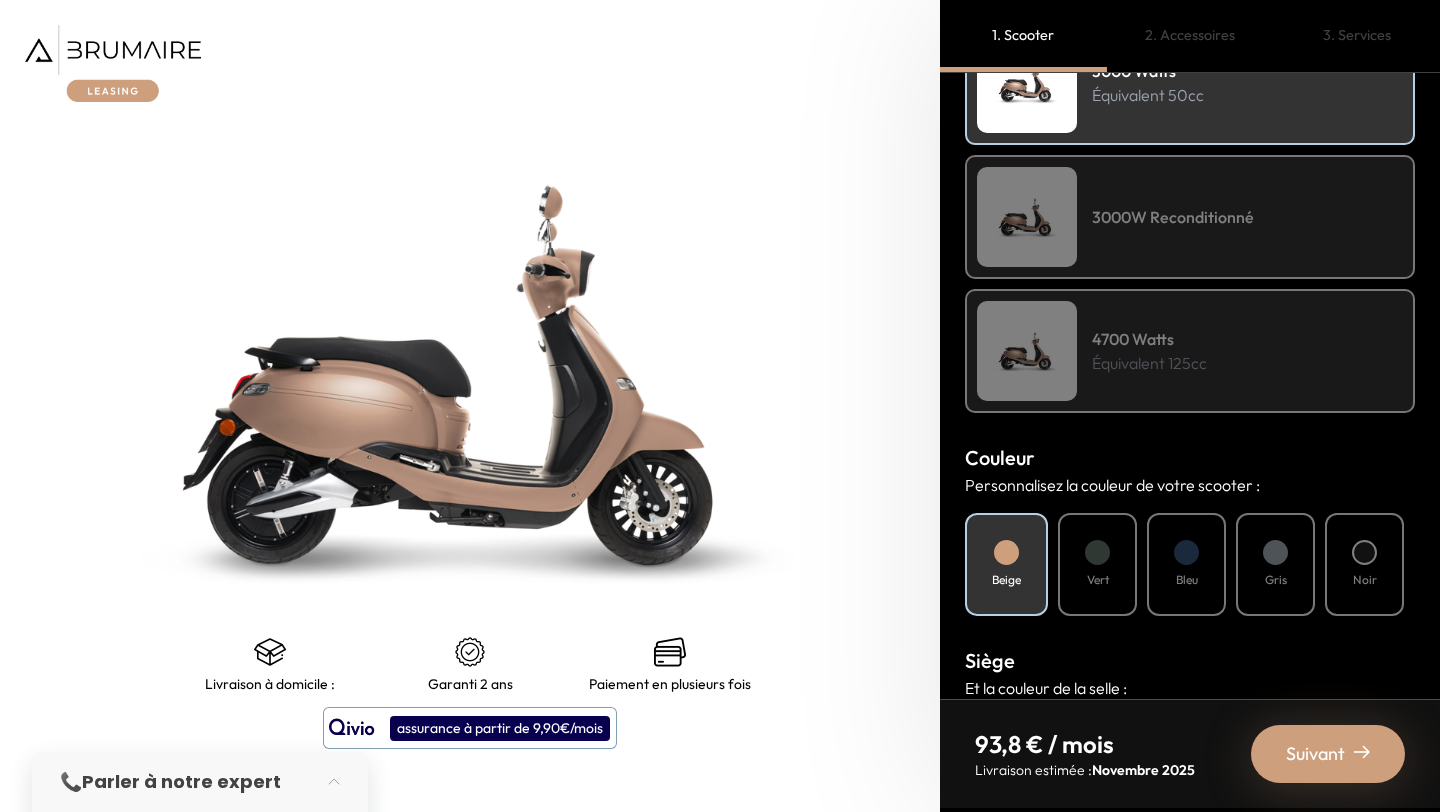 click on "Vert" at bounding box center [1097, 564] 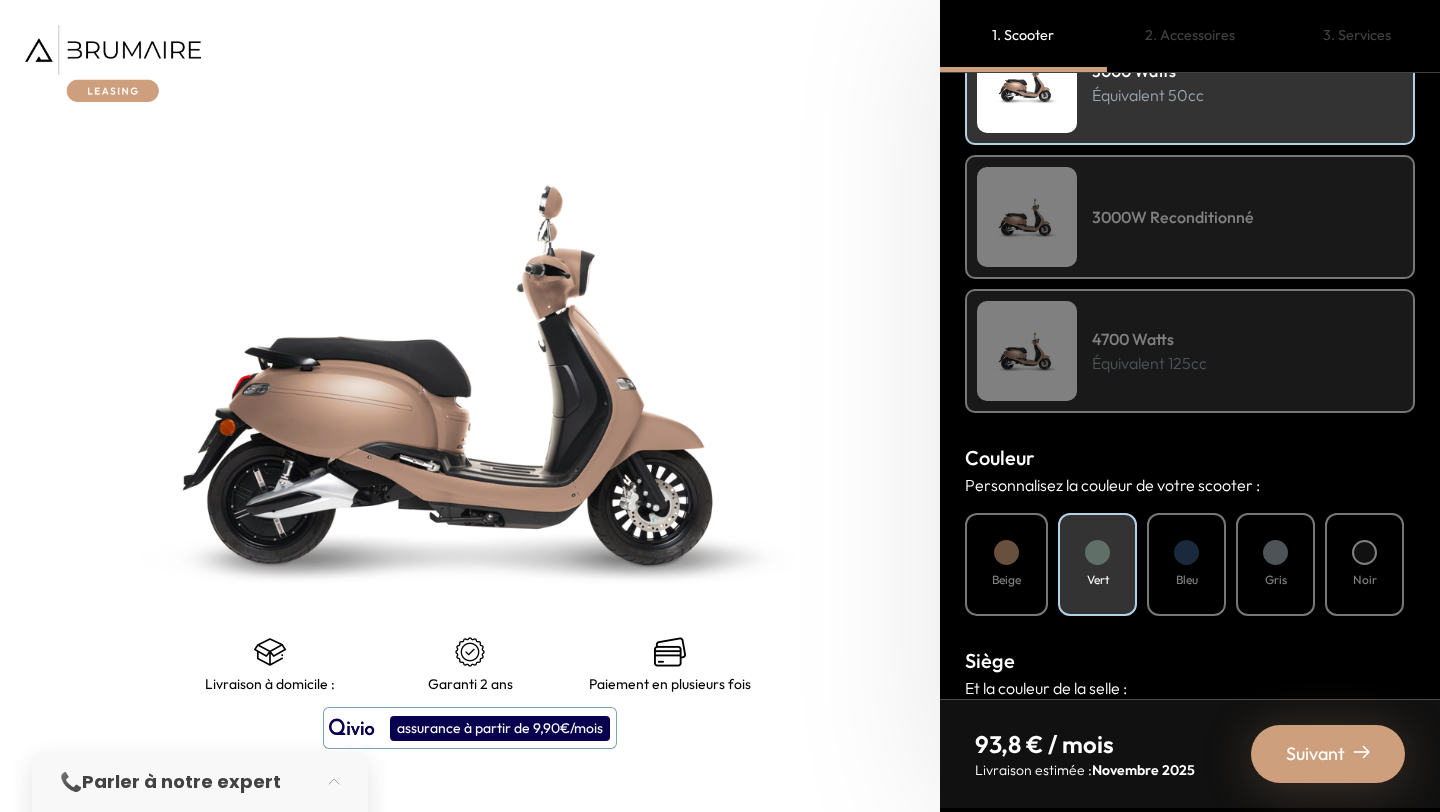 click on "Beige
Vert
Bleu
Gris
Noir" at bounding box center [1190, 564] 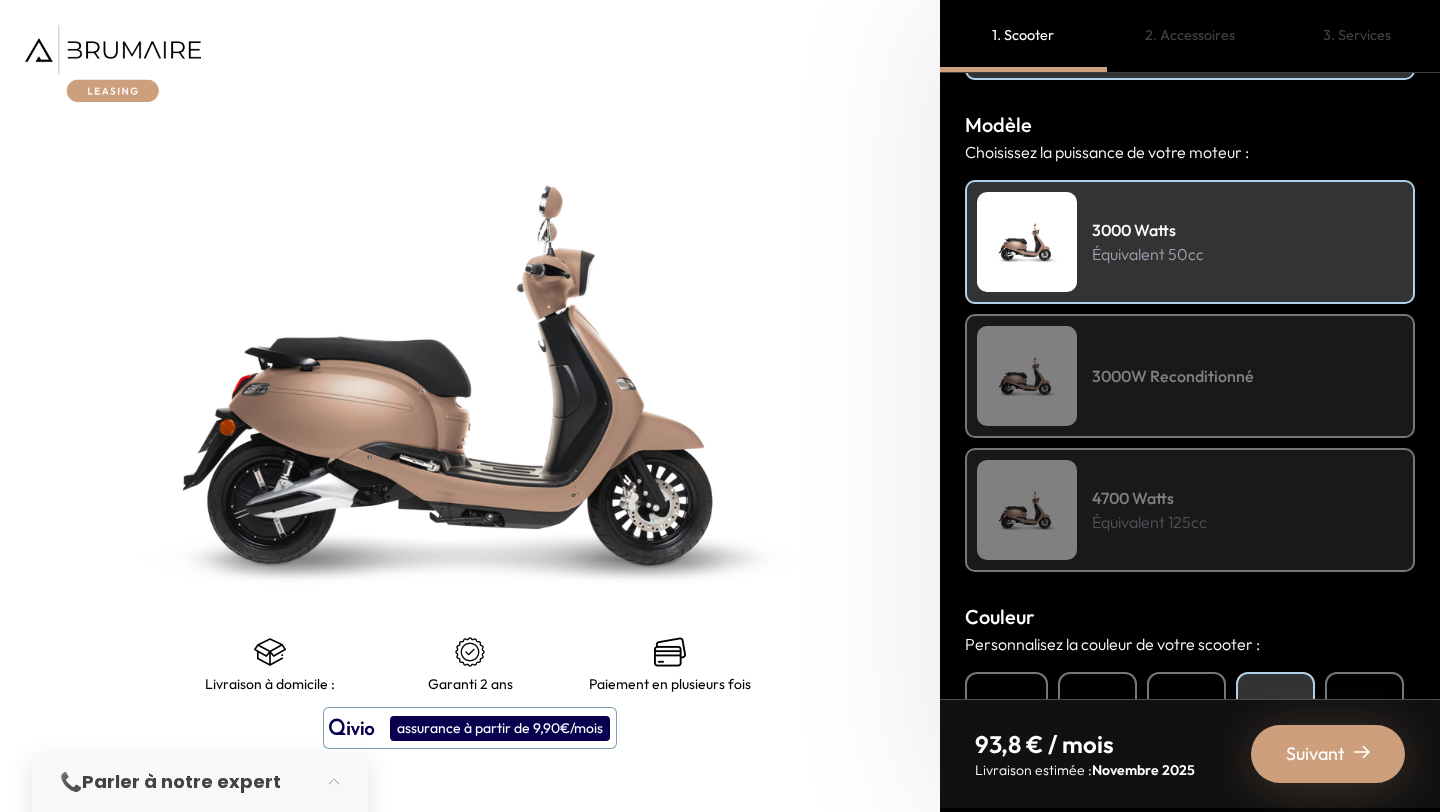 scroll, scrollTop: 189, scrollLeft: 0, axis: vertical 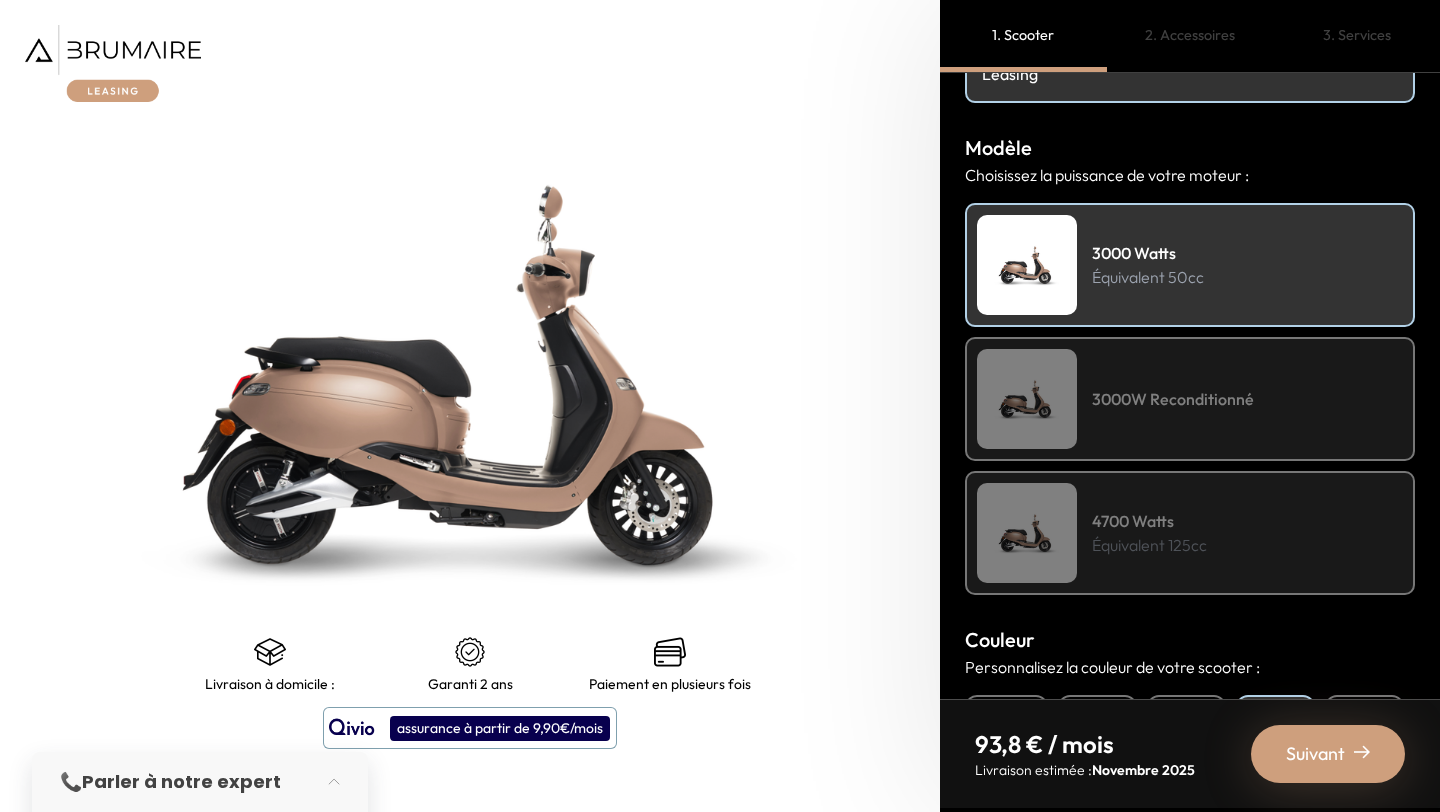 click on "3000W Reconditionné" at bounding box center (1173, 399) 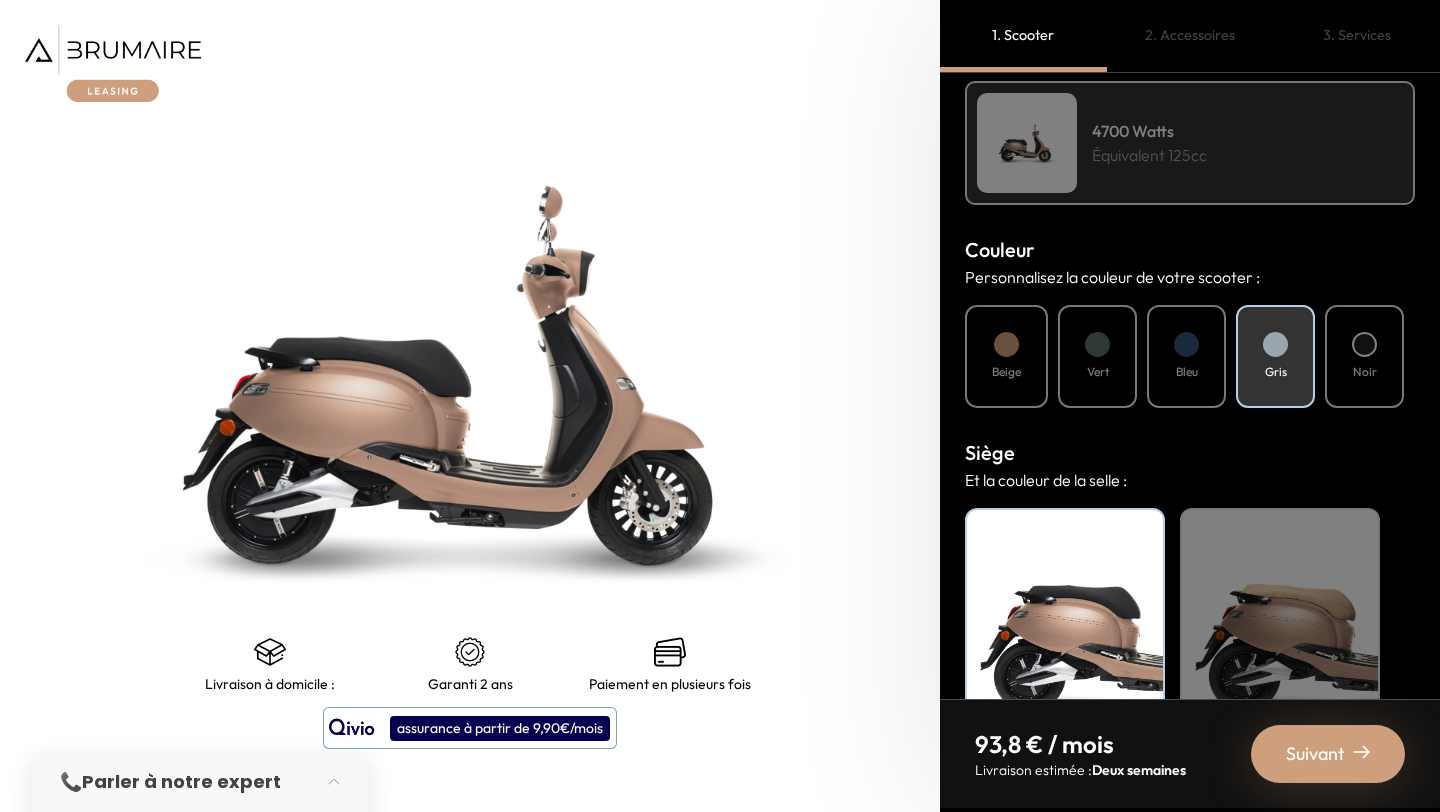 scroll, scrollTop: 663, scrollLeft: 0, axis: vertical 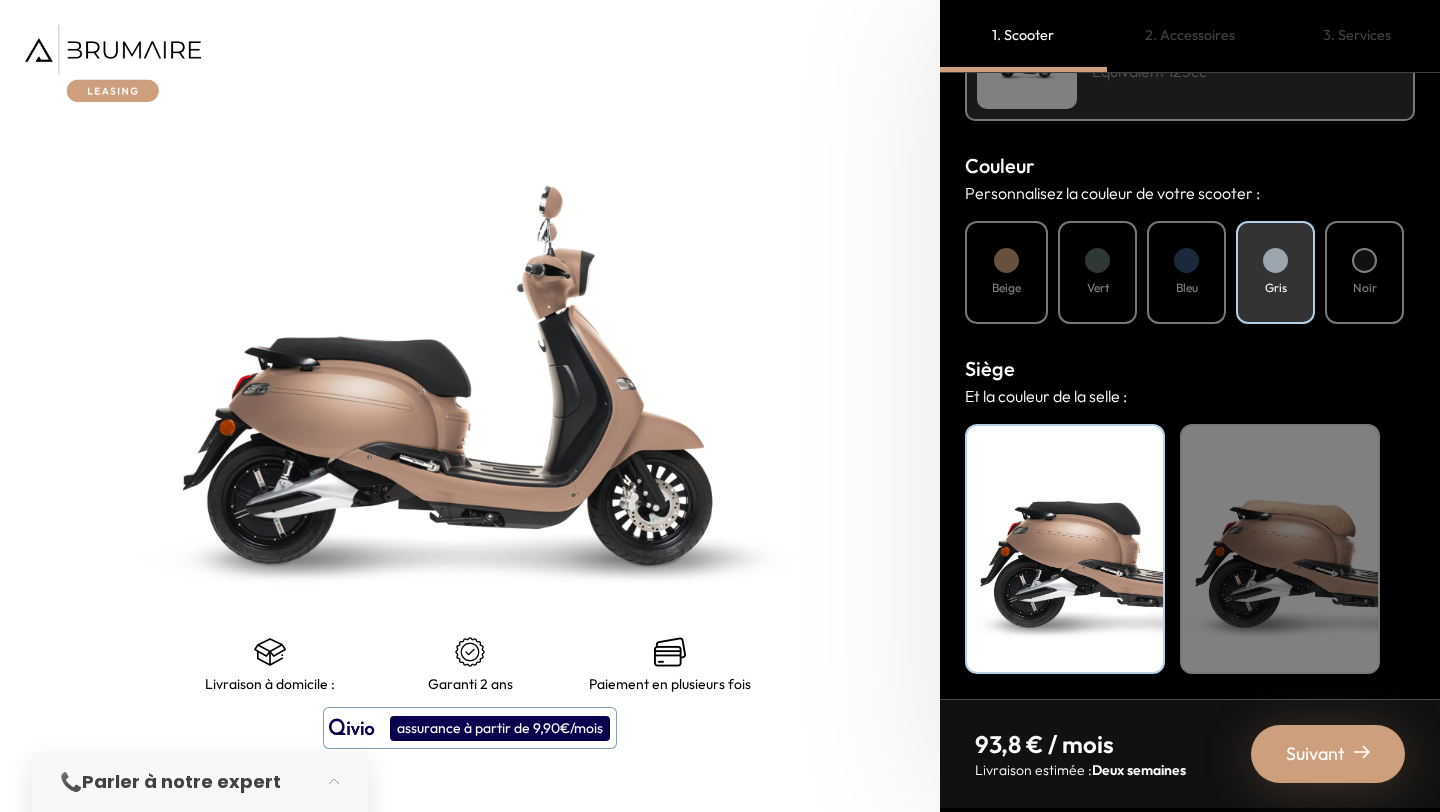 click on "Noir" at bounding box center (1065, 549) 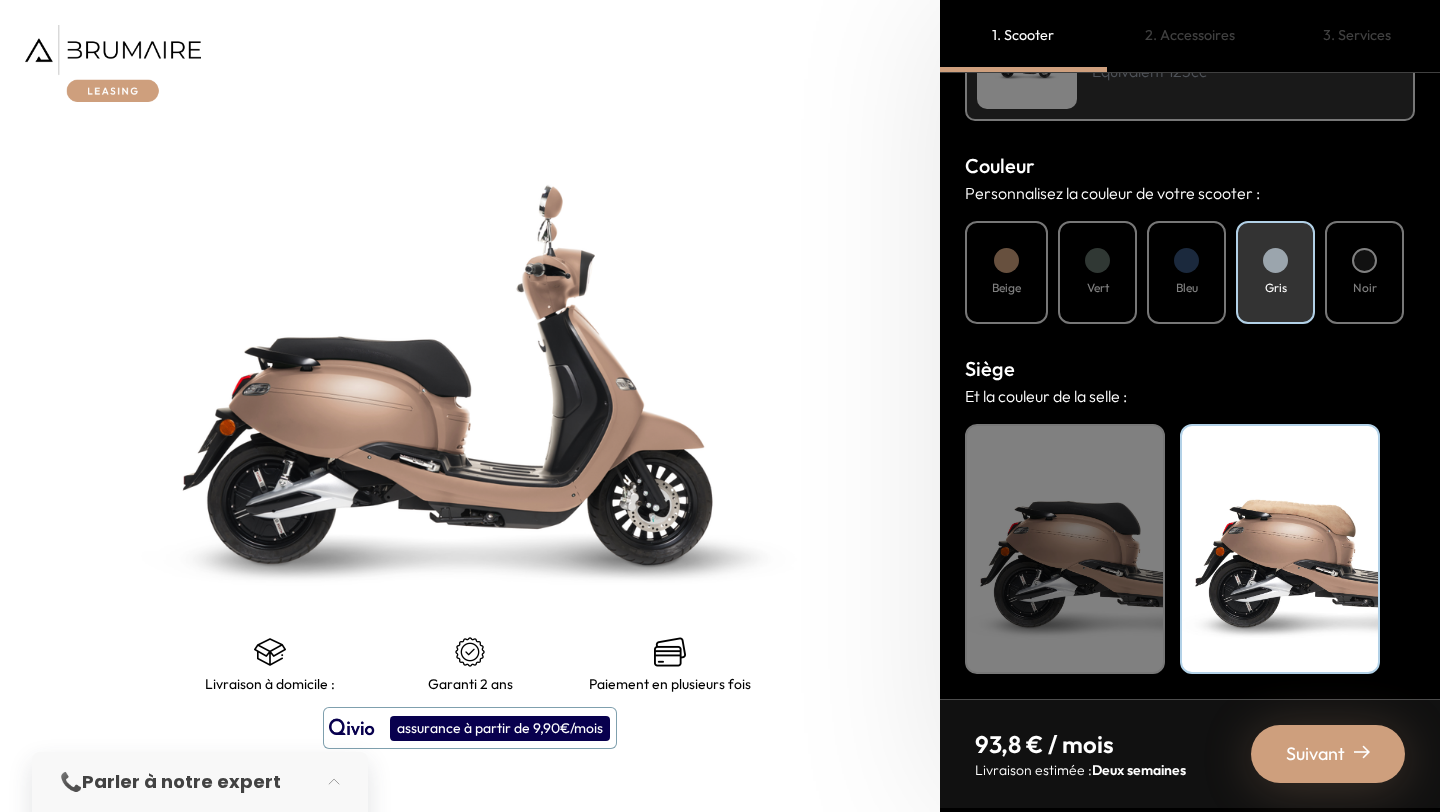 click on "Gris" at bounding box center [1275, 272] 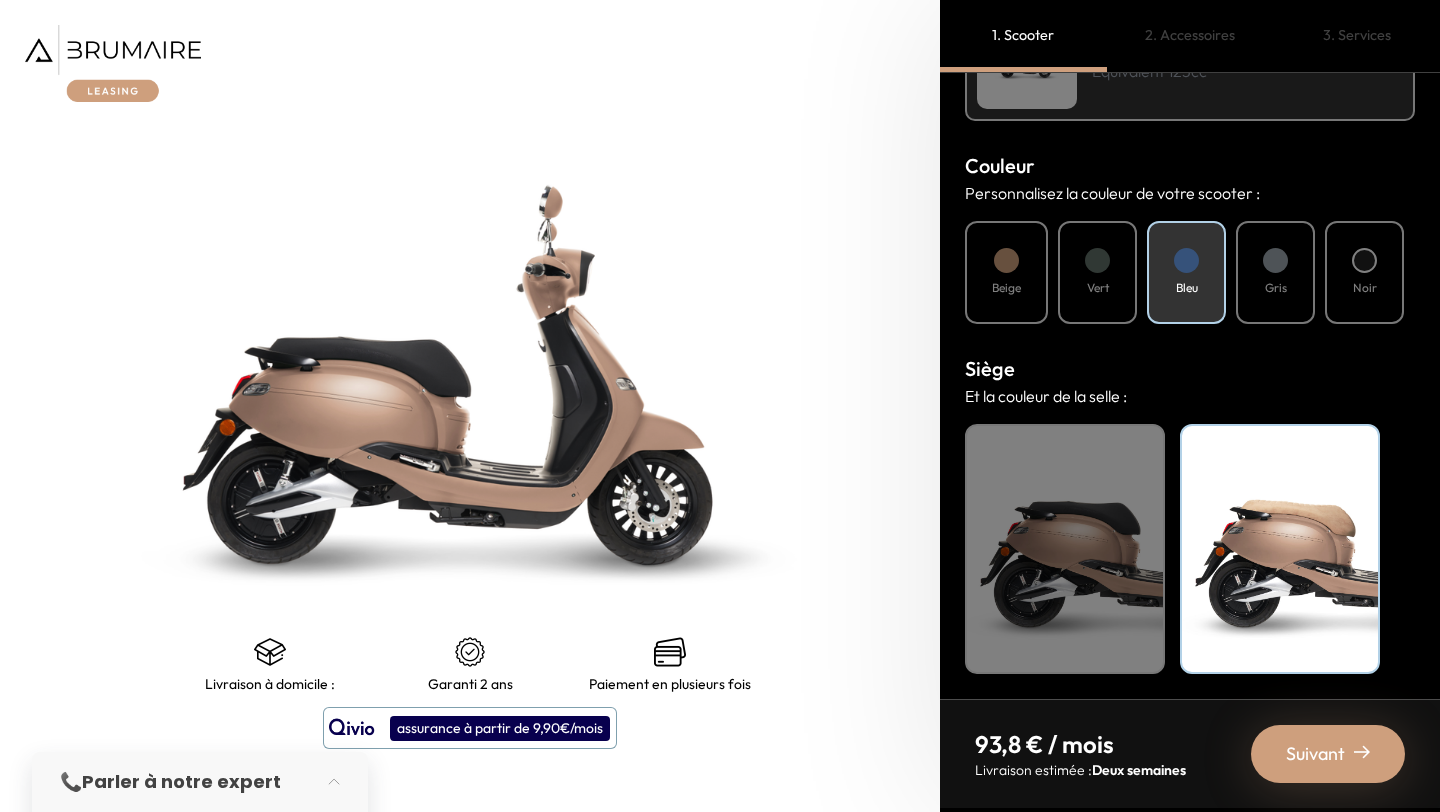 click on "Vert" at bounding box center [1097, 272] 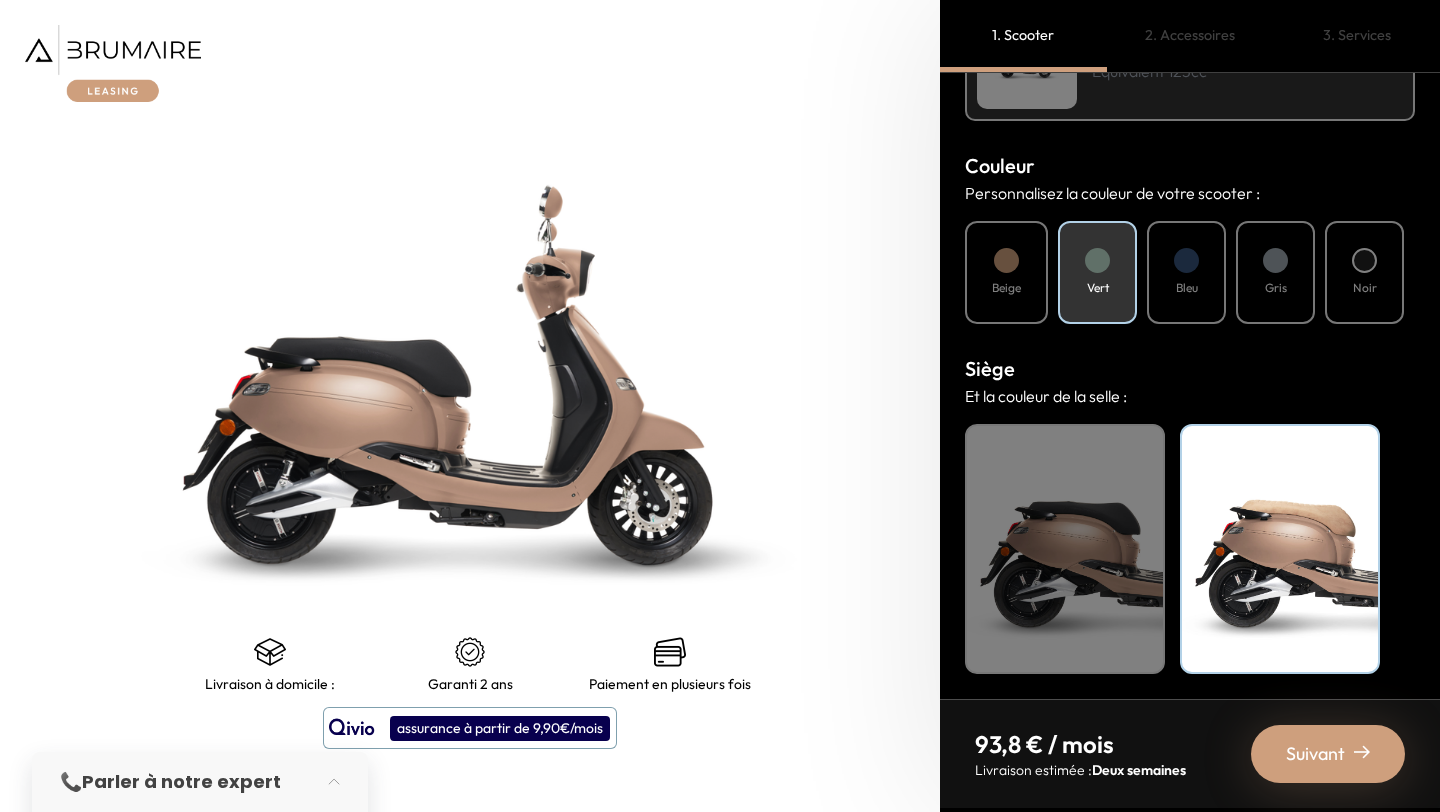 click on "Beige" at bounding box center [1006, 288] 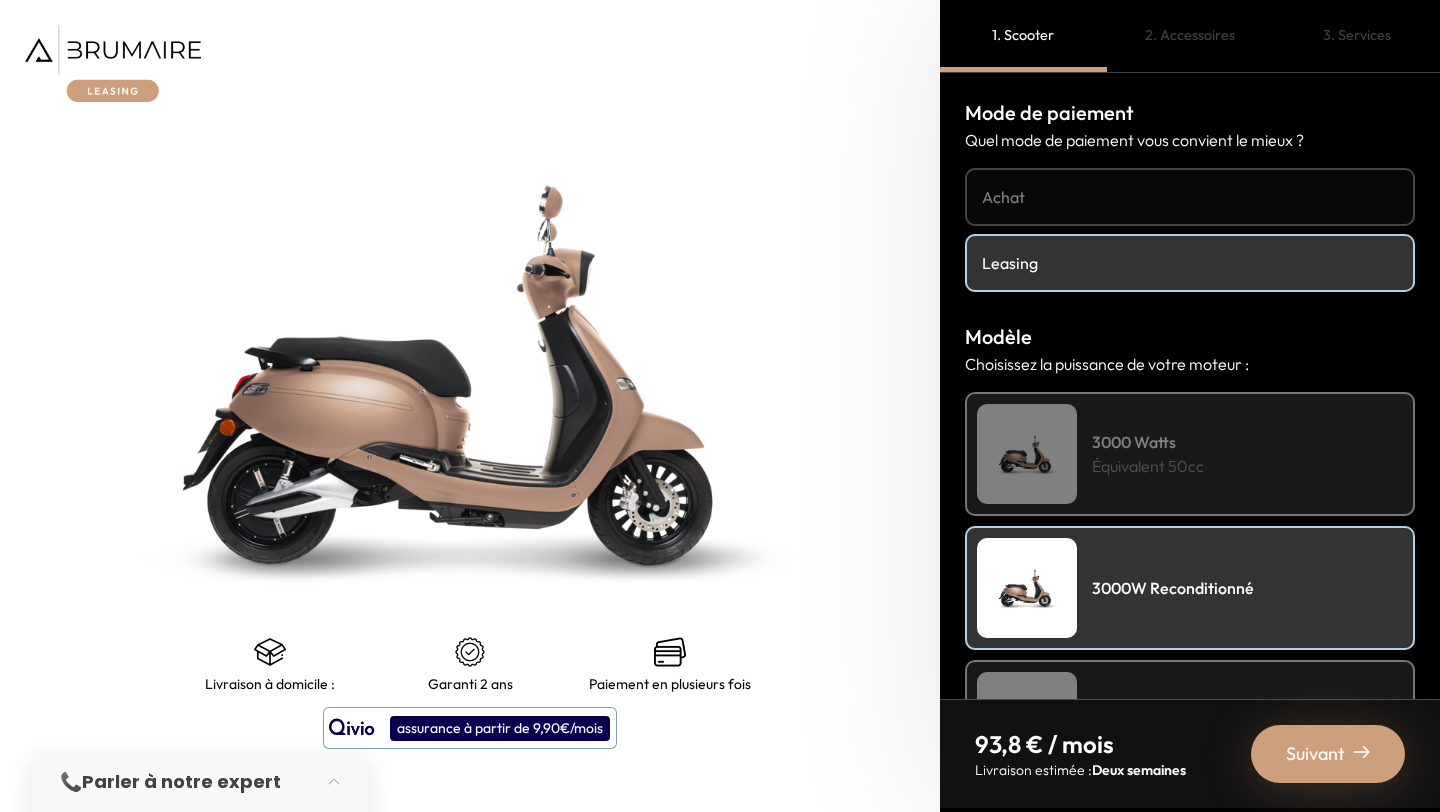 scroll, scrollTop: 663, scrollLeft: 0, axis: vertical 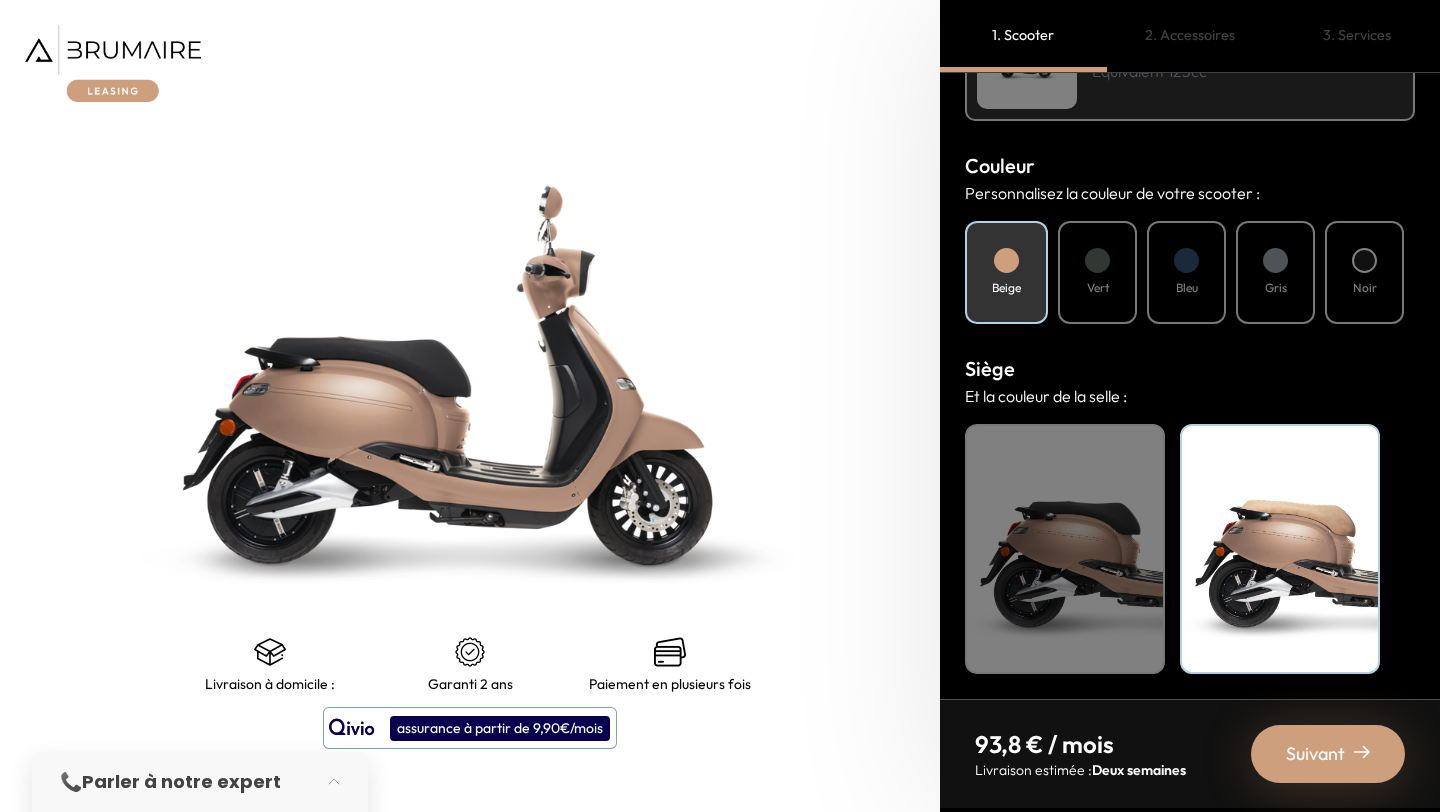 click on "Vert" at bounding box center [1097, 272] 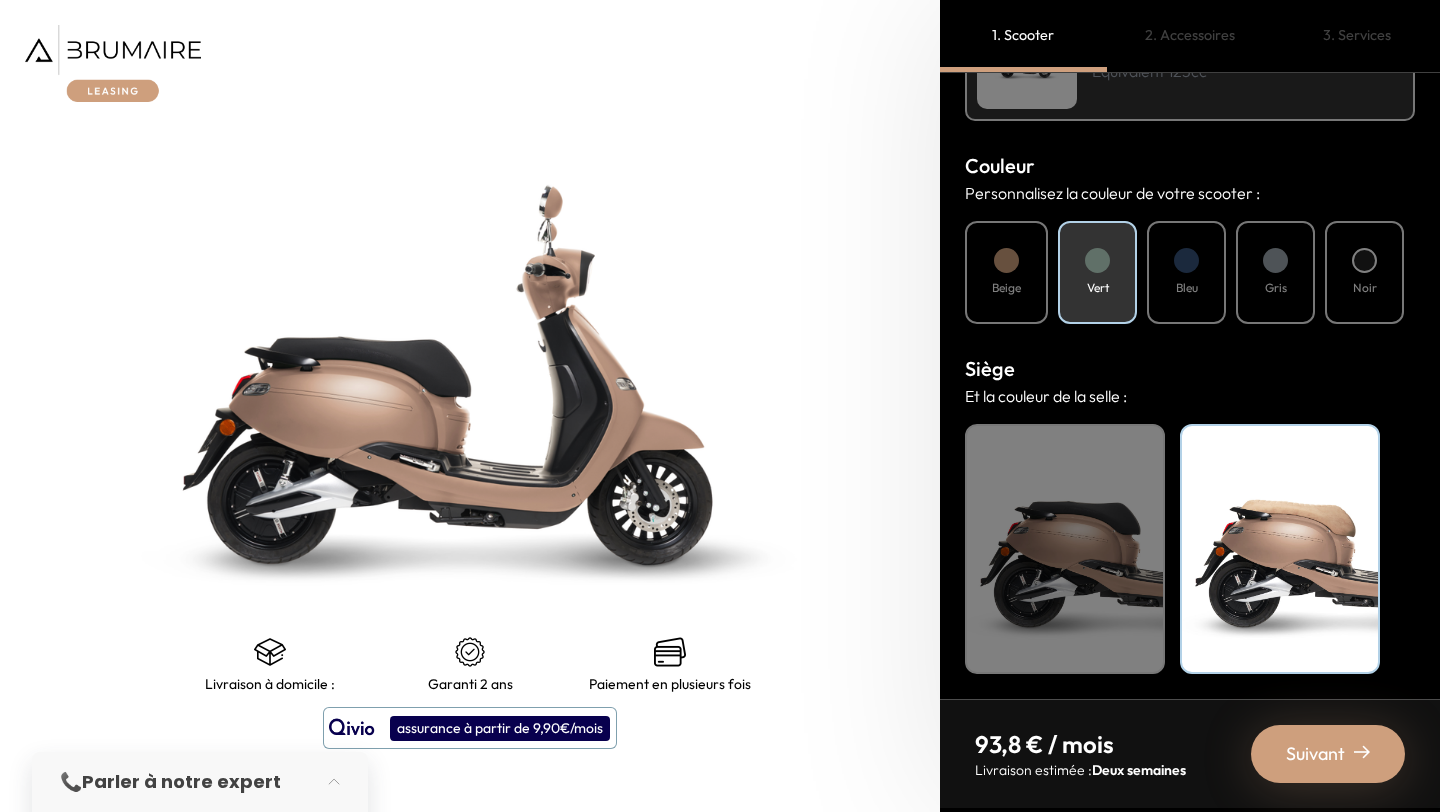 click on "Bleu" at bounding box center [1186, 272] 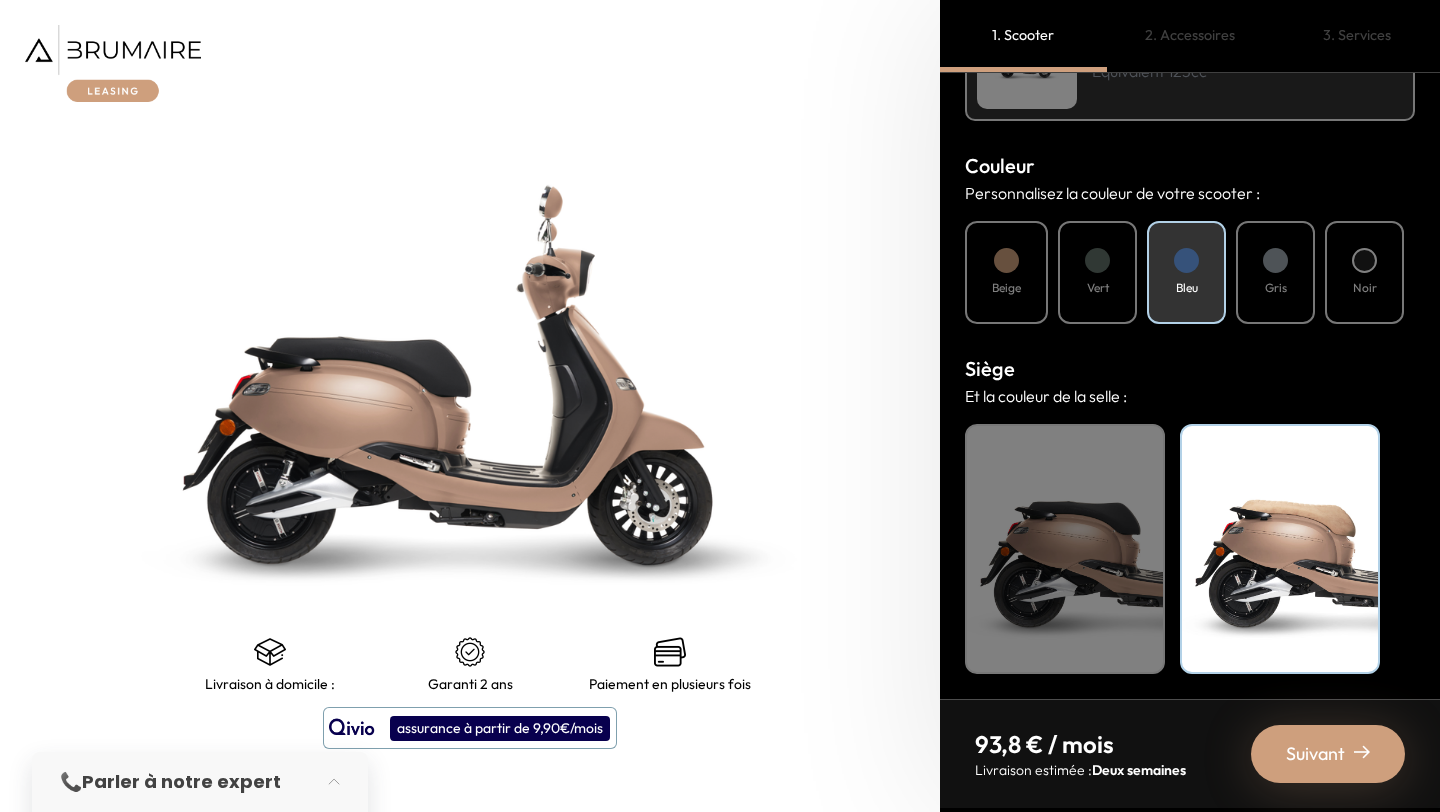 click on "Gris" at bounding box center (1275, 272) 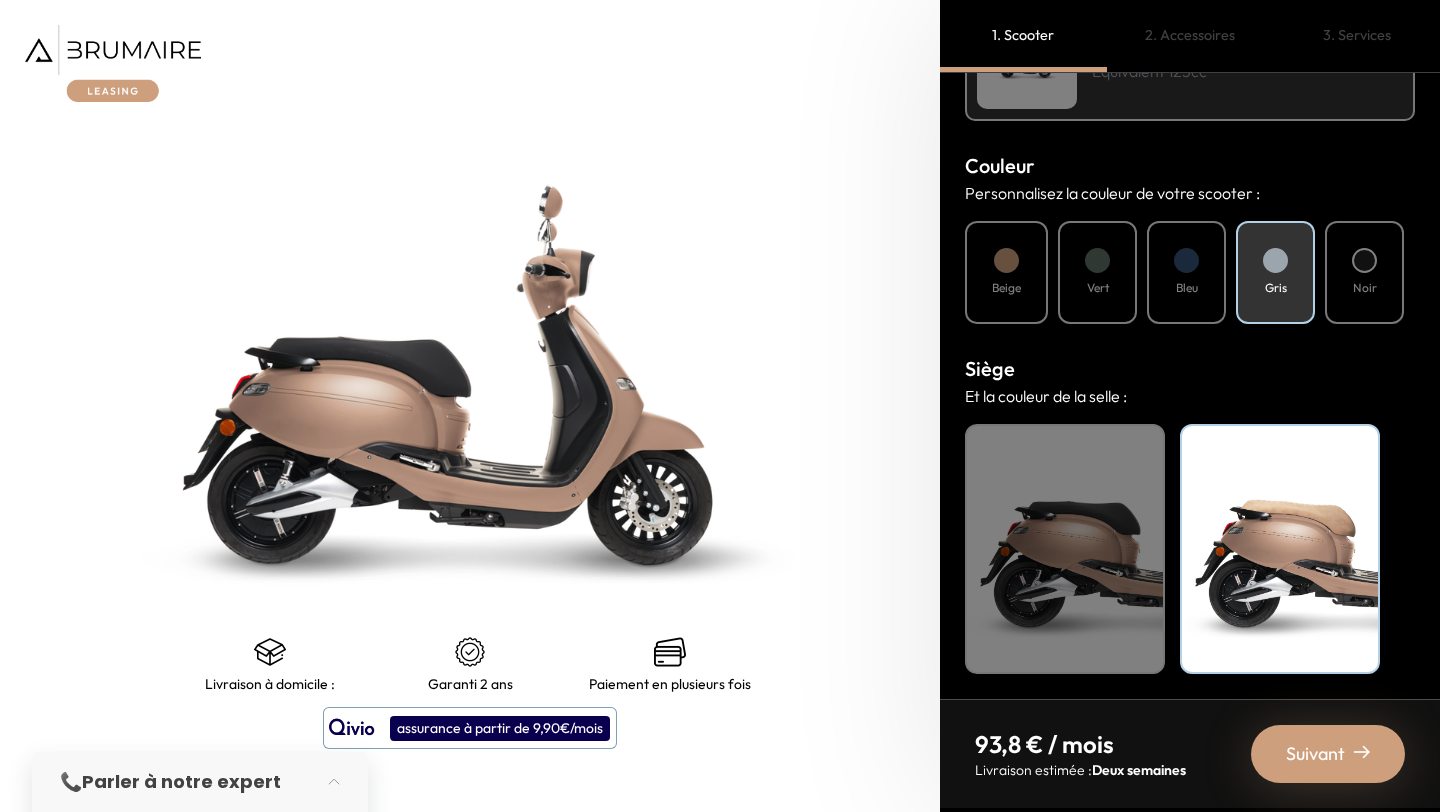 click on "Noir" at bounding box center [1364, 272] 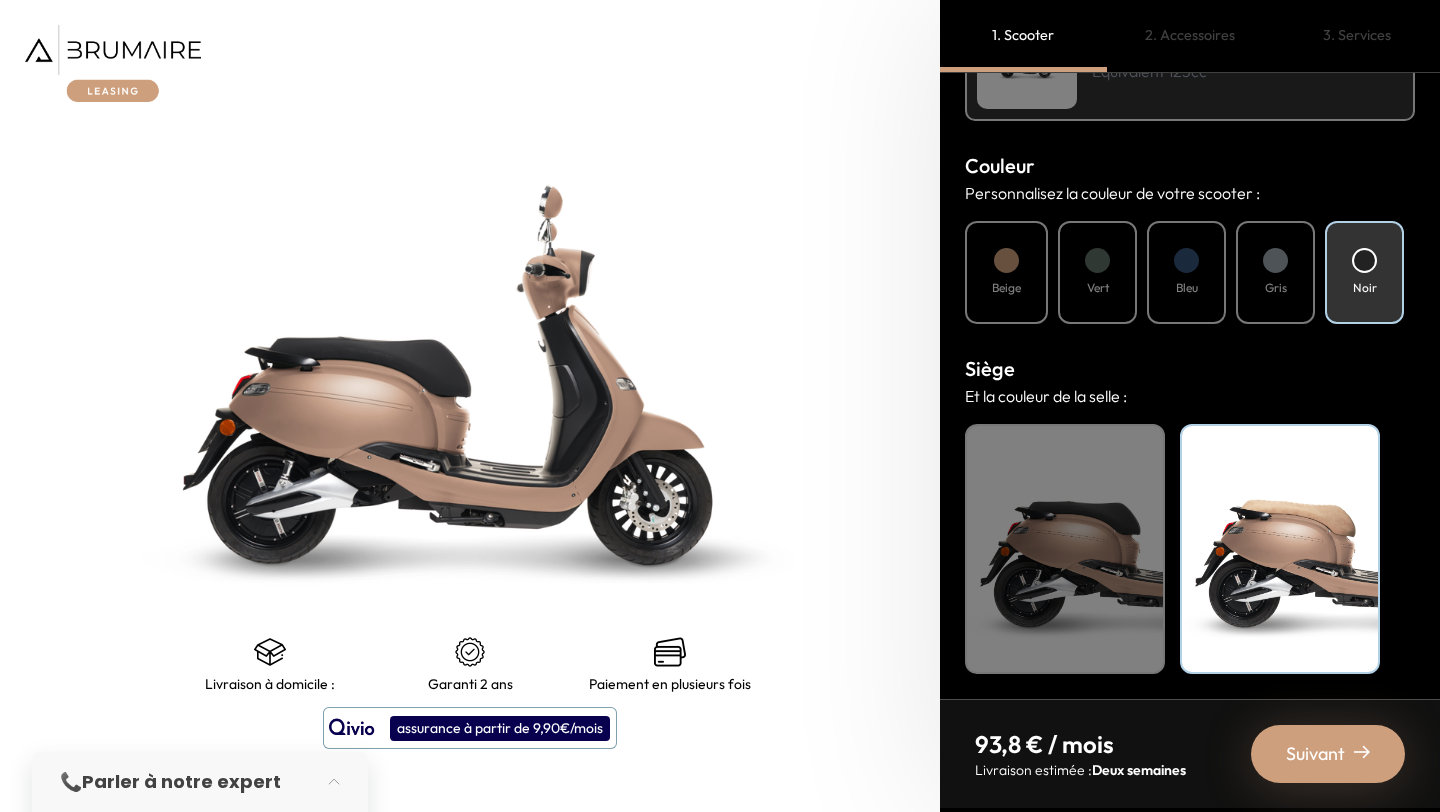 click on "Vert" at bounding box center (1097, 272) 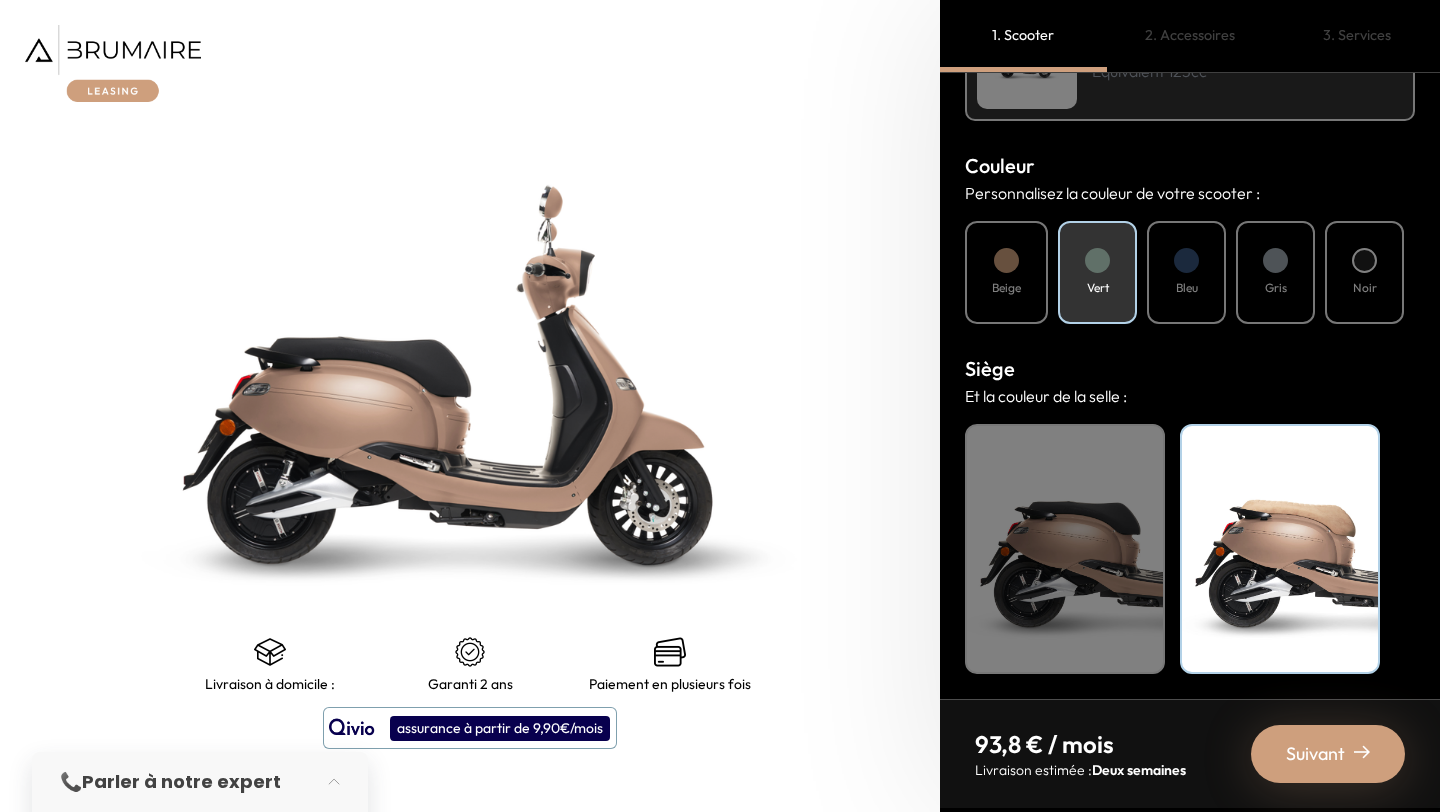 click on "Noir" at bounding box center (1065, 549) 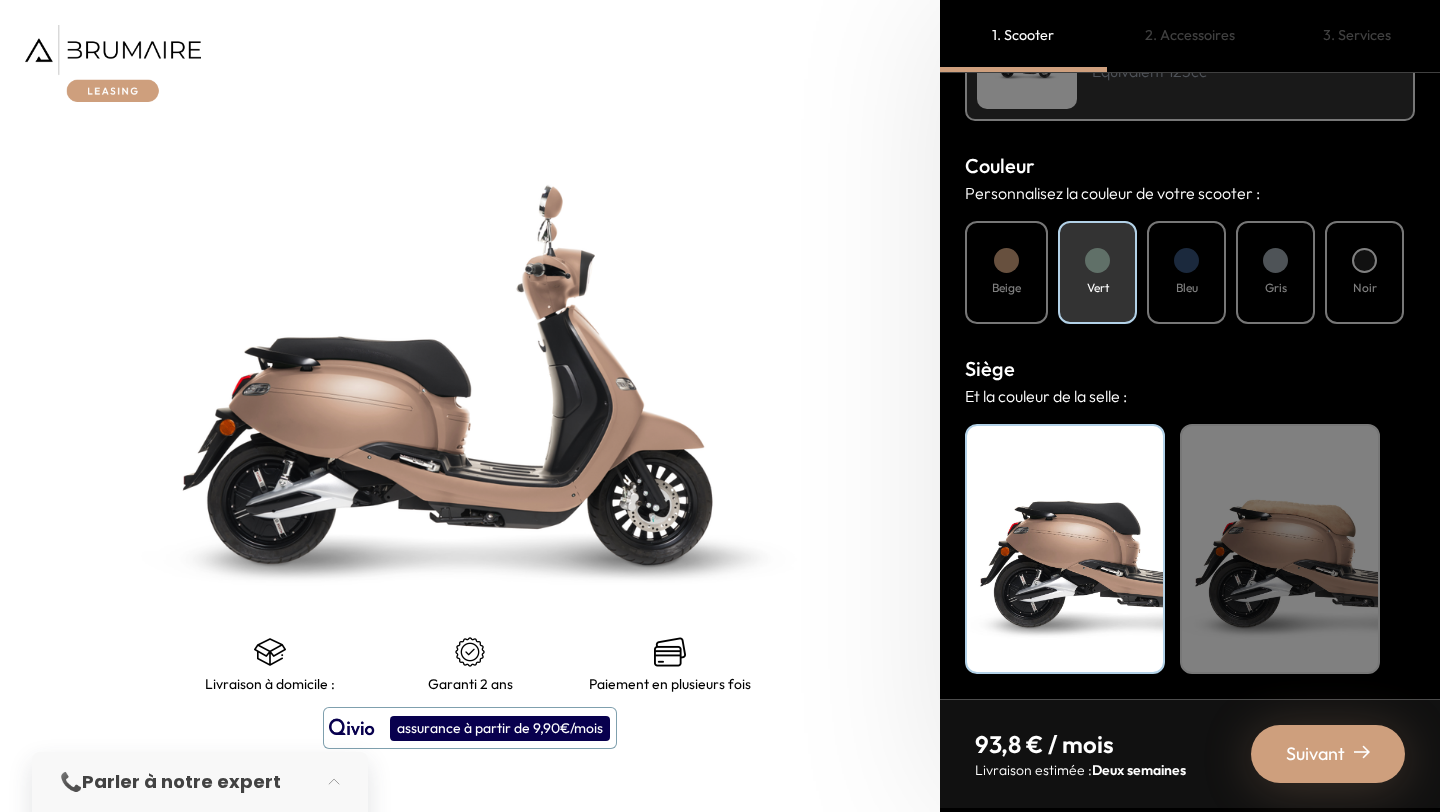 click on "Beige" at bounding box center [1280, 549] 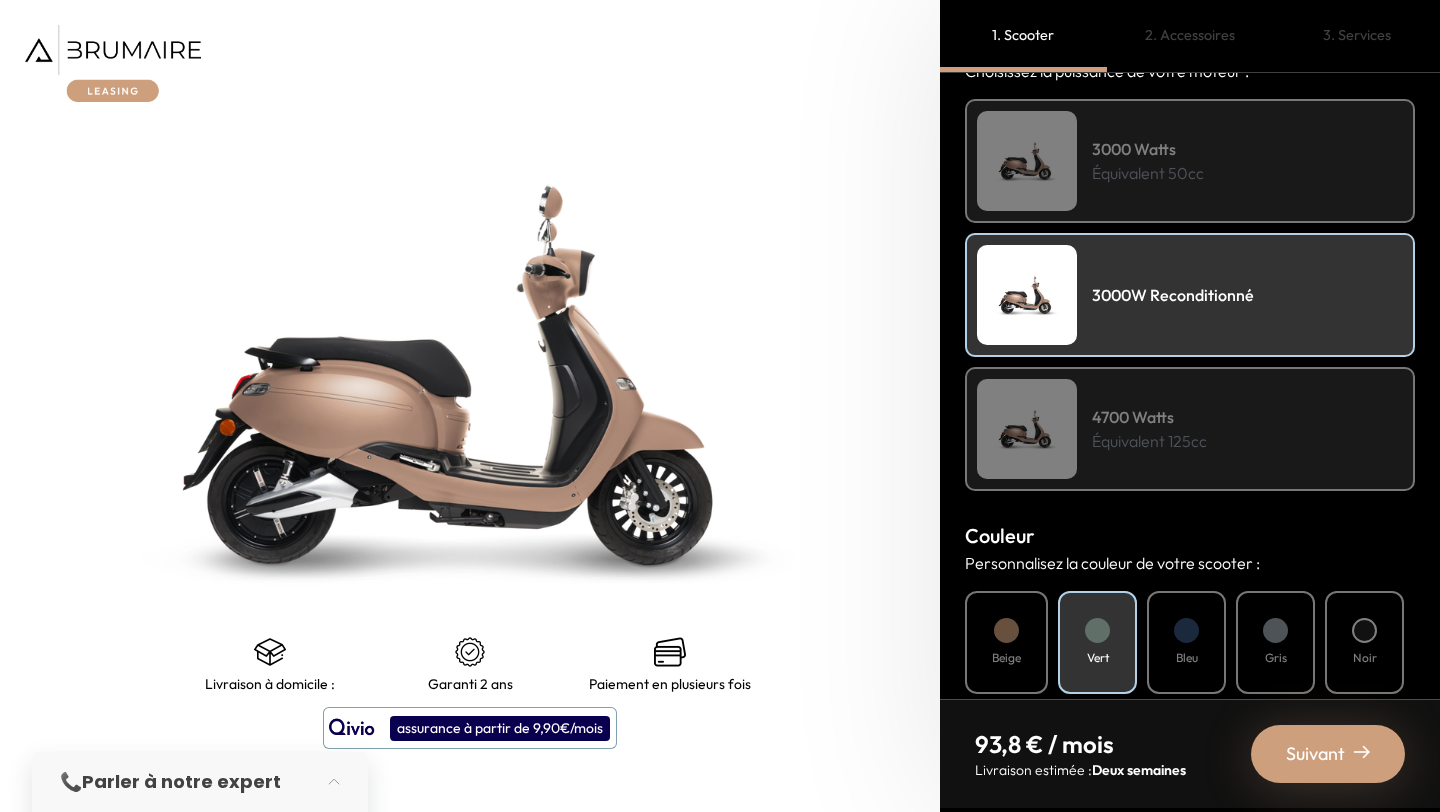 scroll, scrollTop: 273, scrollLeft: 0, axis: vertical 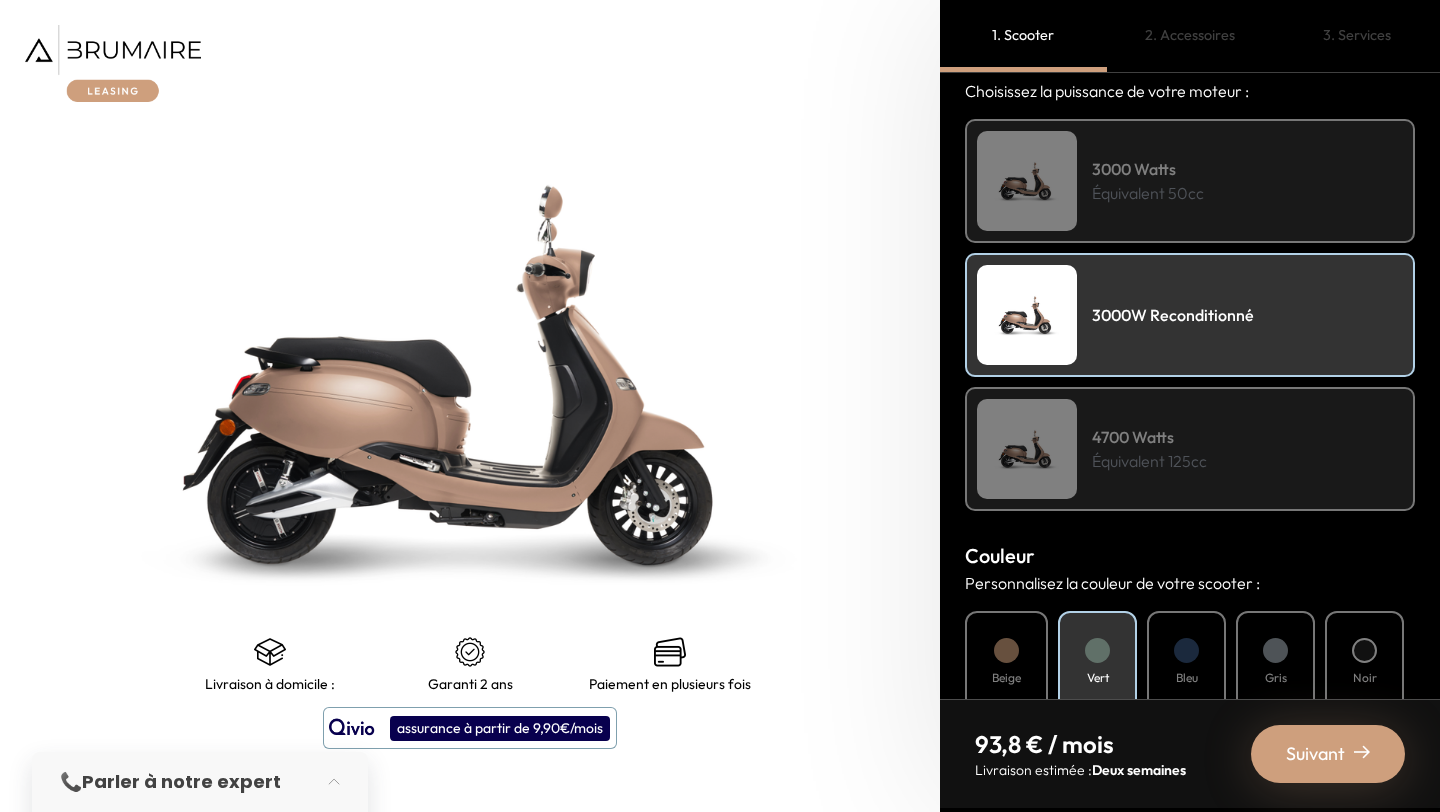 click on "Équivalent 50cc" at bounding box center (1148, 193) 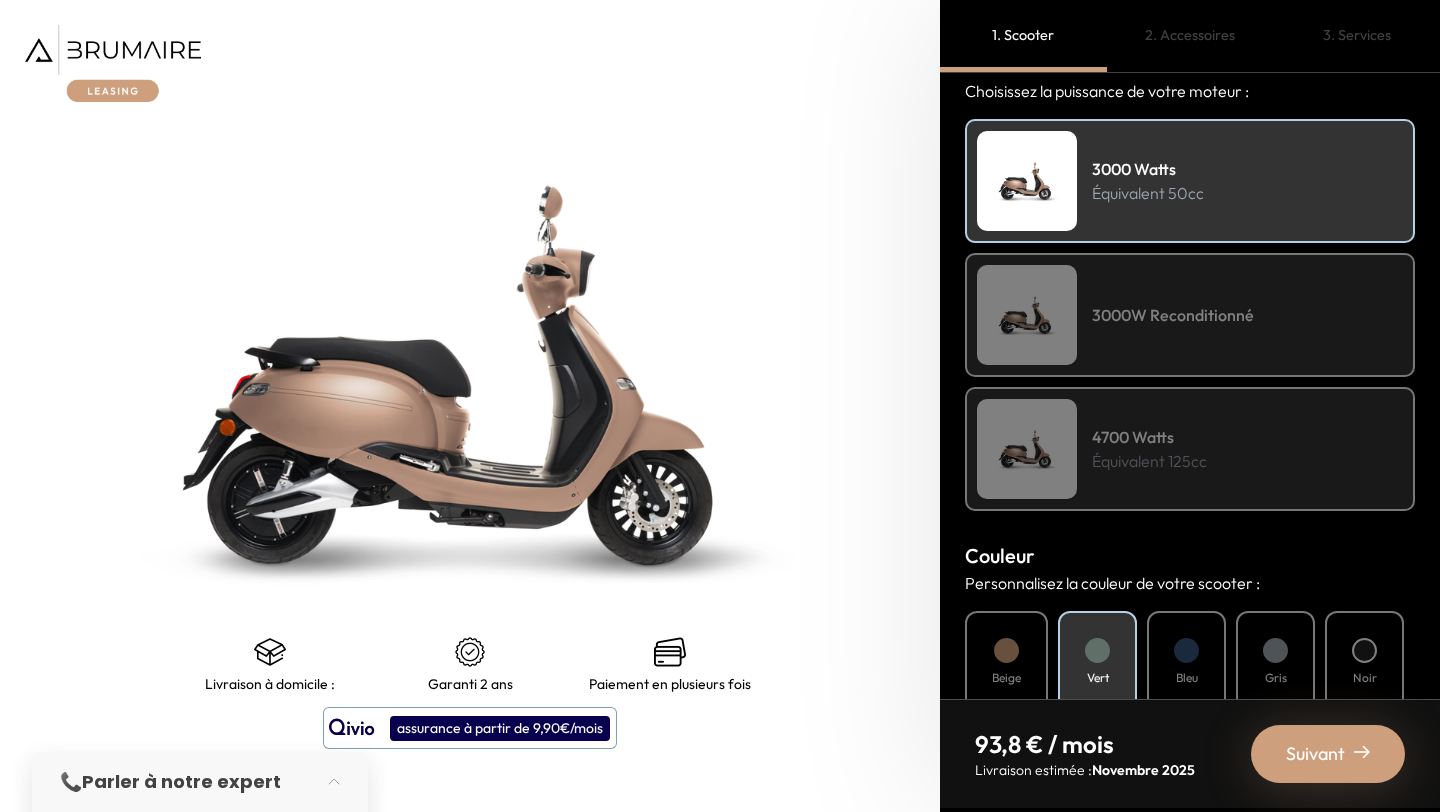 click on "Suivant" at bounding box center (1328, 754) 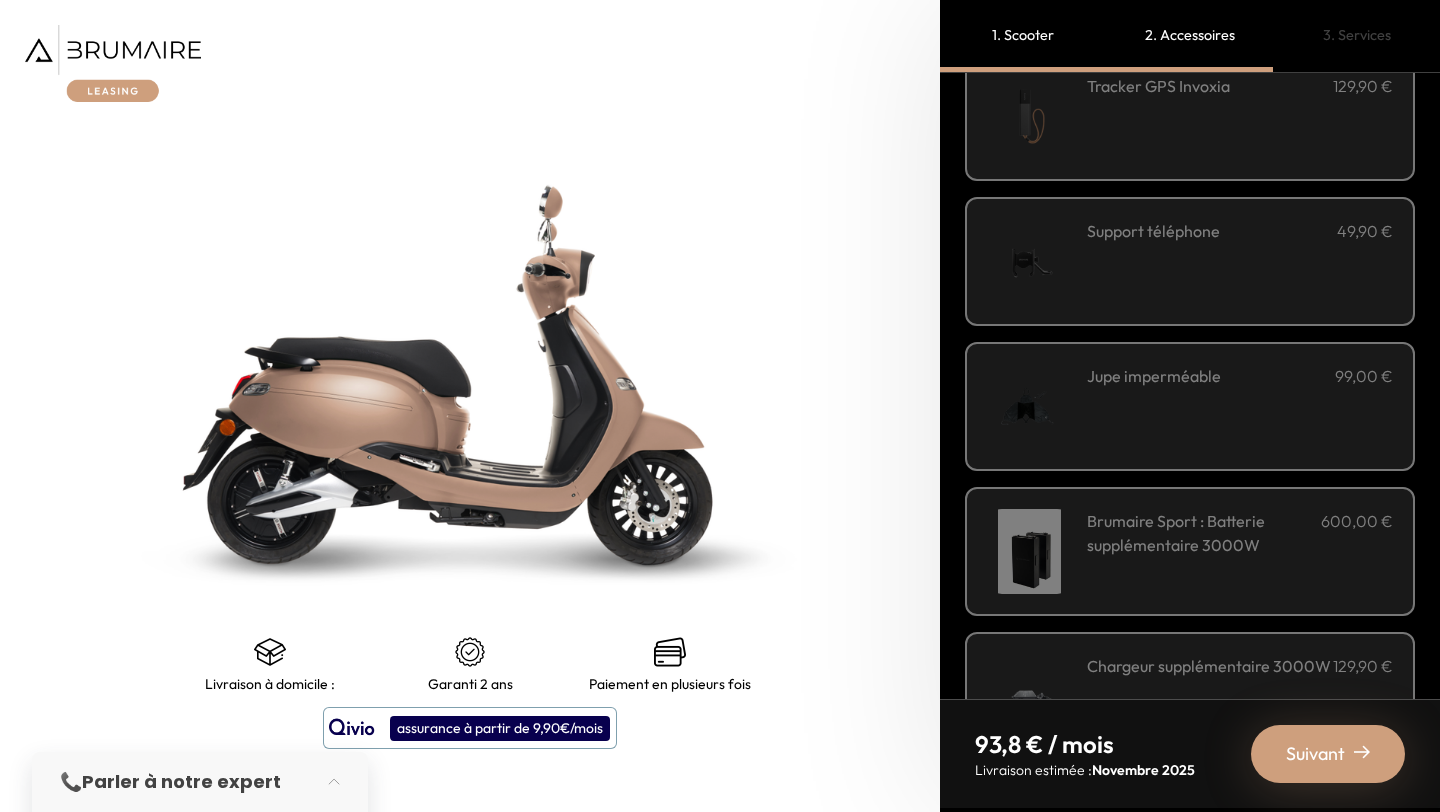 scroll, scrollTop: 638, scrollLeft: 0, axis: vertical 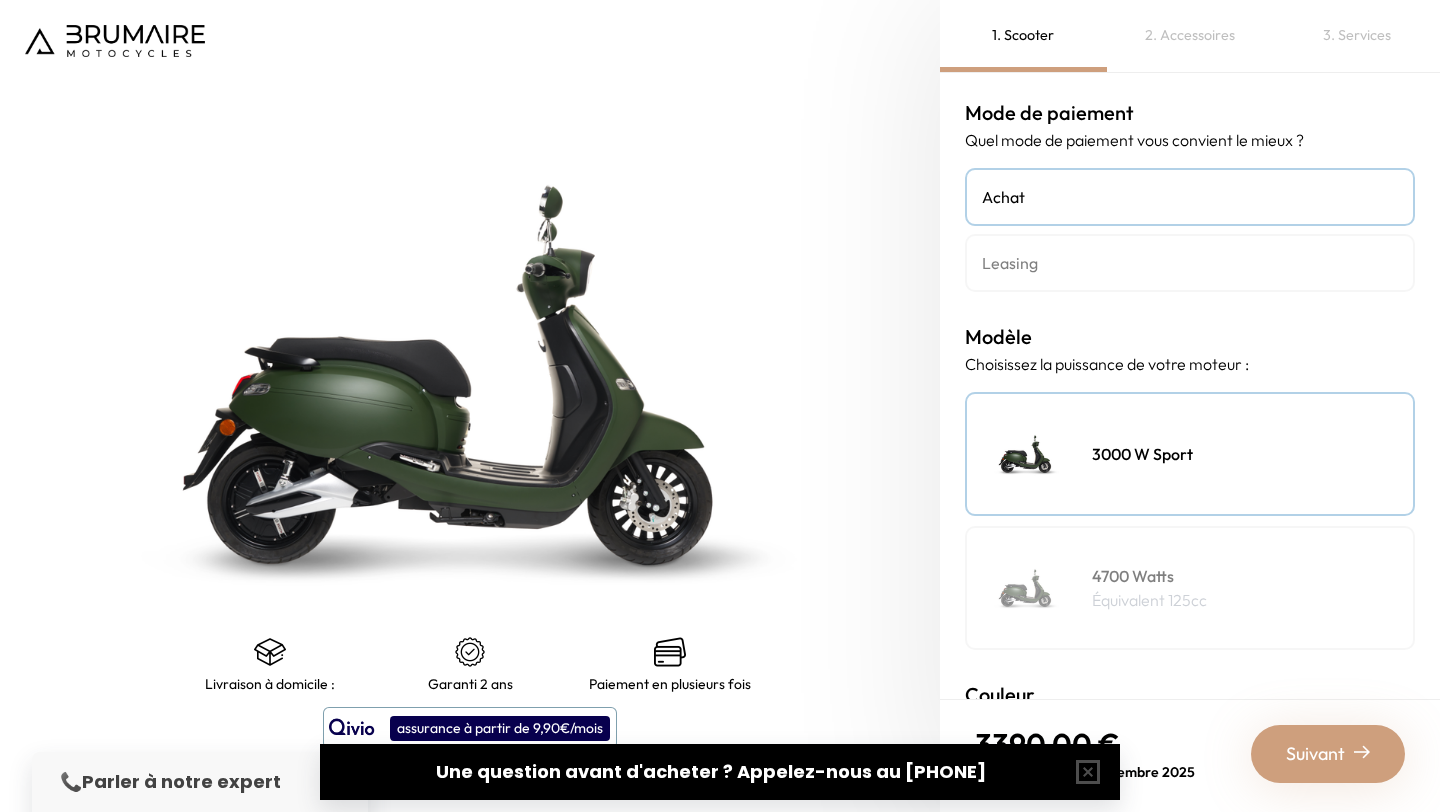 click on "Leasing" at bounding box center [1190, 263] 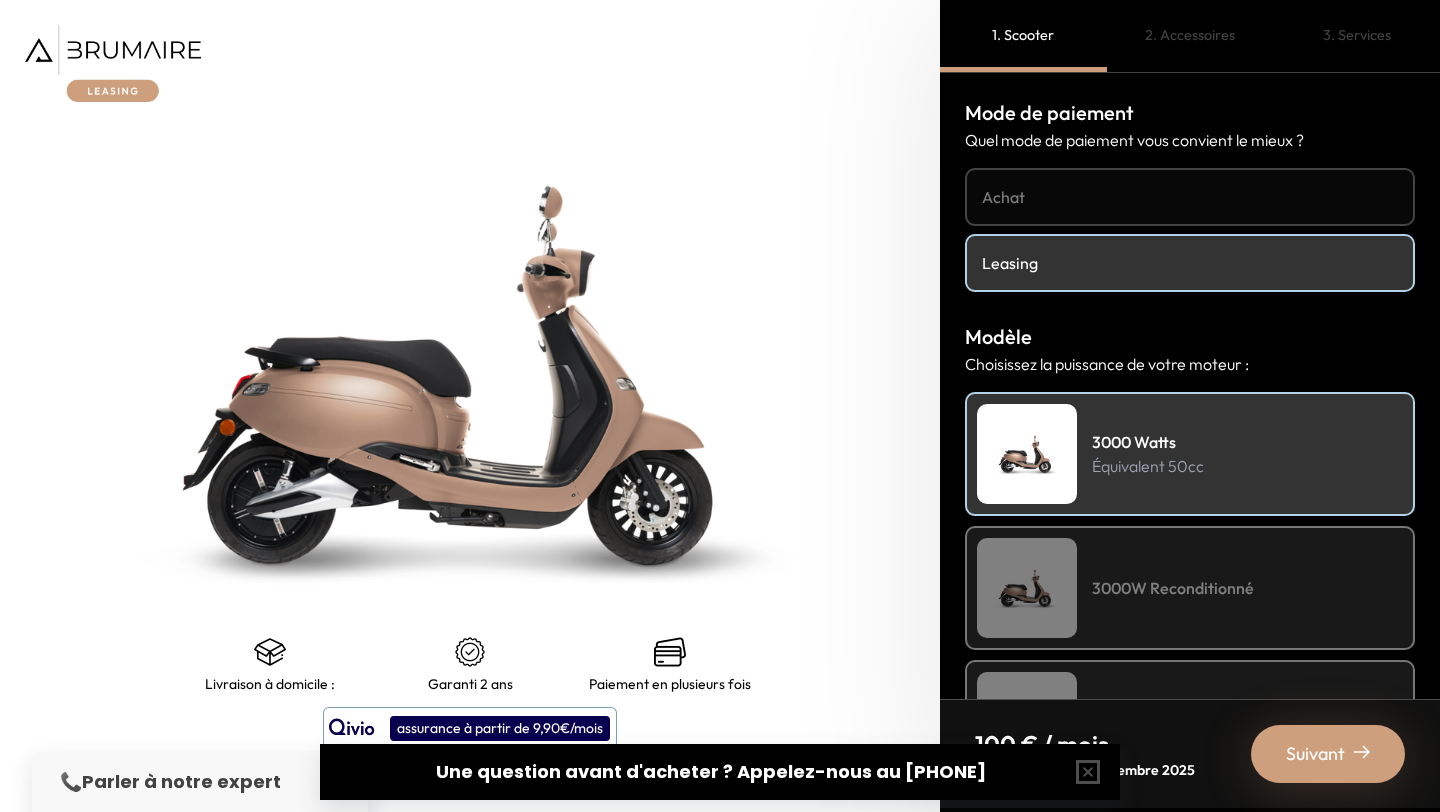 scroll, scrollTop: 0, scrollLeft: 0, axis: both 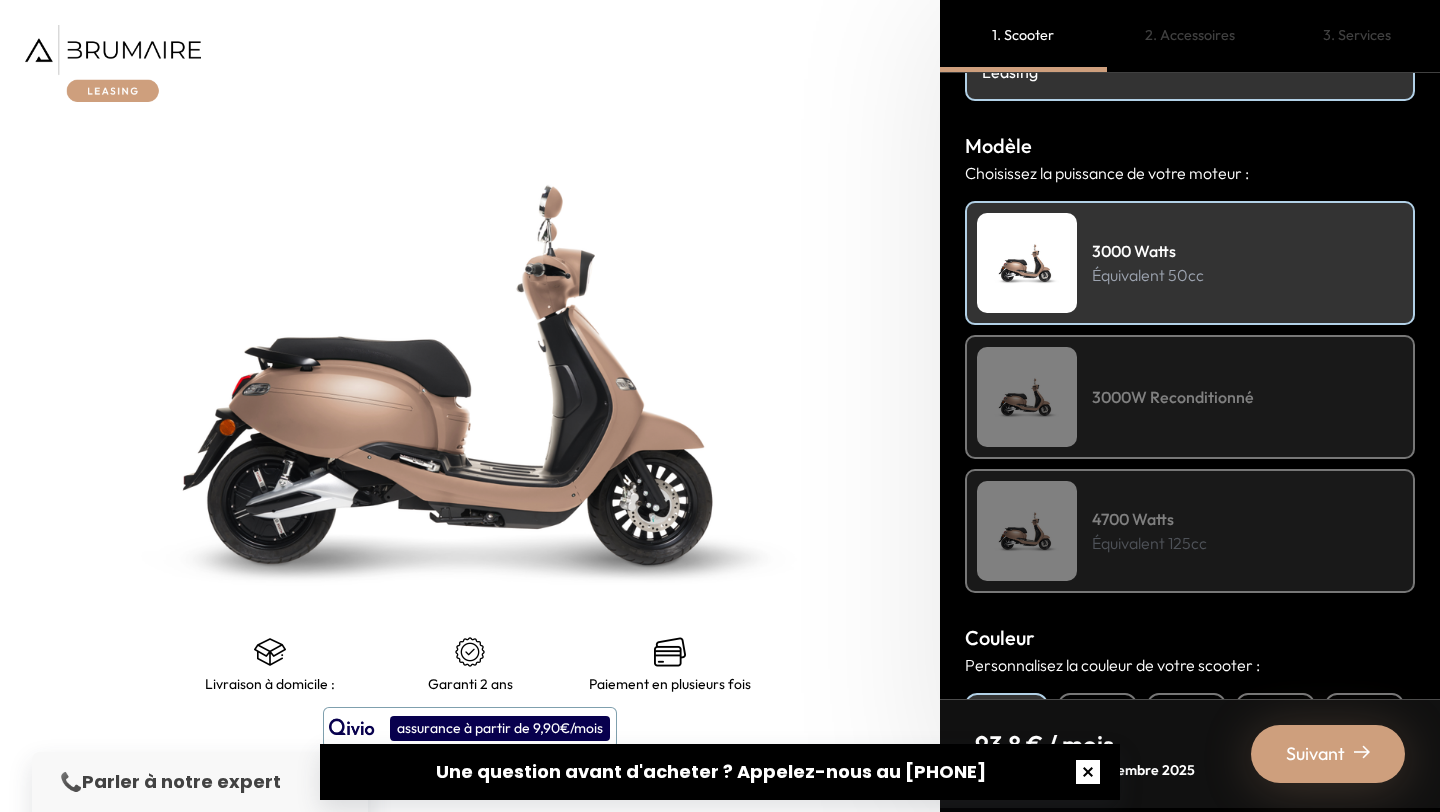 click at bounding box center (1088, 772) 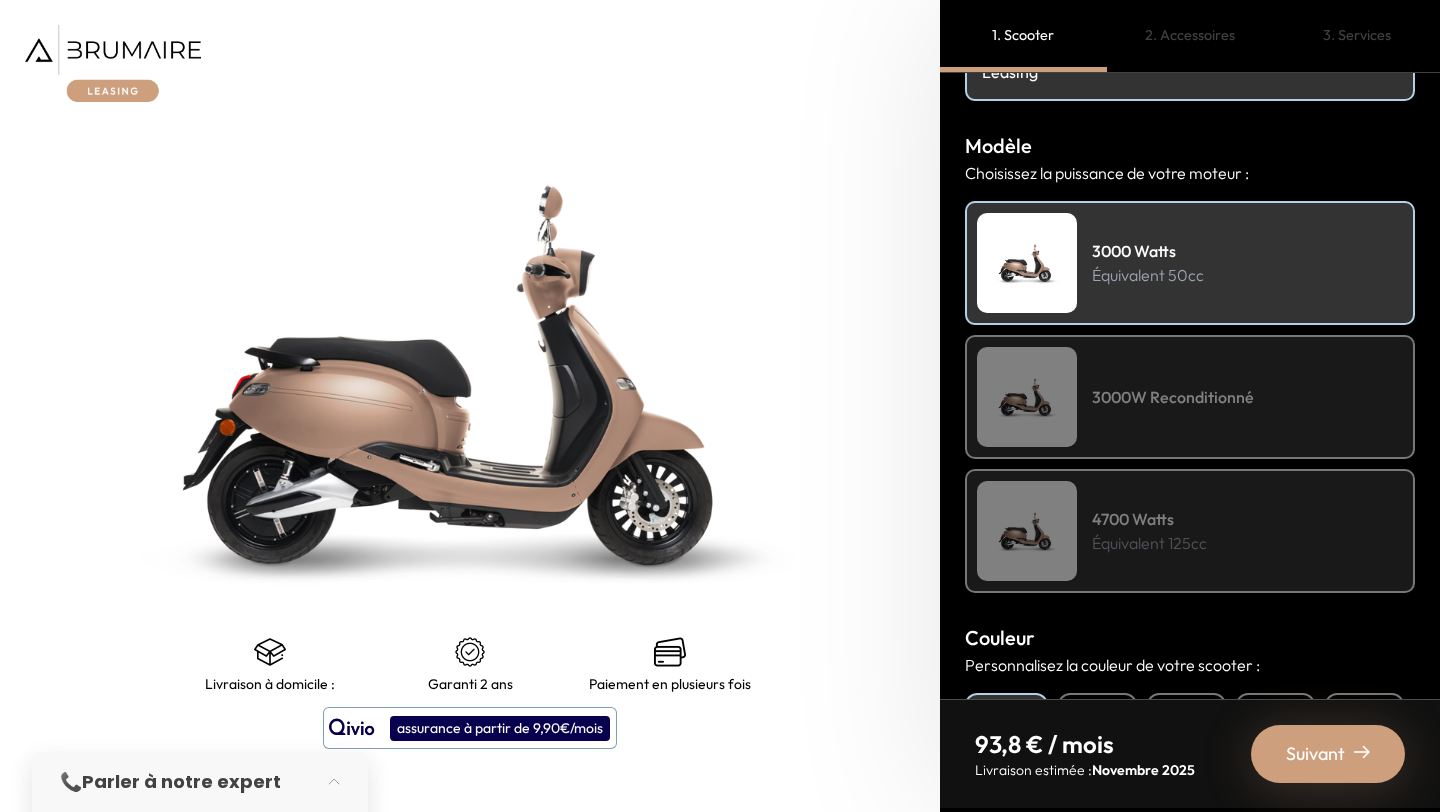 click on "3000W Reconditionné" at bounding box center [1190, 397] 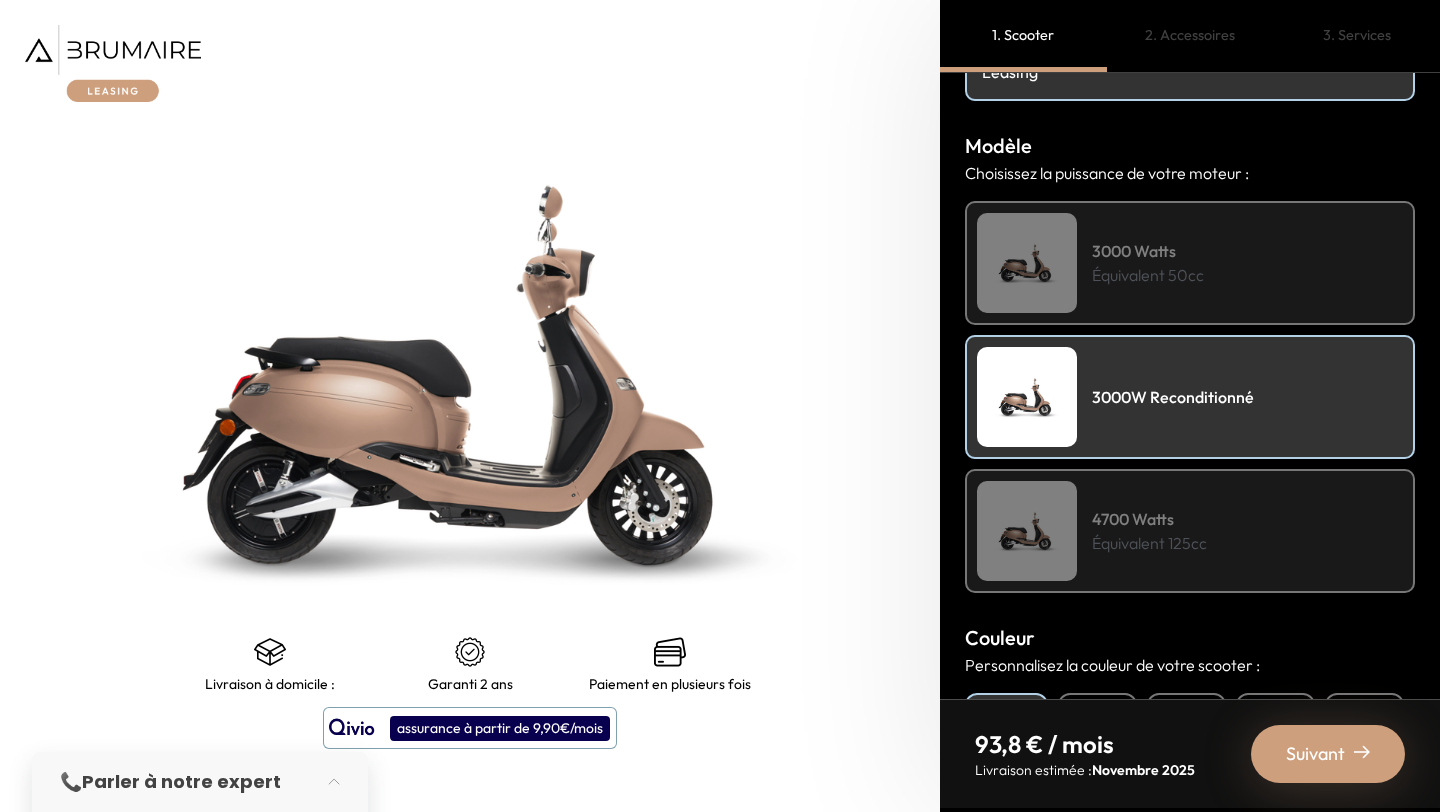 click on "3000 Watts
Équivalent 50cc" at bounding box center [1190, 263] 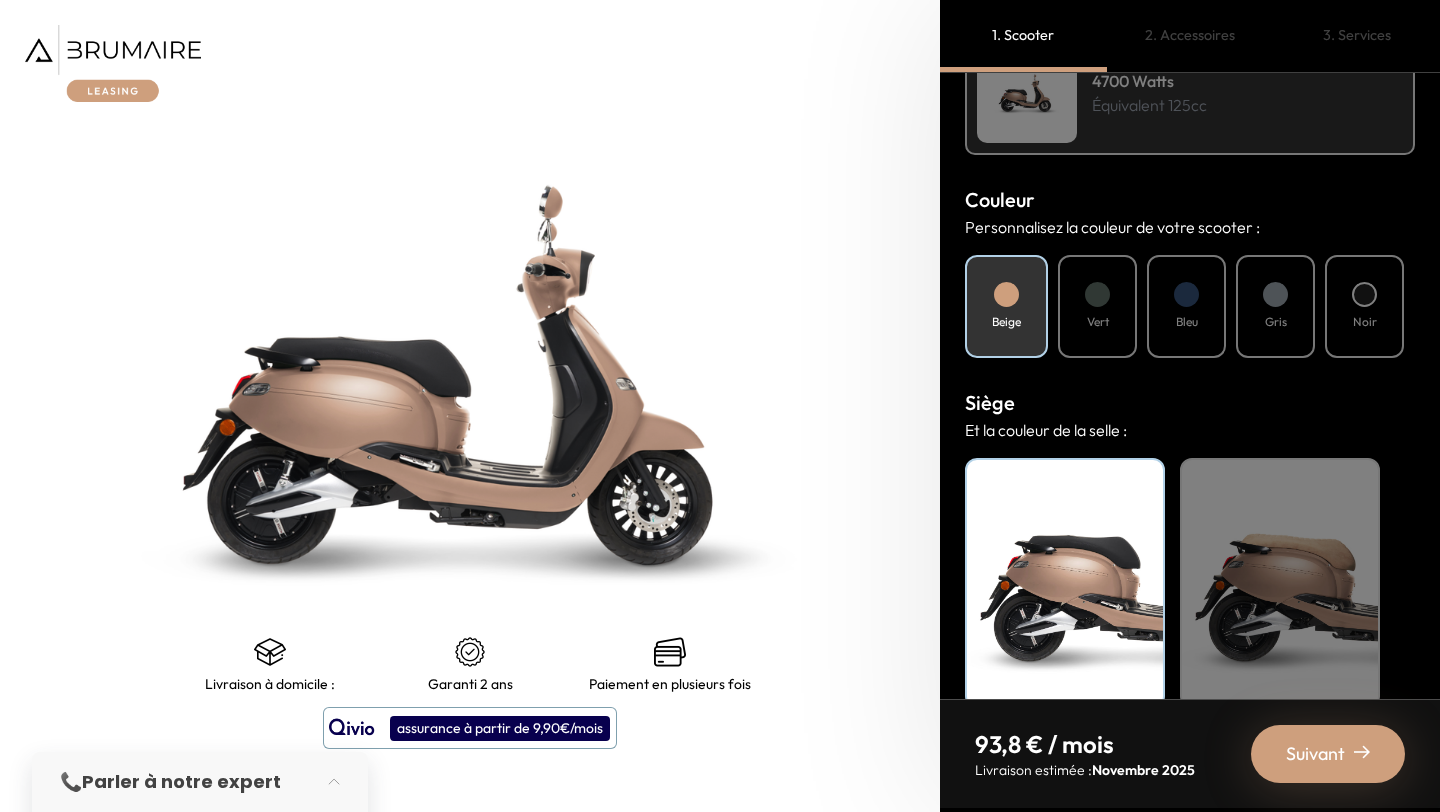 scroll, scrollTop: 663, scrollLeft: 0, axis: vertical 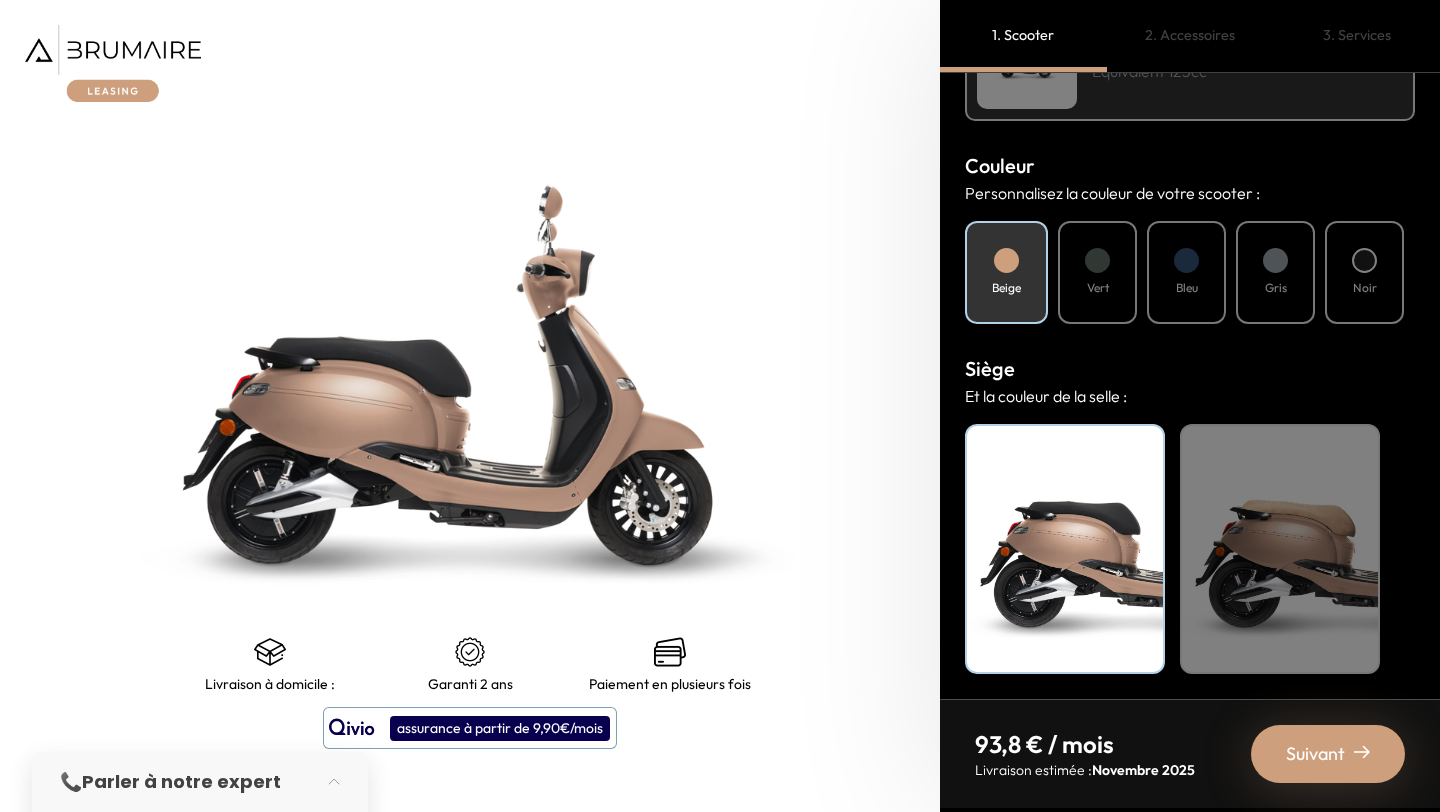 click on "Beige" at bounding box center (1006, 288) 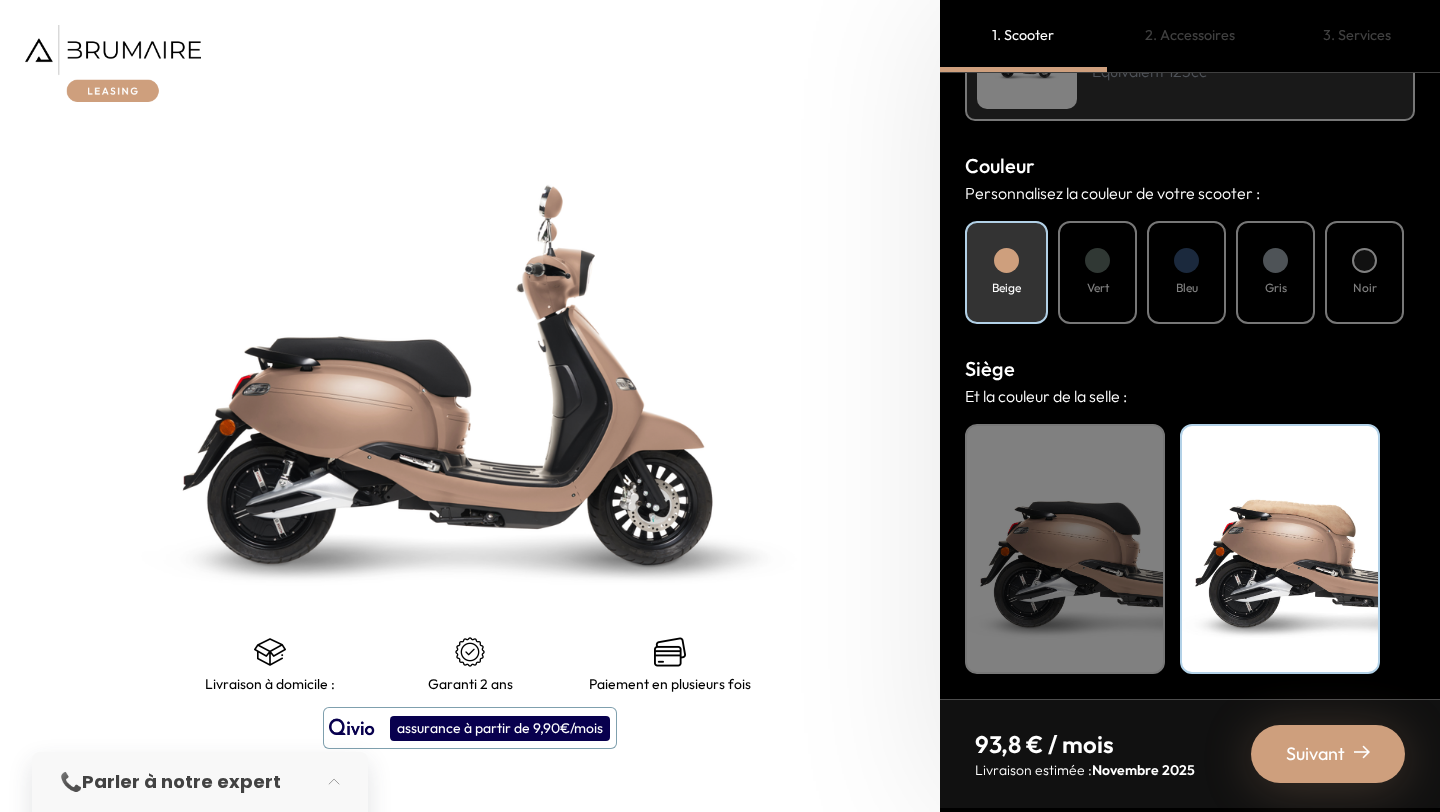 click on "Noir" at bounding box center [1065, 549] 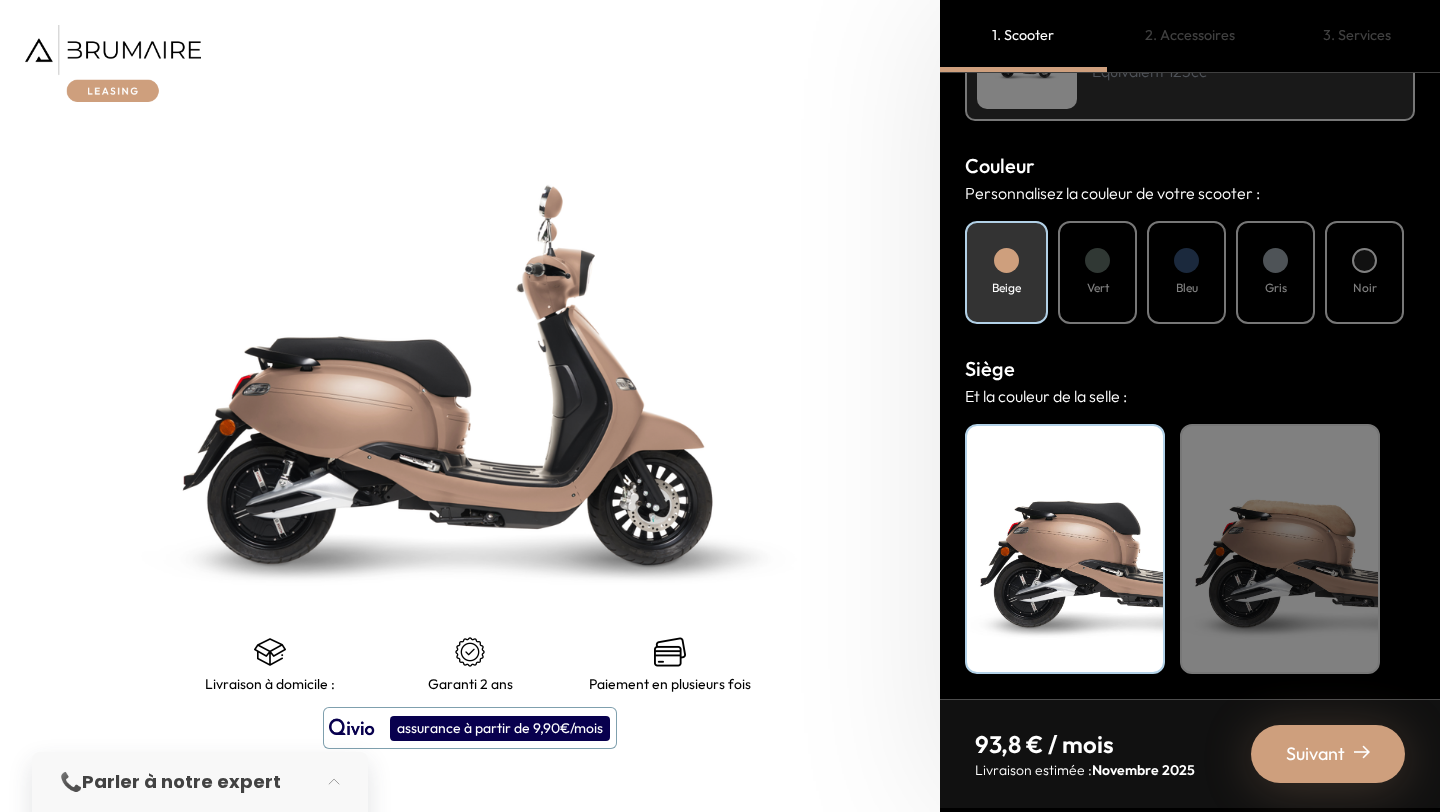 click at bounding box center [1097, 260] 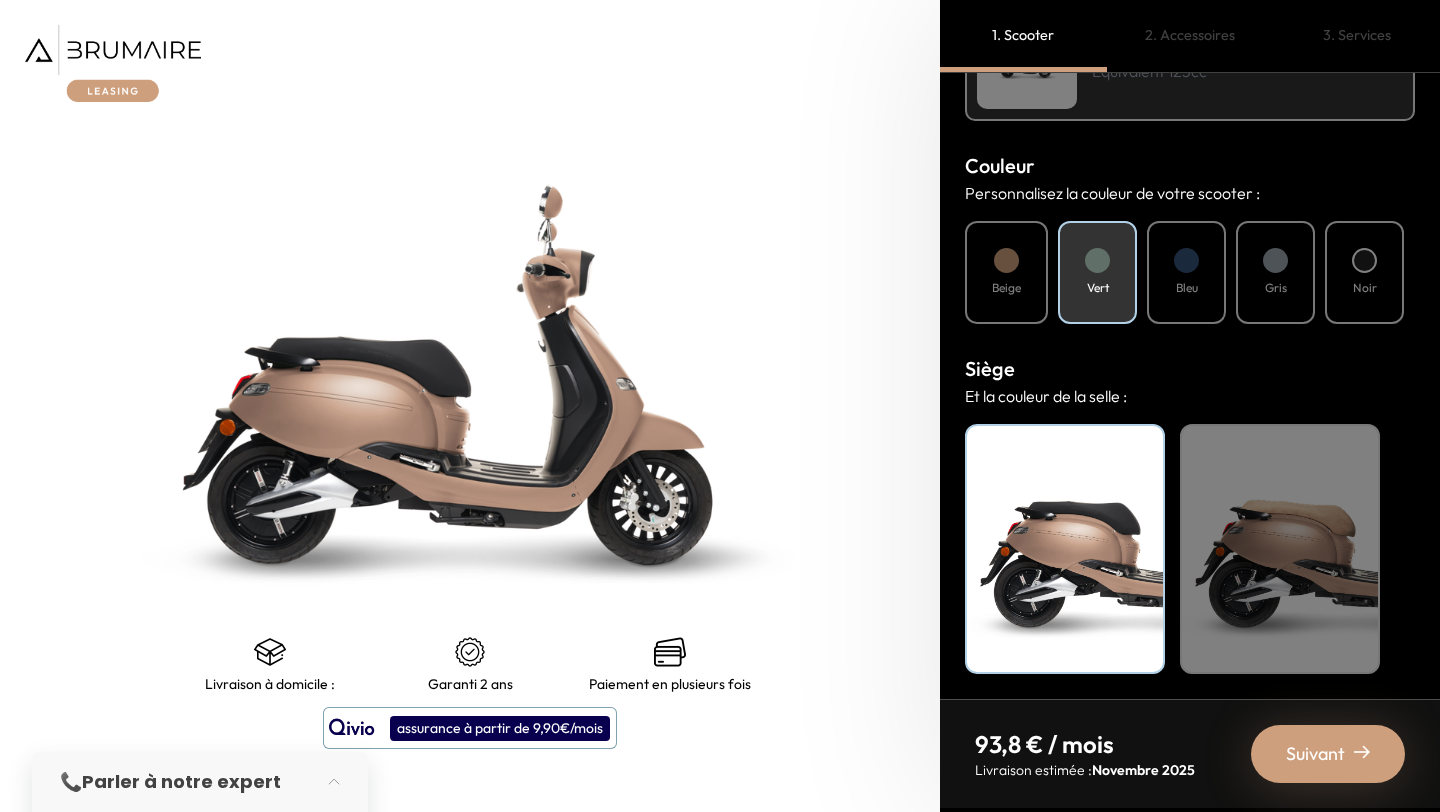 click on "Bleu" at bounding box center [1186, 272] 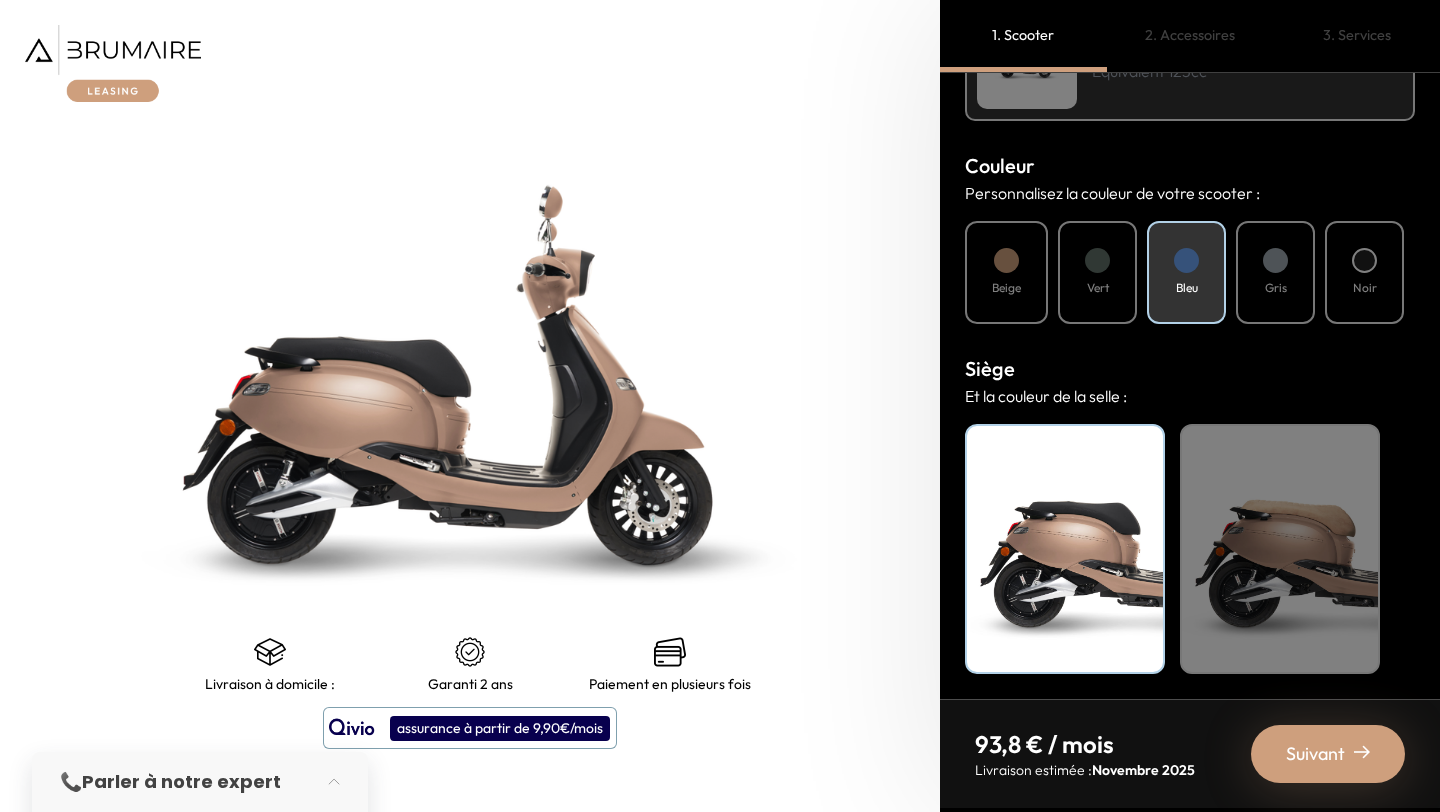 click on "Gris" at bounding box center (1275, 272) 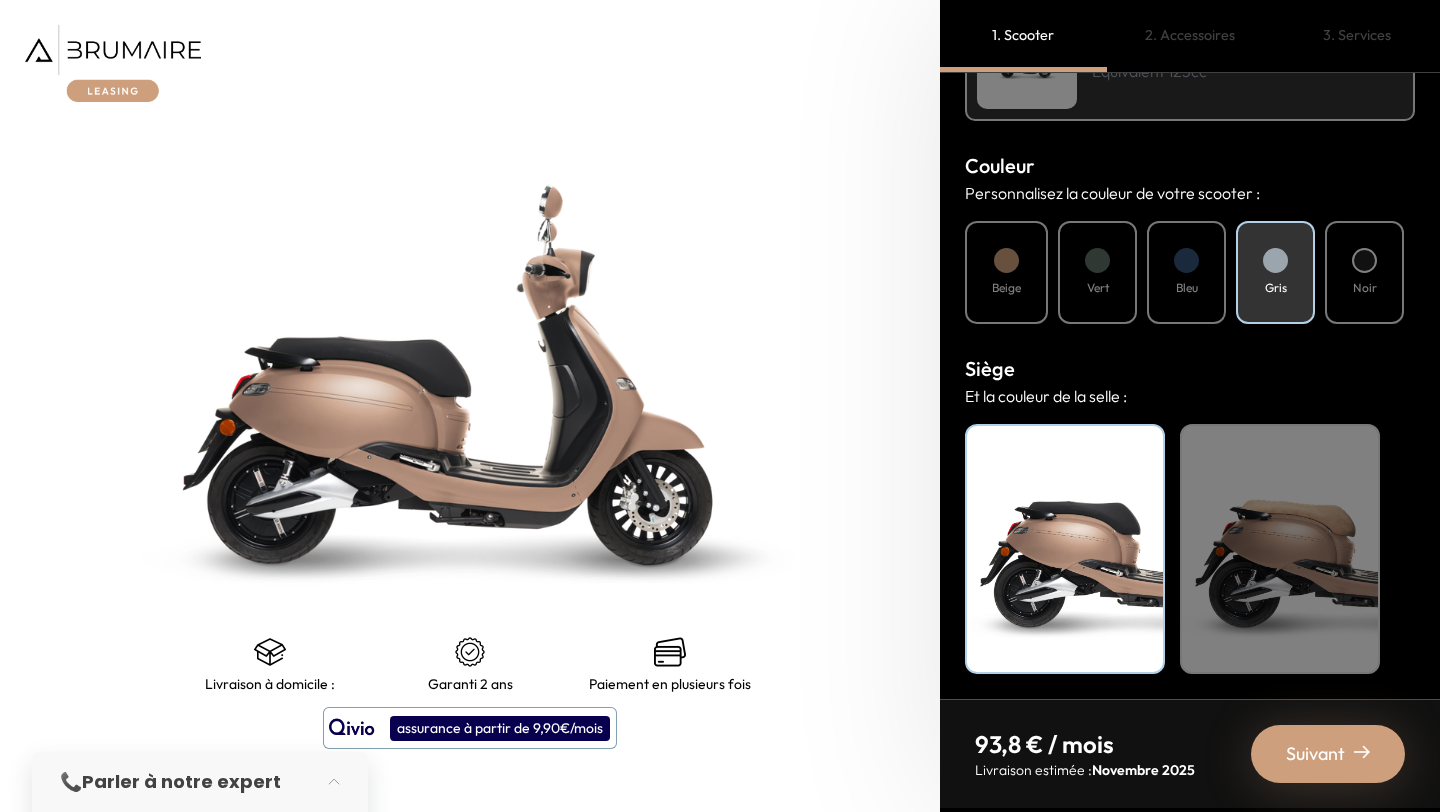 click on "Beige
Vert
Bleu
Gris
Noir" at bounding box center (1190, 272) 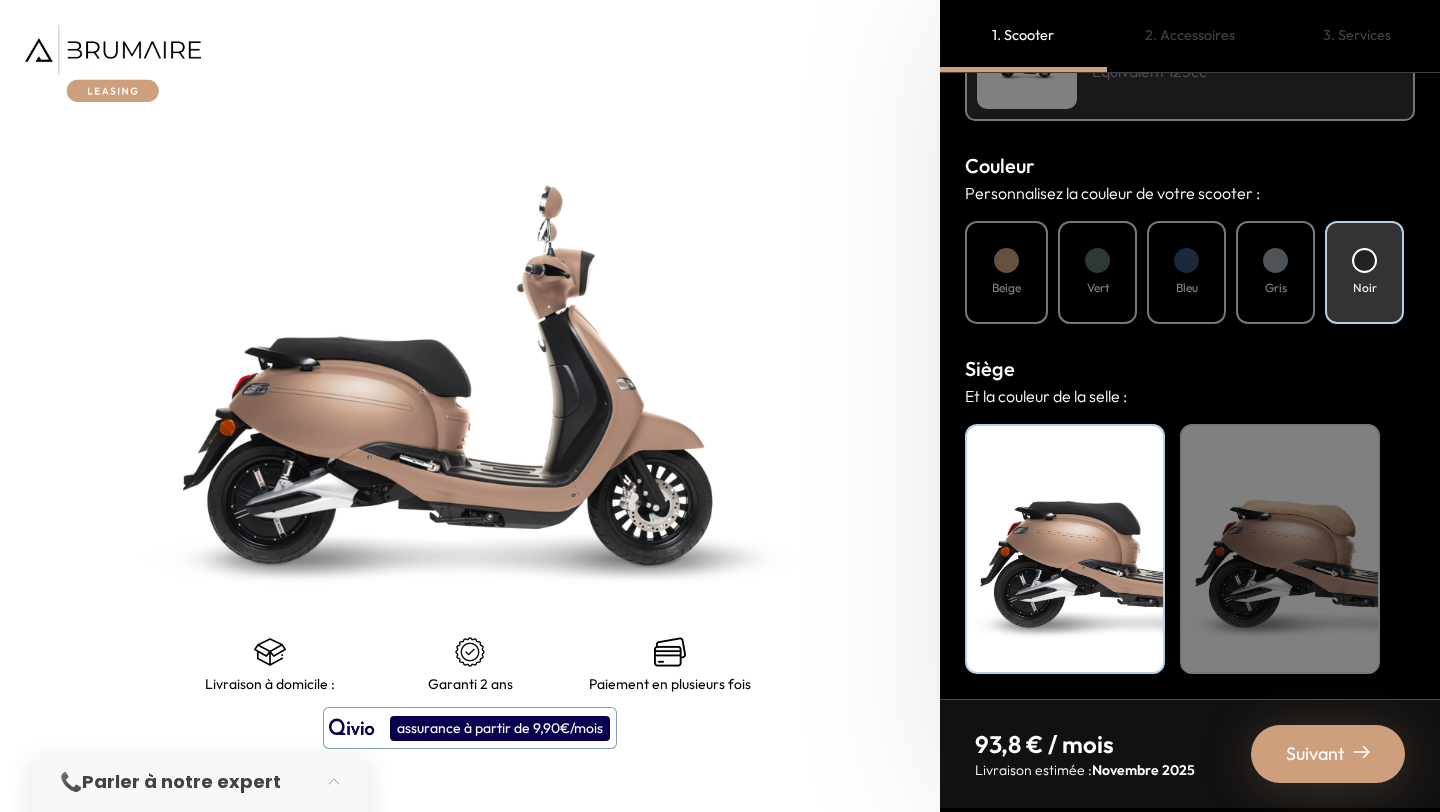 click on "Beige" at bounding box center [1006, 272] 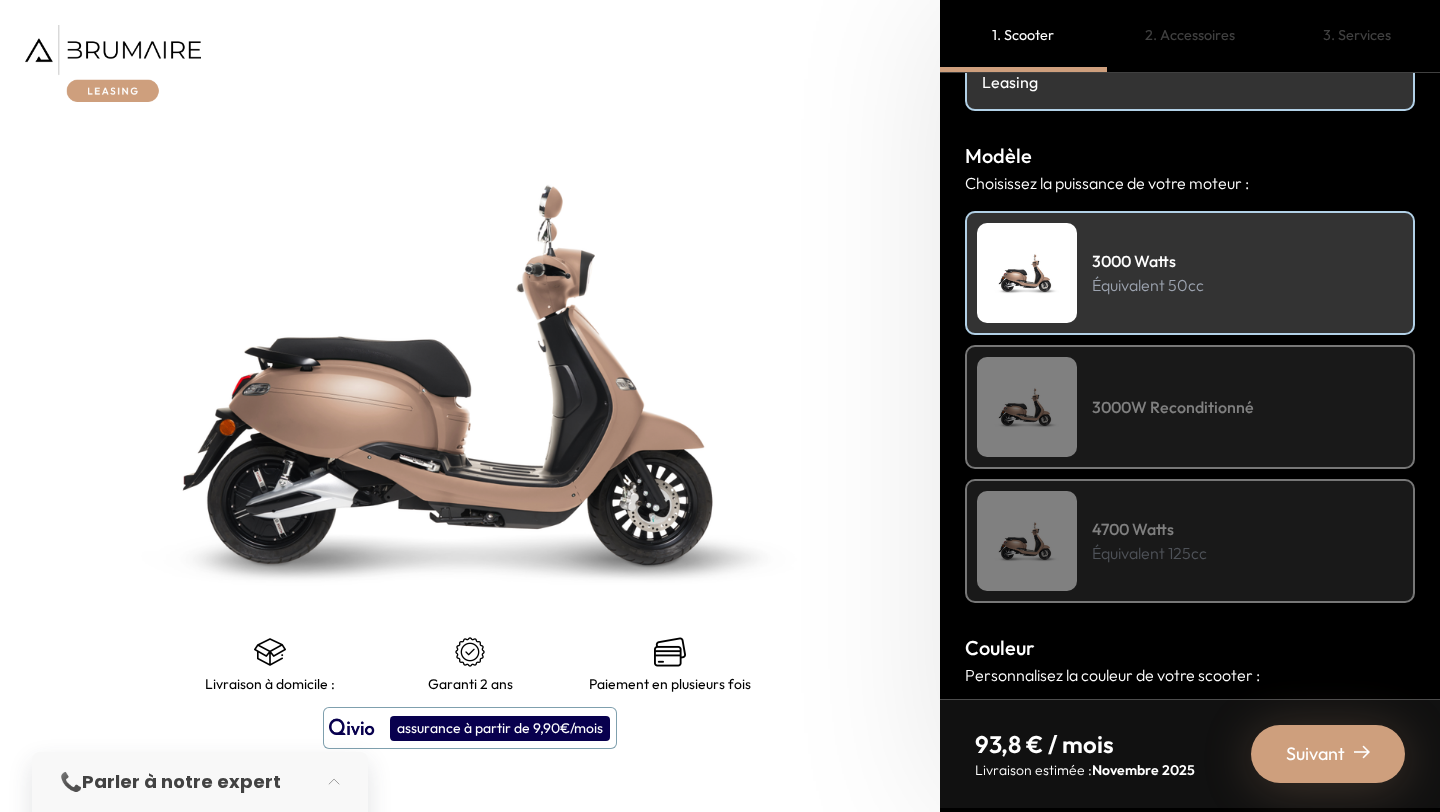 scroll, scrollTop: 134, scrollLeft: 0, axis: vertical 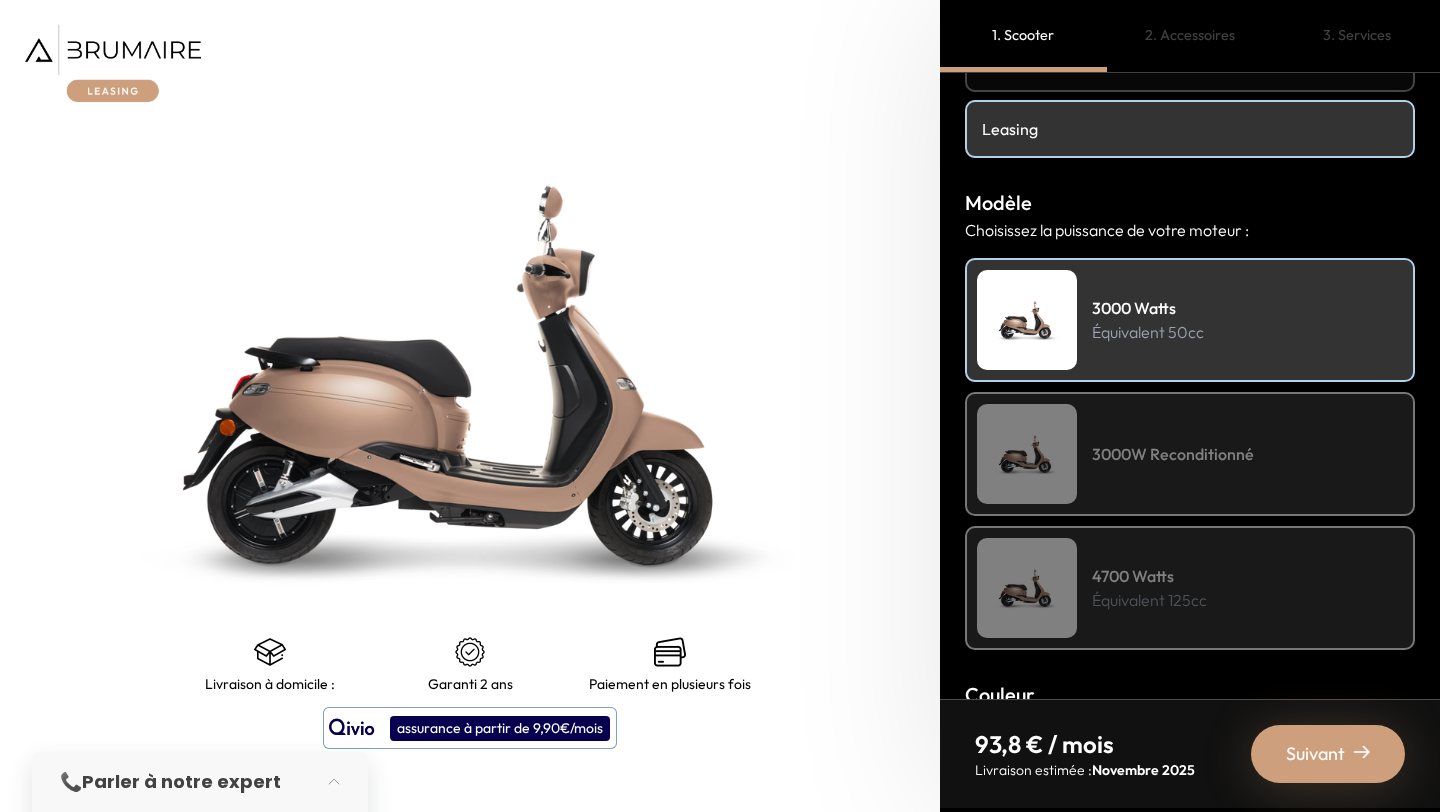 click on "Équivalent 125cc" at bounding box center [1149, 600] 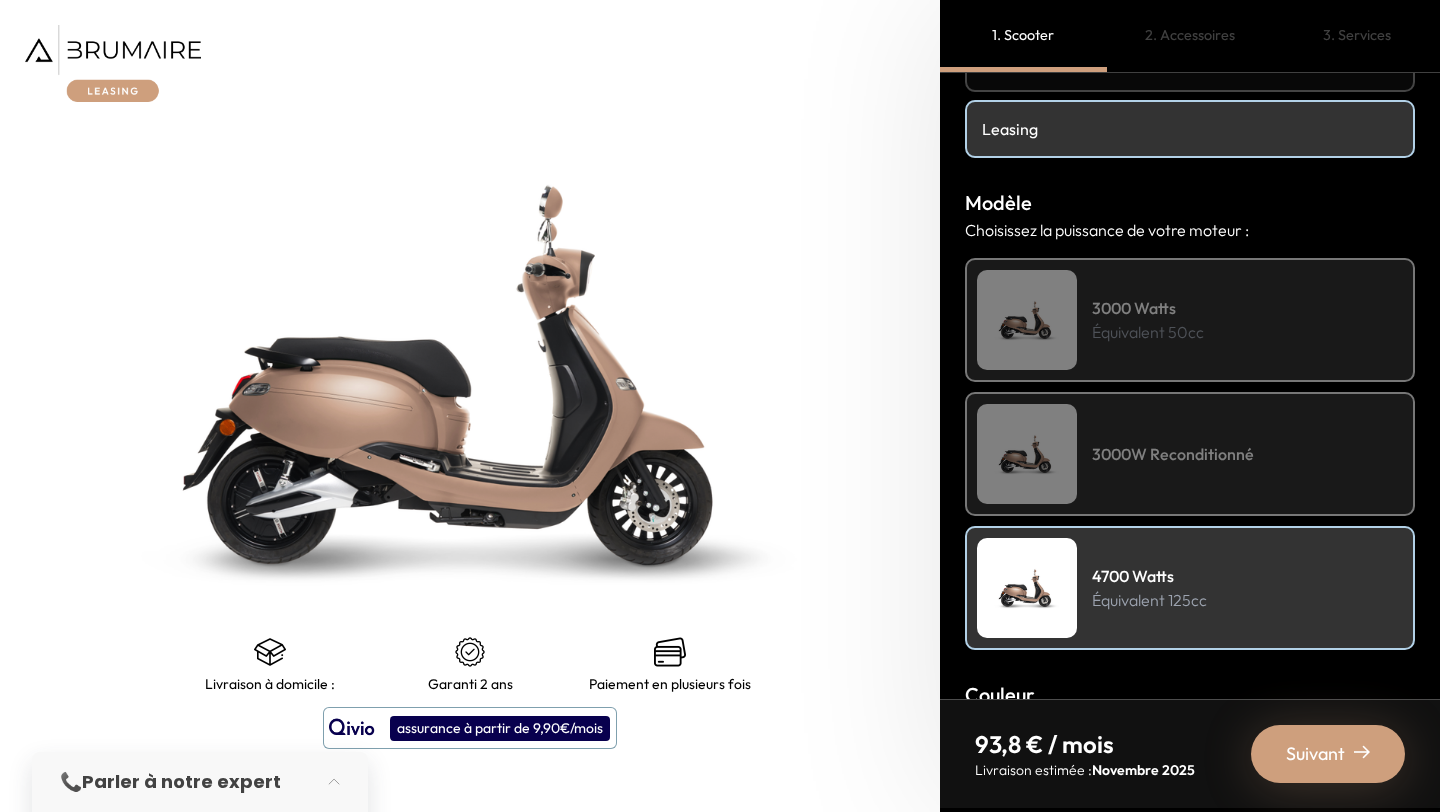 click on "3000W Reconditionné" at bounding box center (1190, 454) 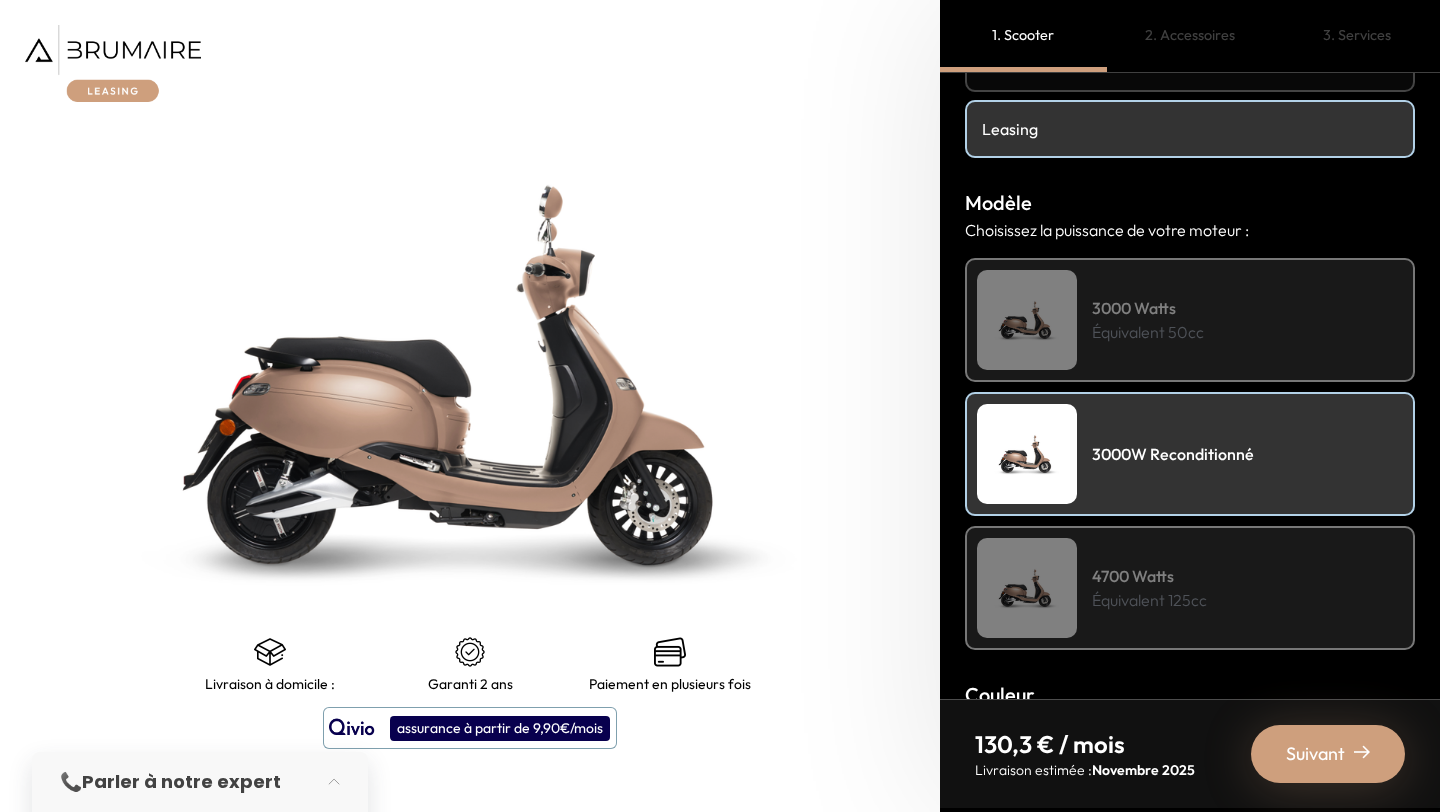 click on "3000 Watts
Équivalent 50cc" at bounding box center [1190, 320] 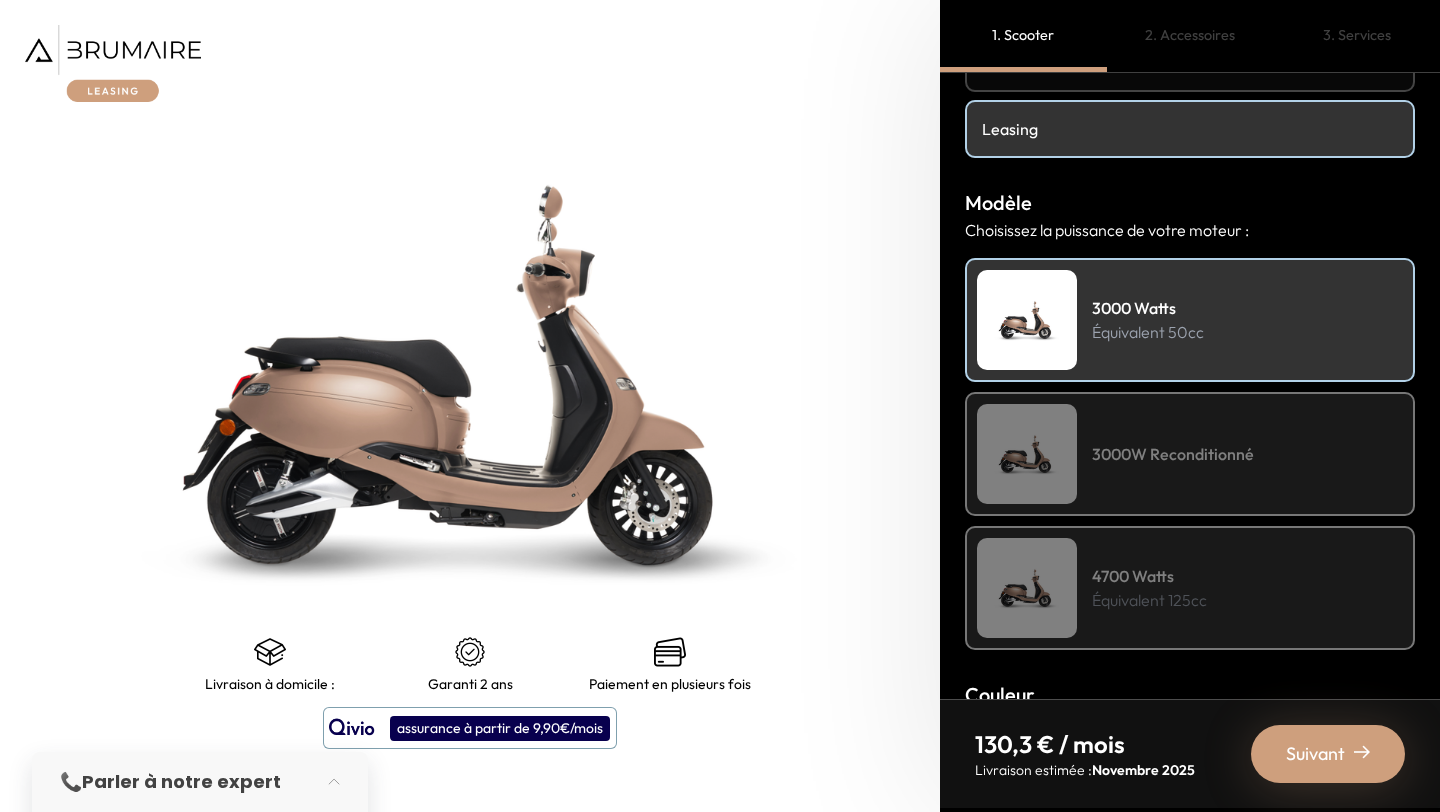 scroll, scrollTop: 0, scrollLeft: 0, axis: both 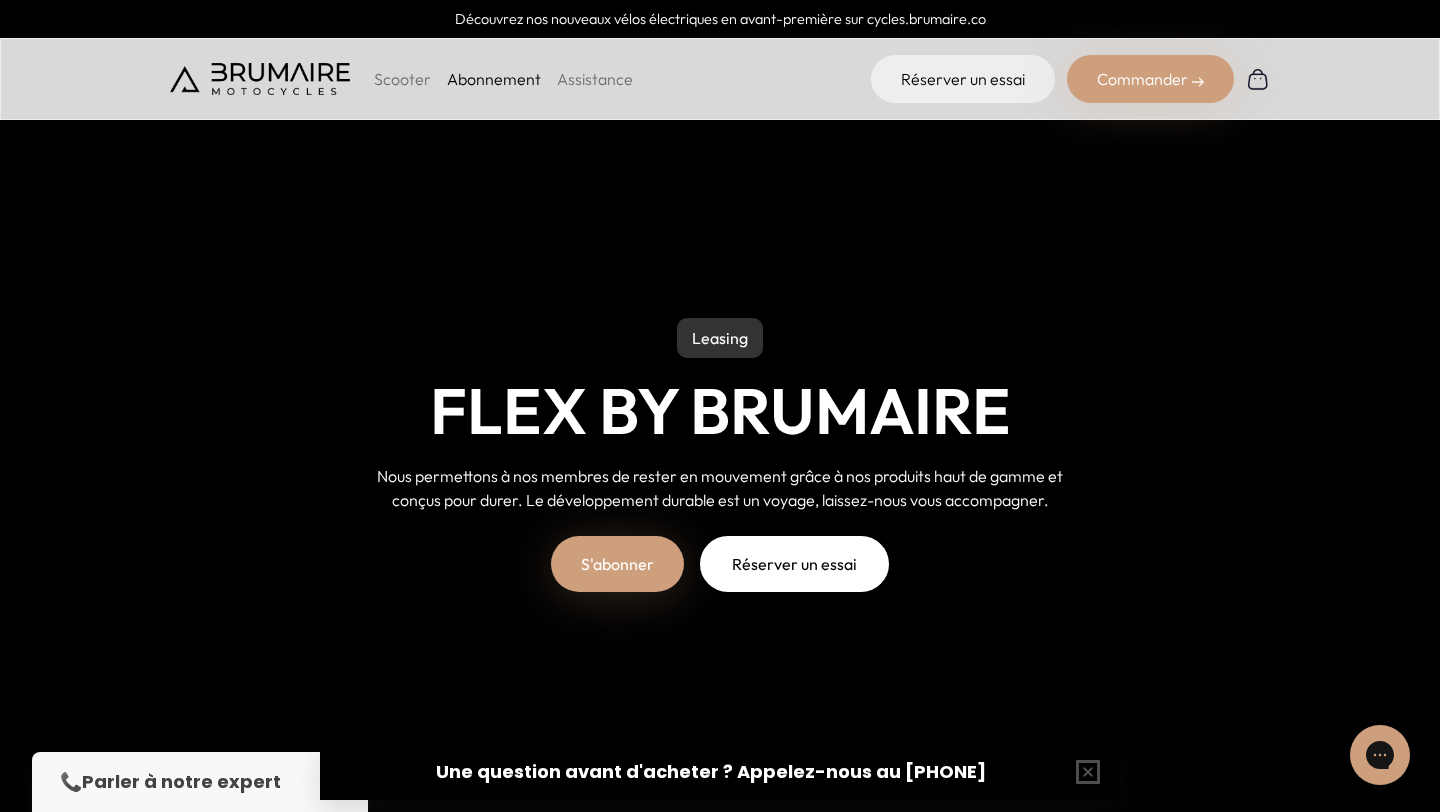 click on "Commander" at bounding box center (1150, 79) 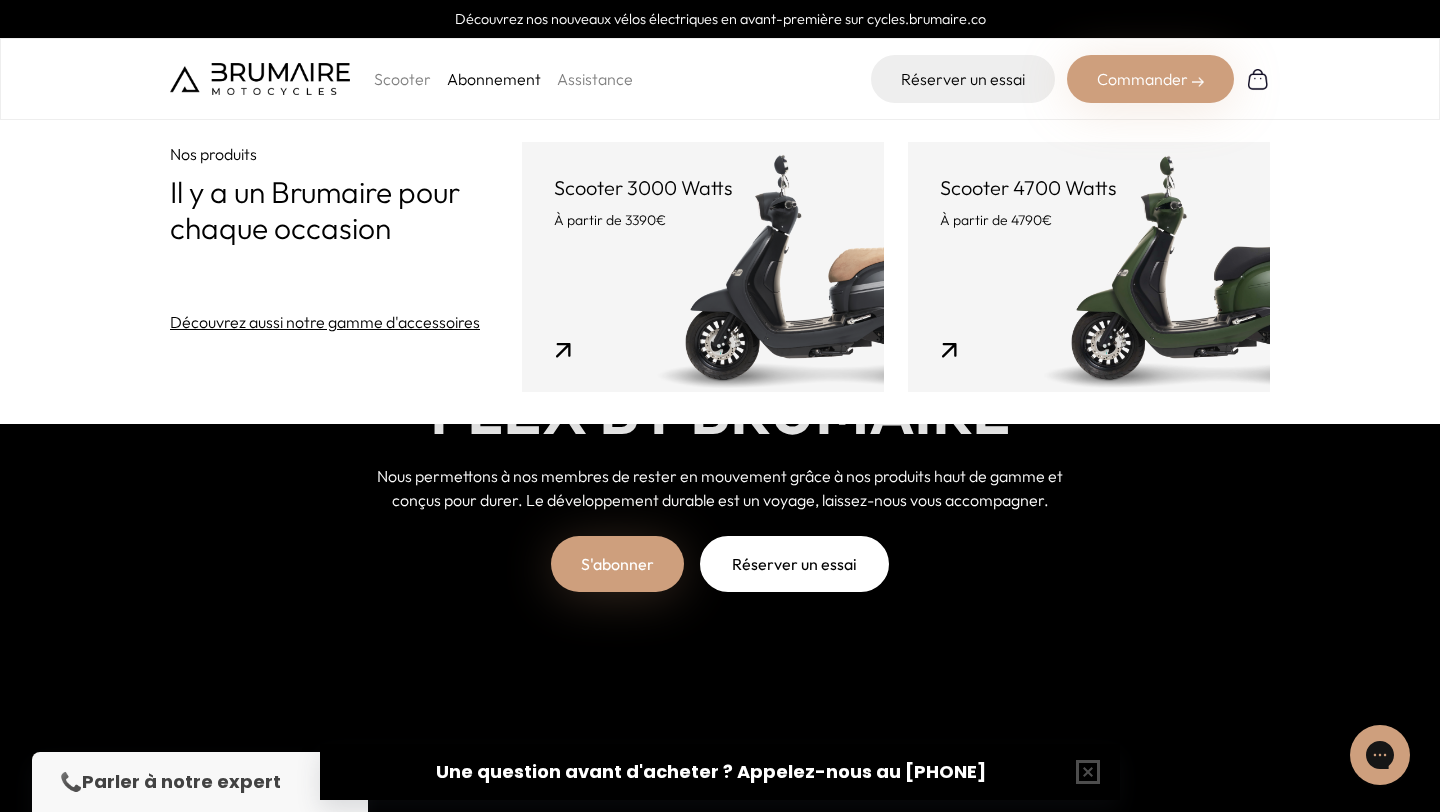 click on "Scooter 3000 Watts
À partir de 3390€" at bounding box center (703, 267) 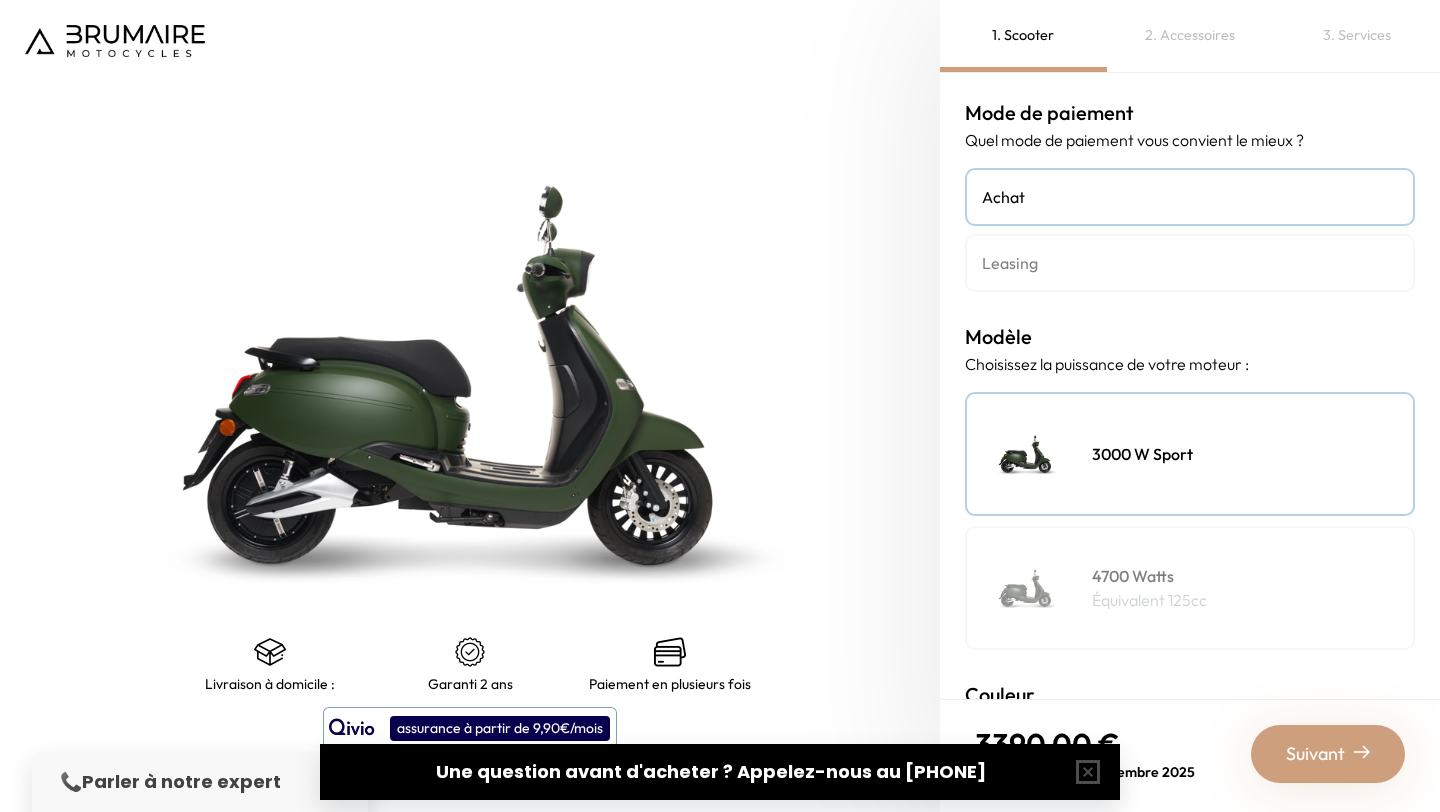 scroll, scrollTop: 0, scrollLeft: 0, axis: both 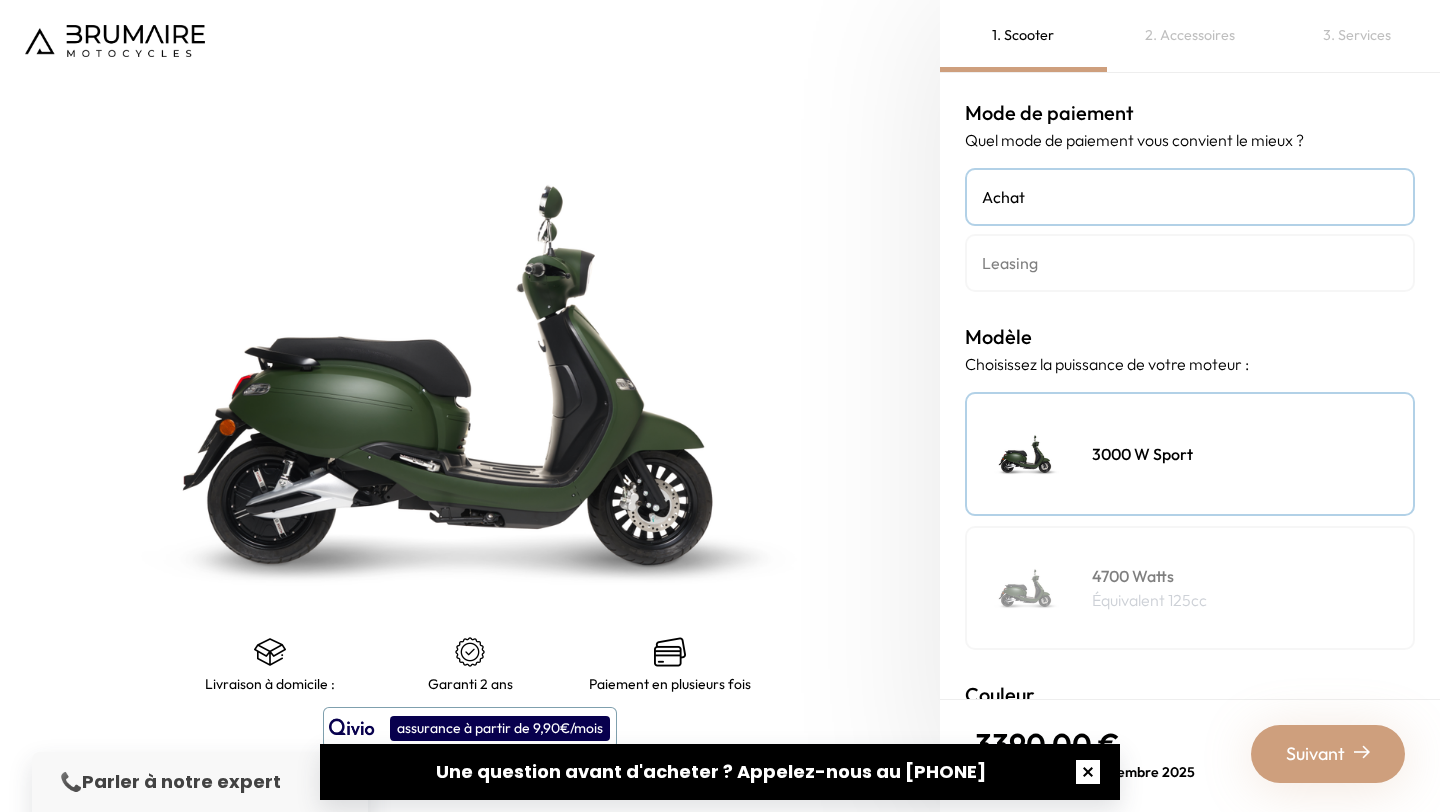 click at bounding box center [1088, 772] 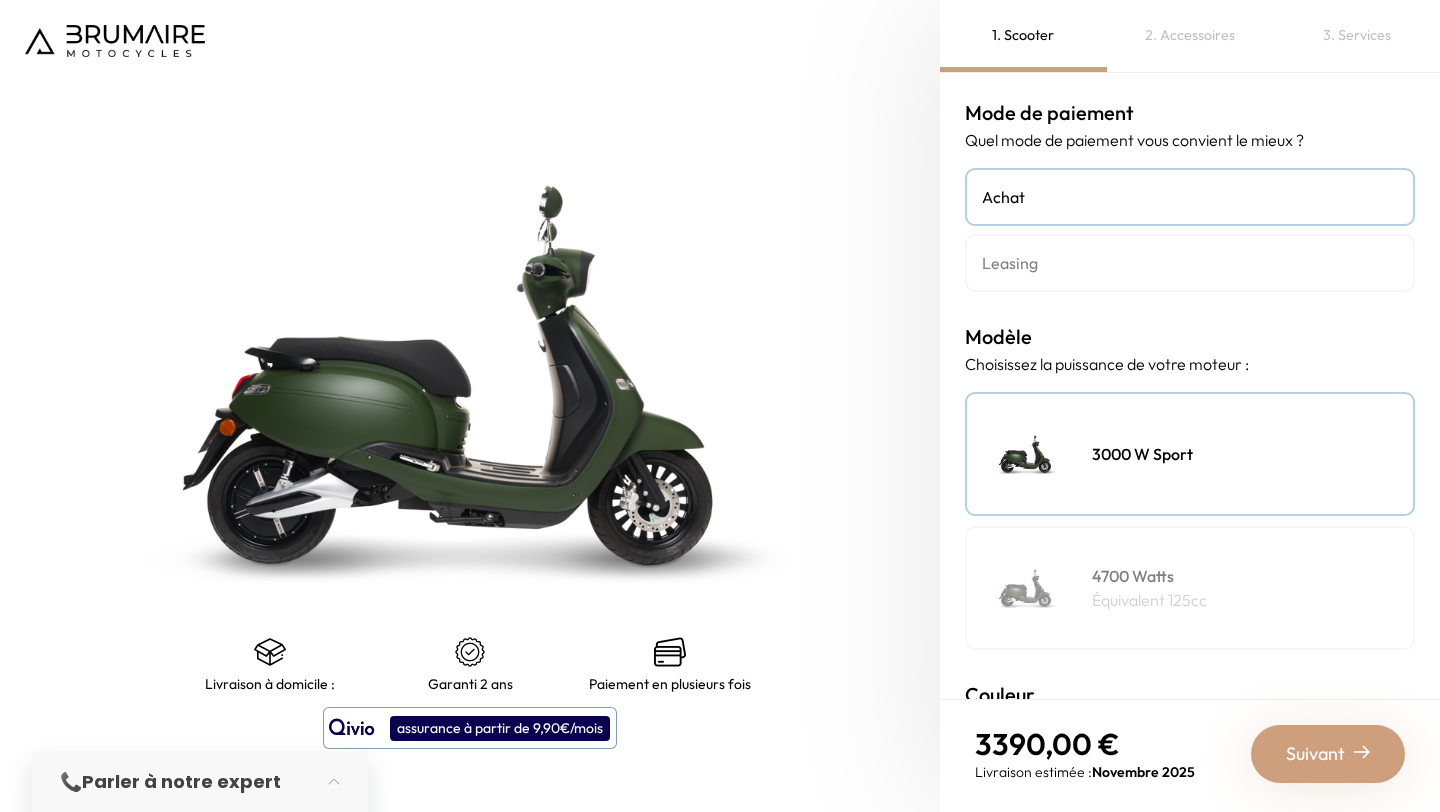 click on "Leasing" at bounding box center [1190, 263] 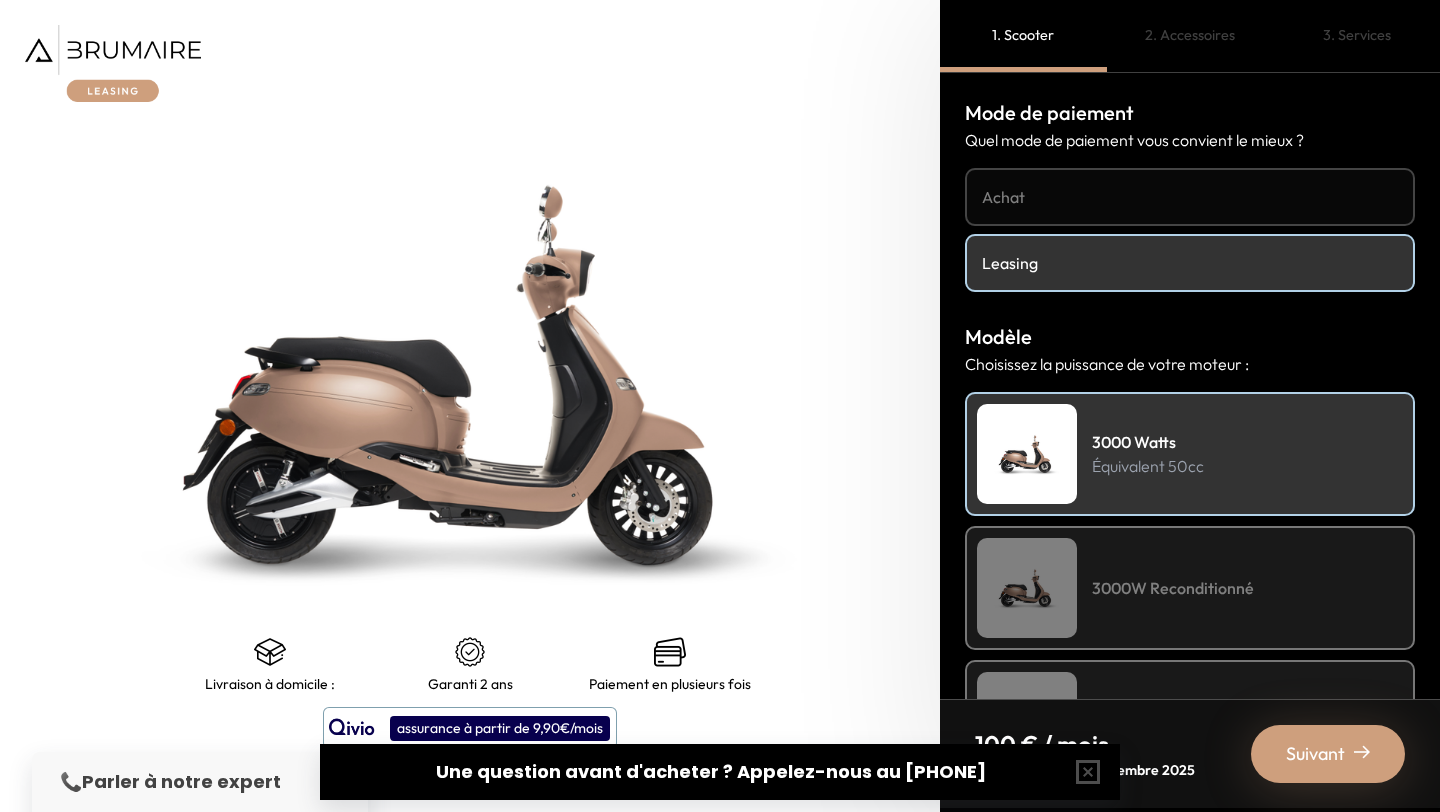 scroll, scrollTop: 0, scrollLeft: 0, axis: both 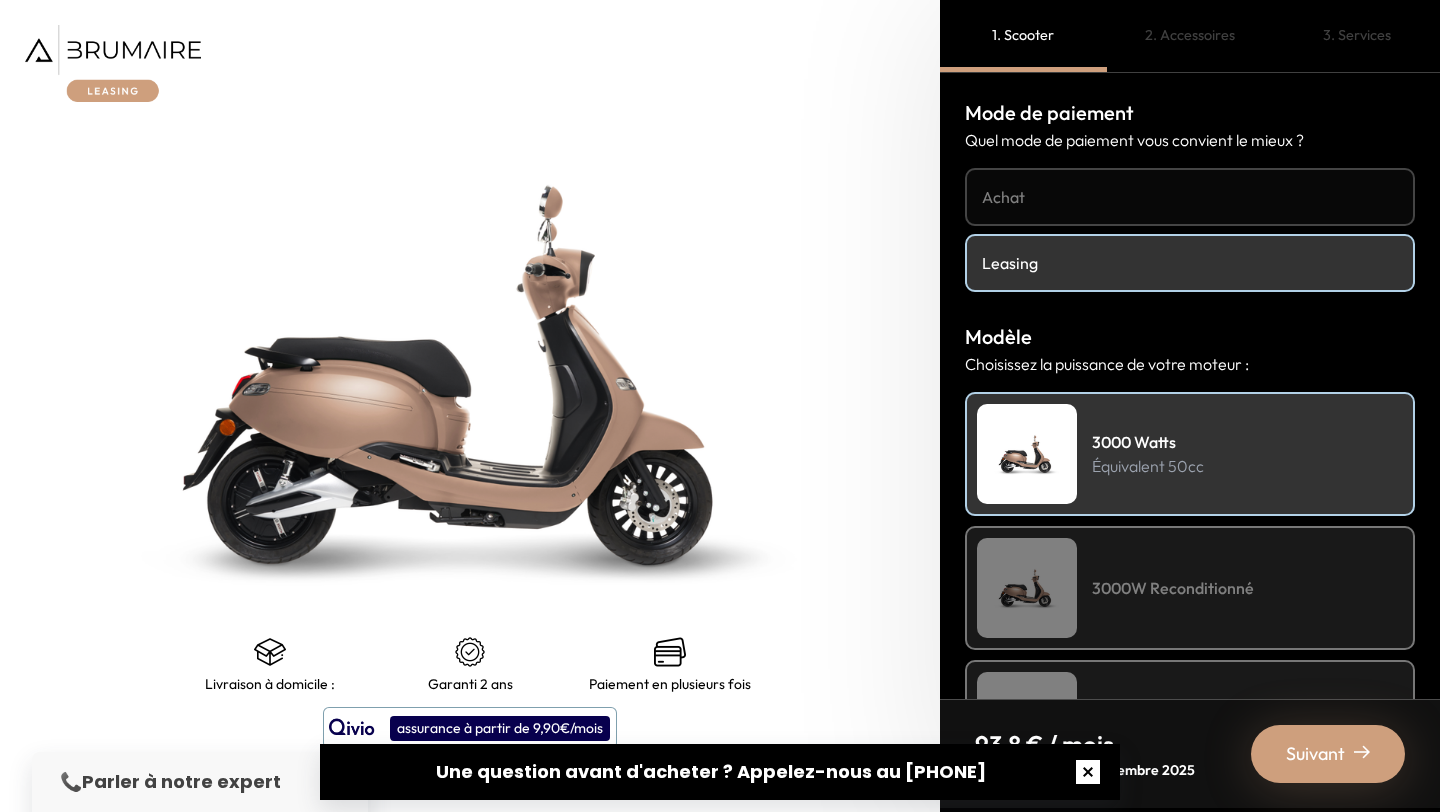 click at bounding box center (1088, 772) 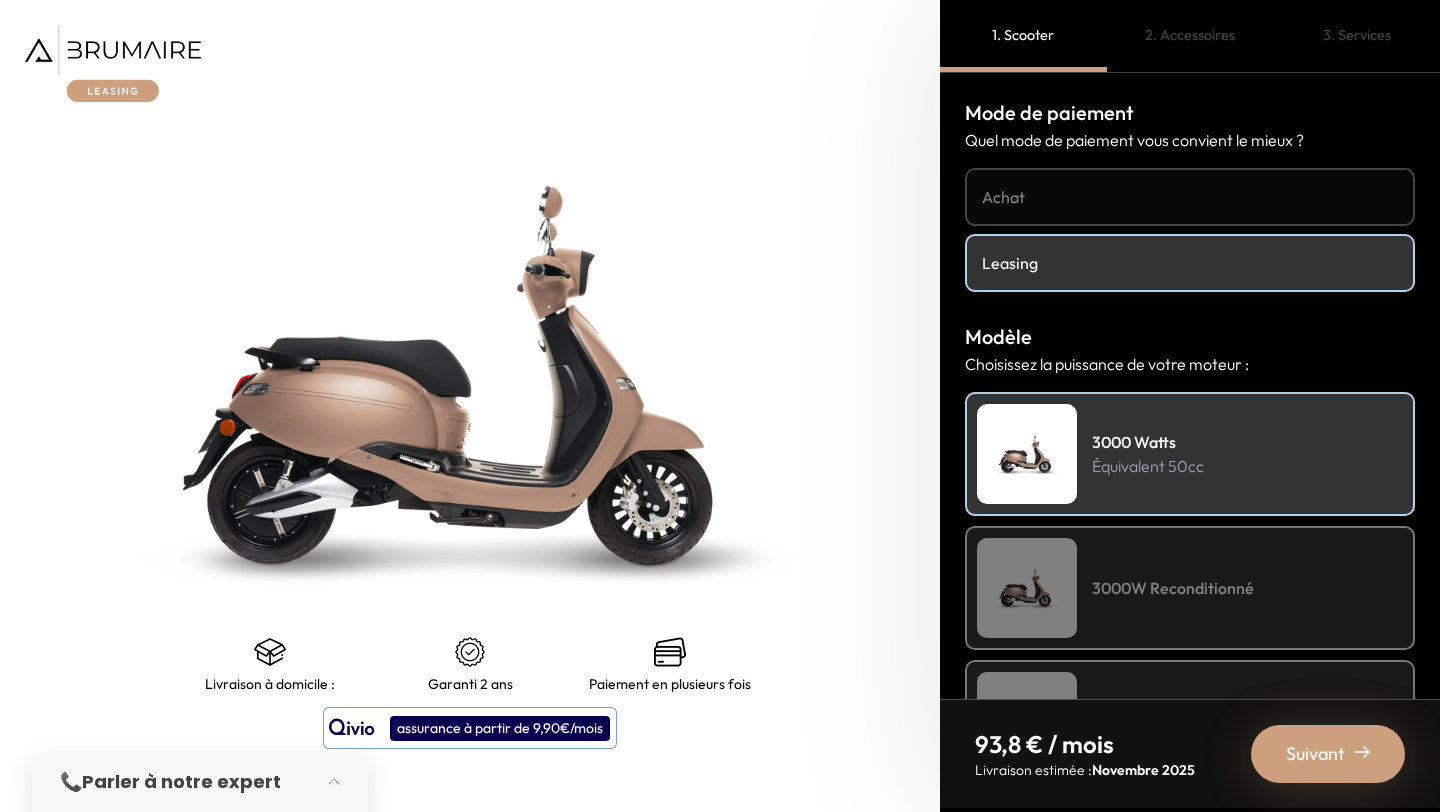 click on "3000W Reconditionné" at bounding box center [1173, 588] 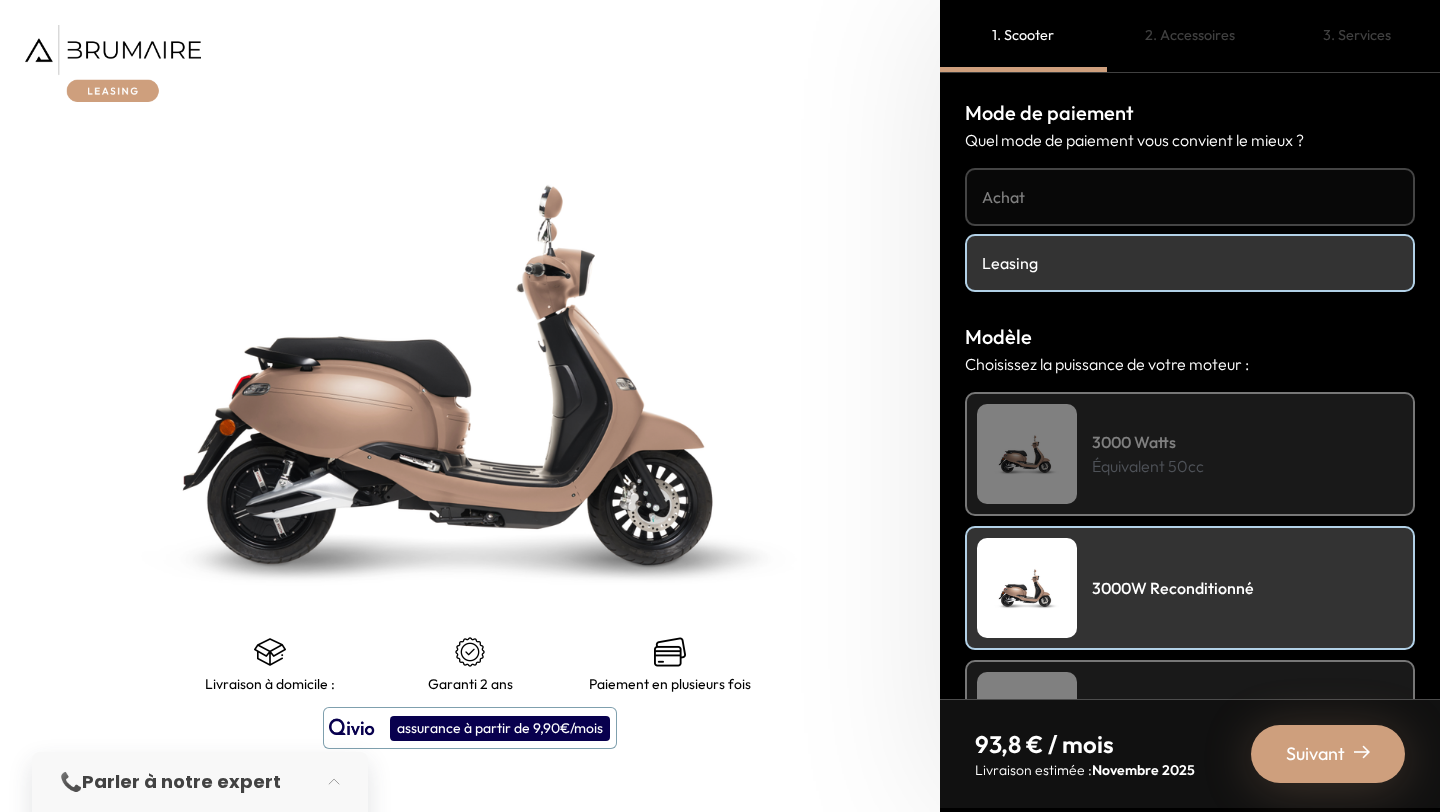 click on "4700 Watts
Équivalent 125cc" at bounding box center [1190, 722] 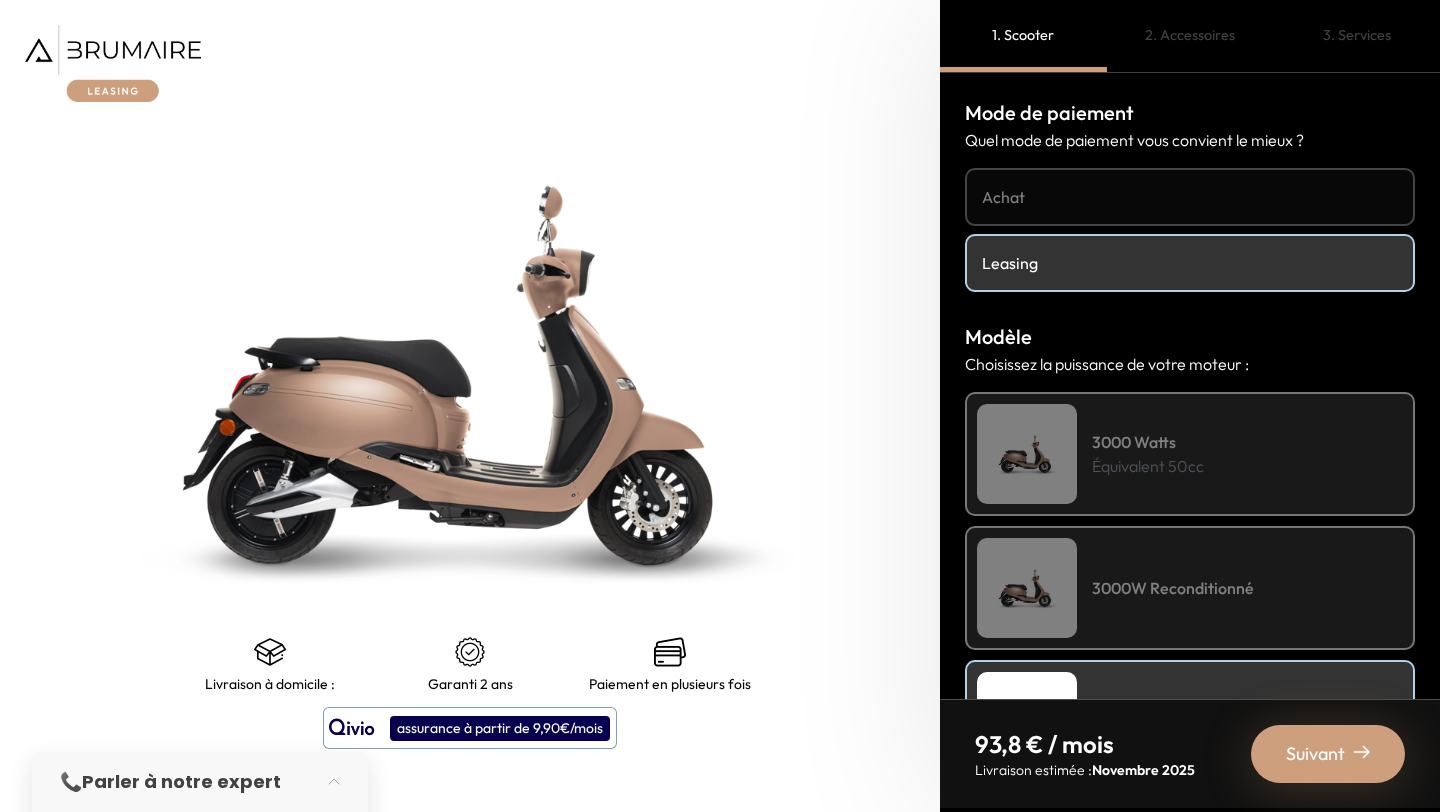 click on "3000 Watts
Équivalent 50cc" at bounding box center (1190, 454) 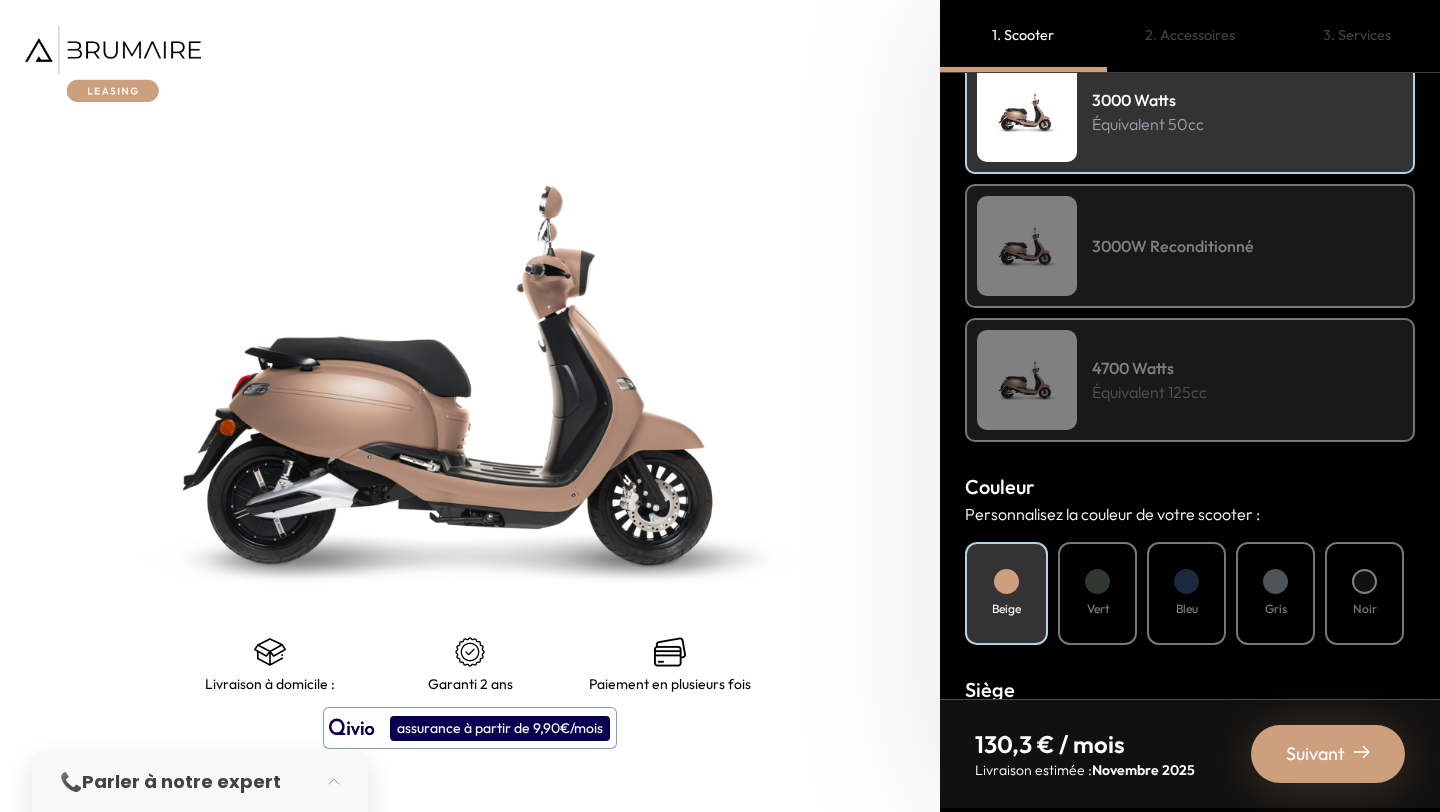 scroll, scrollTop: 350, scrollLeft: 0, axis: vertical 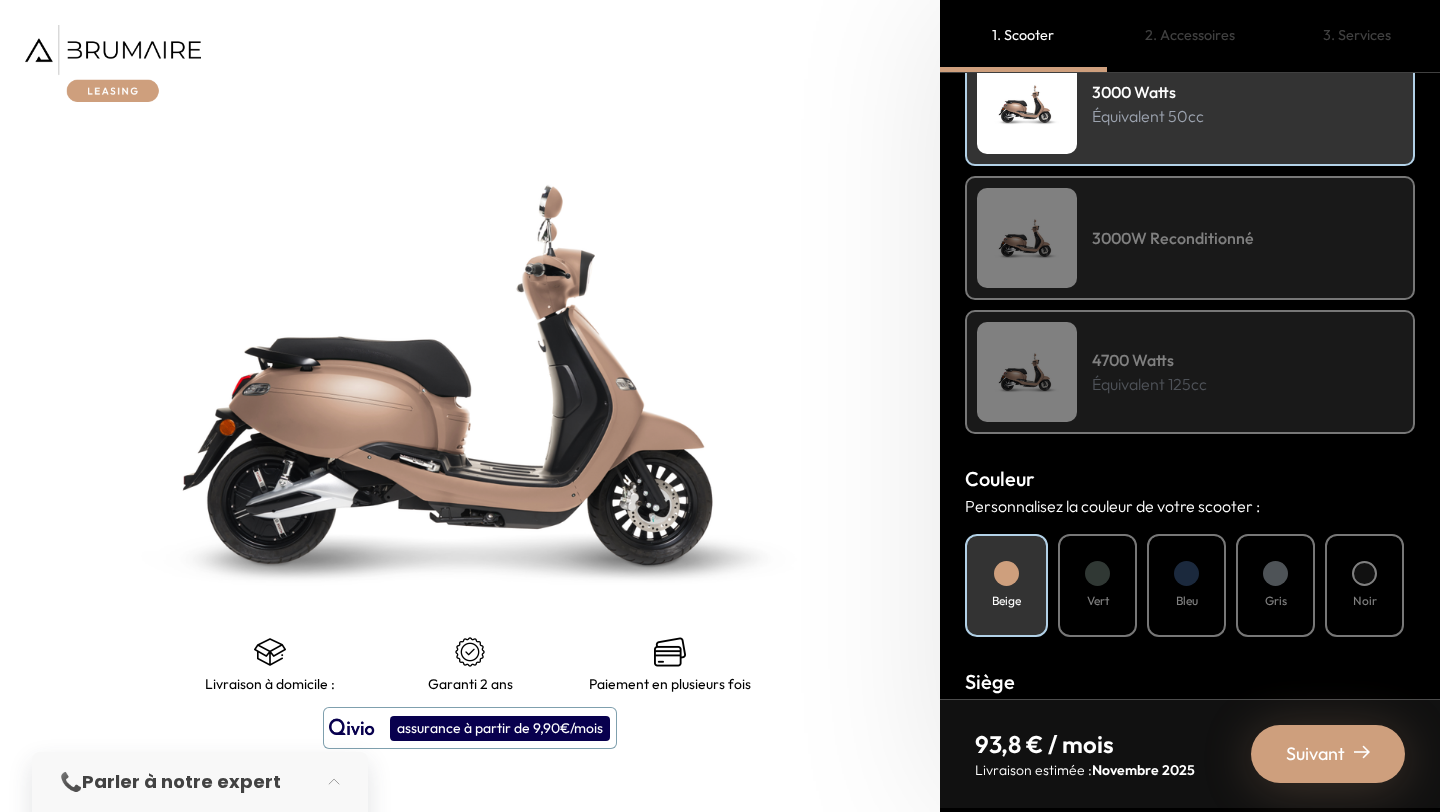 click on "3000W Reconditionné" at bounding box center [1173, 238] 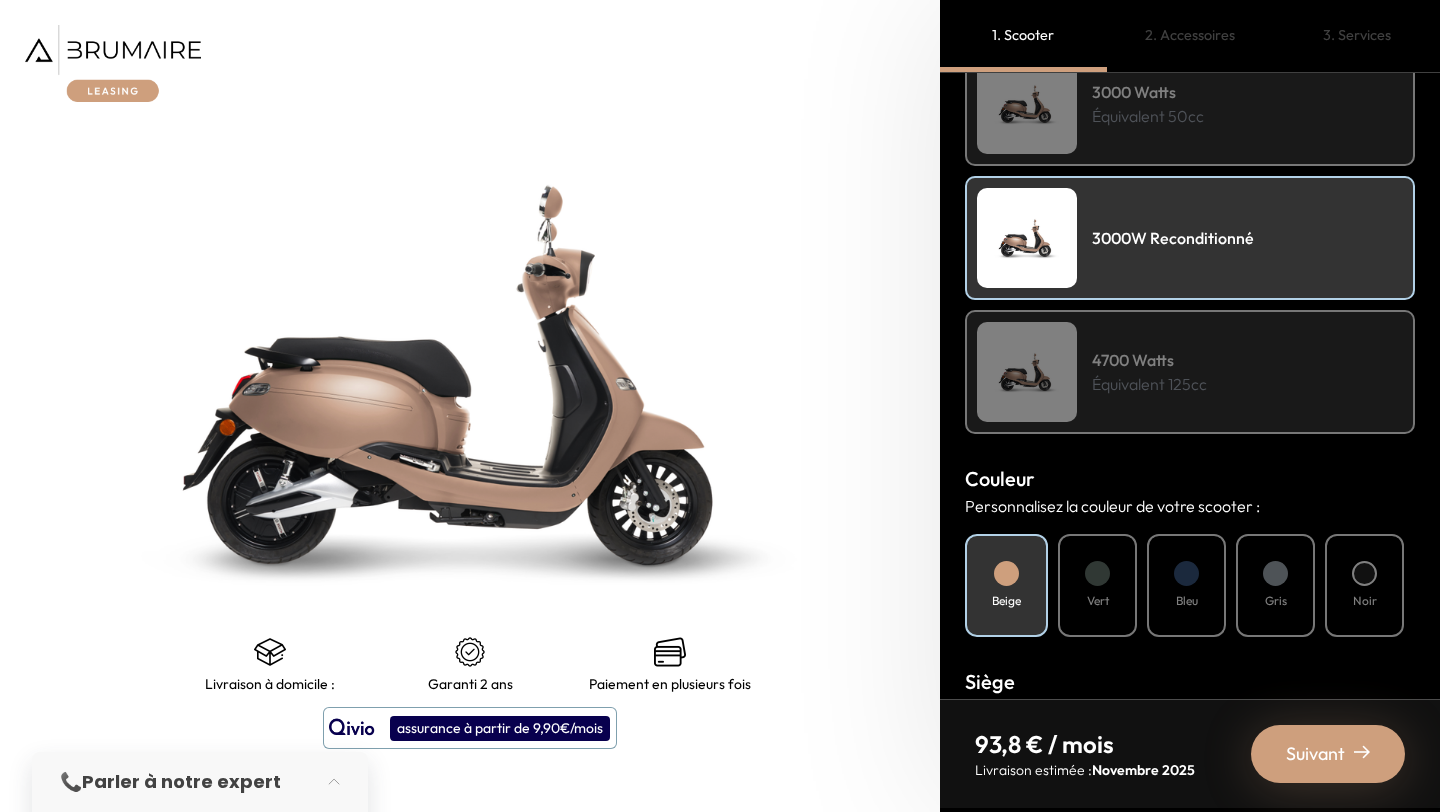 click on "4700 Watts" at bounding box center [1149, 360] 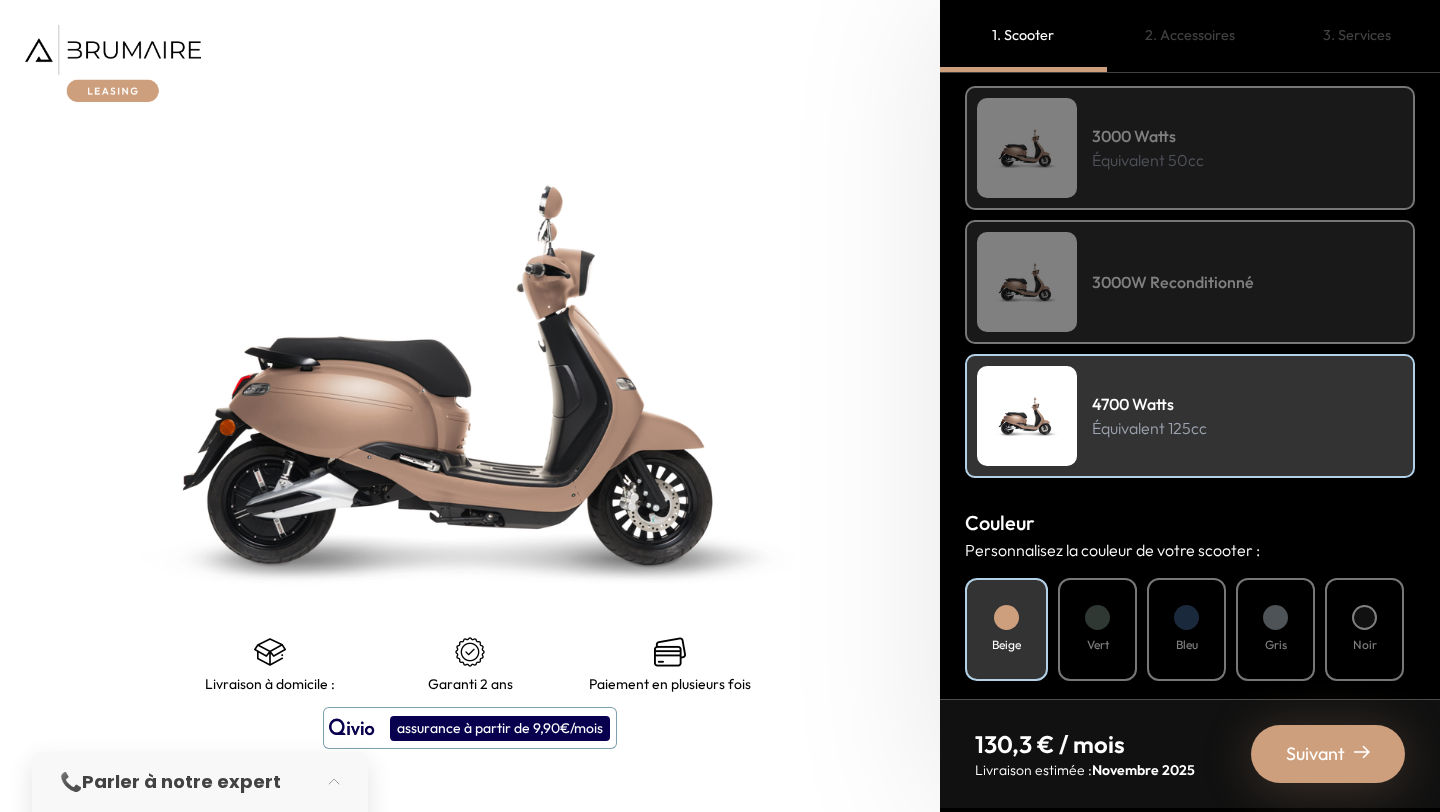 scroll, scrollTop: 304, scrollLeft: 0, axis: vertical 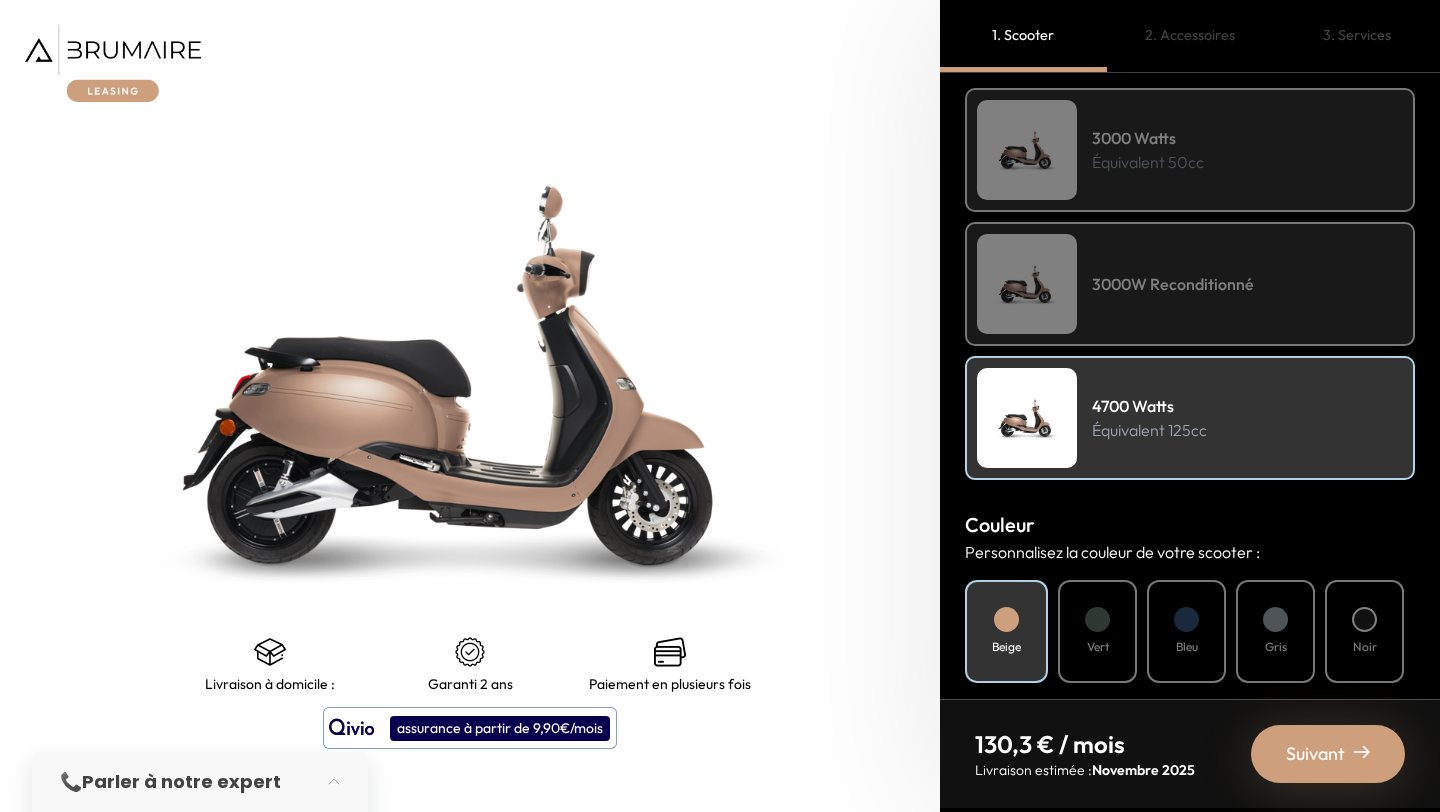 click on "Équivalent 50cc" at bounding box center [1148, 162] 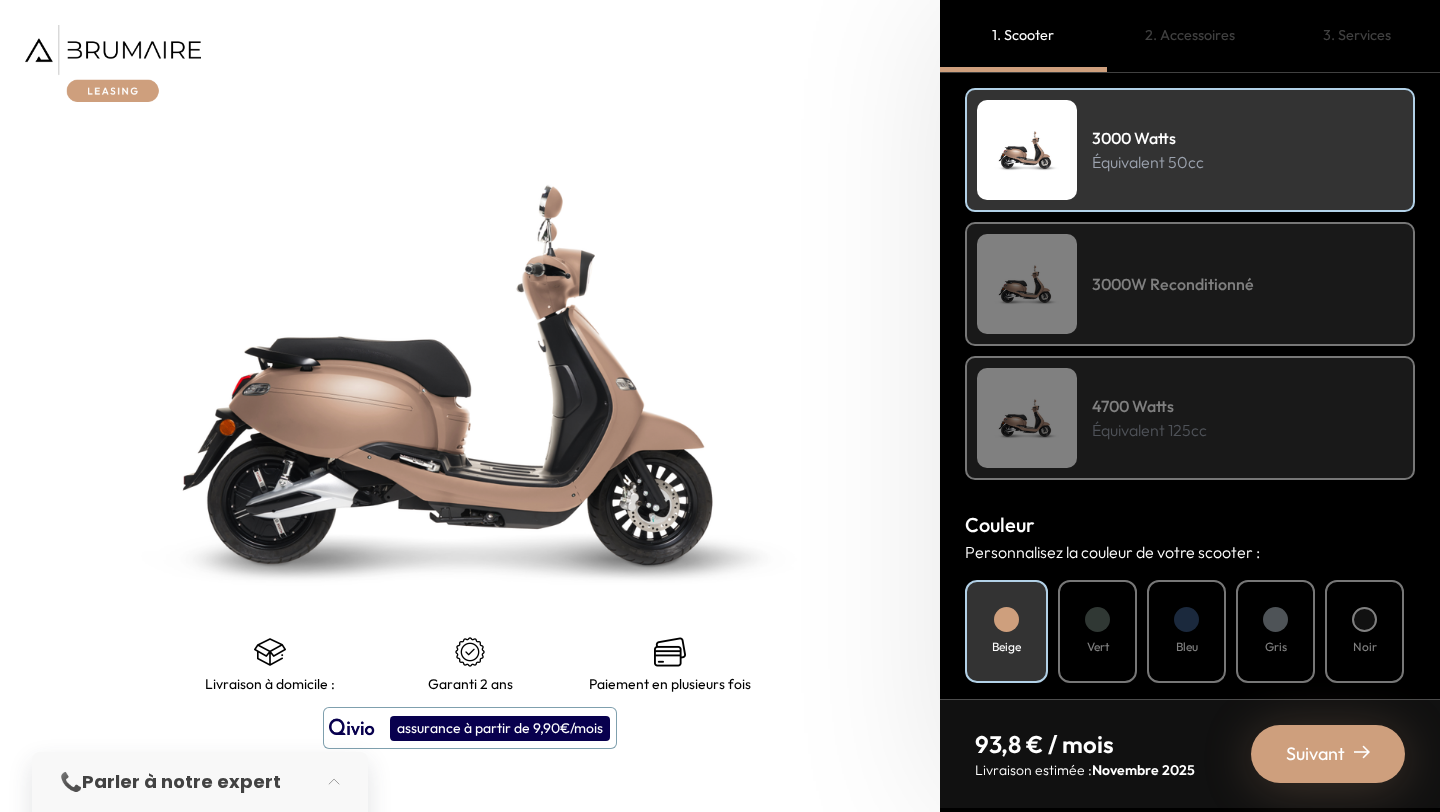 click on "Beige" at bounding box center [1006, 631] 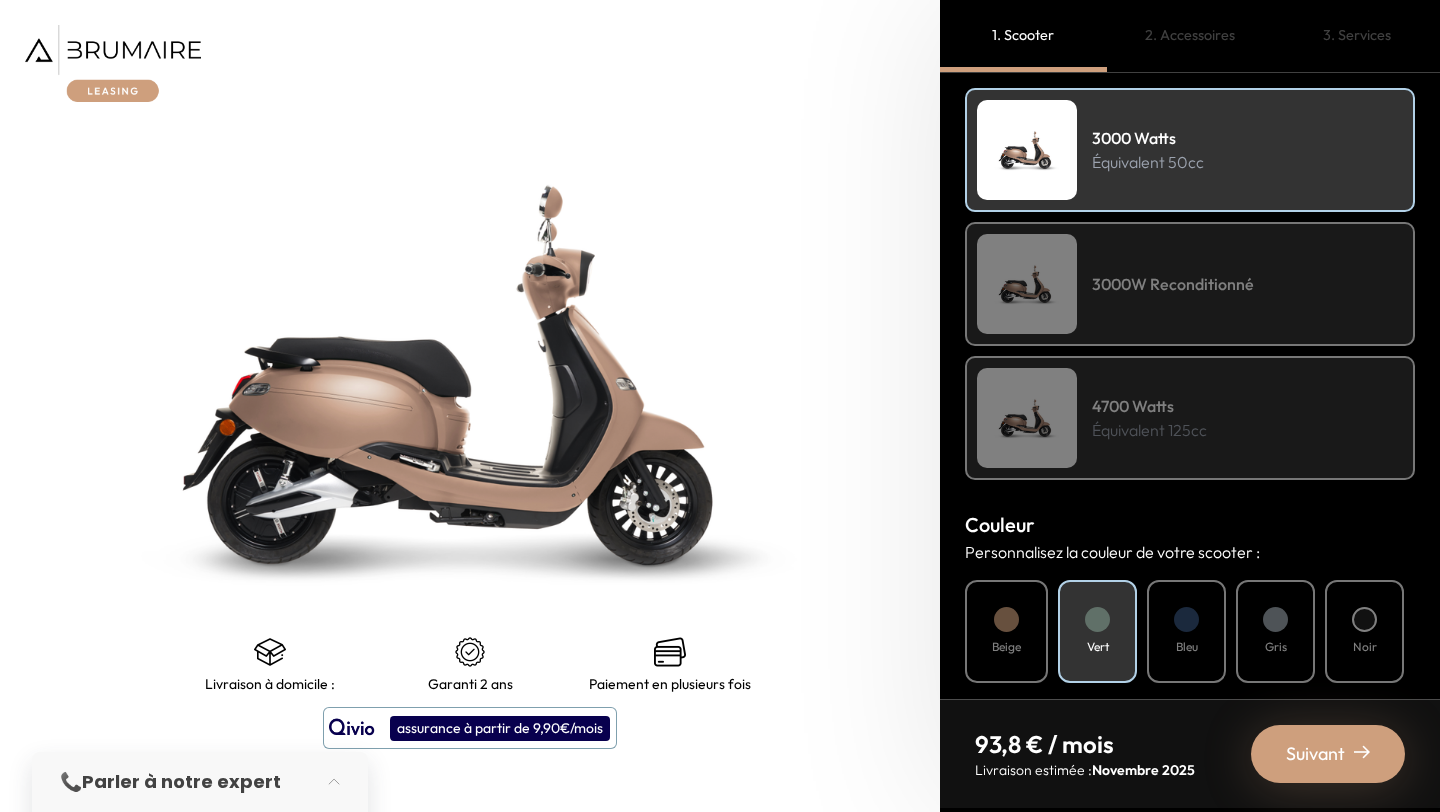 click on "Bleu" at bounding box center [1187, 647] 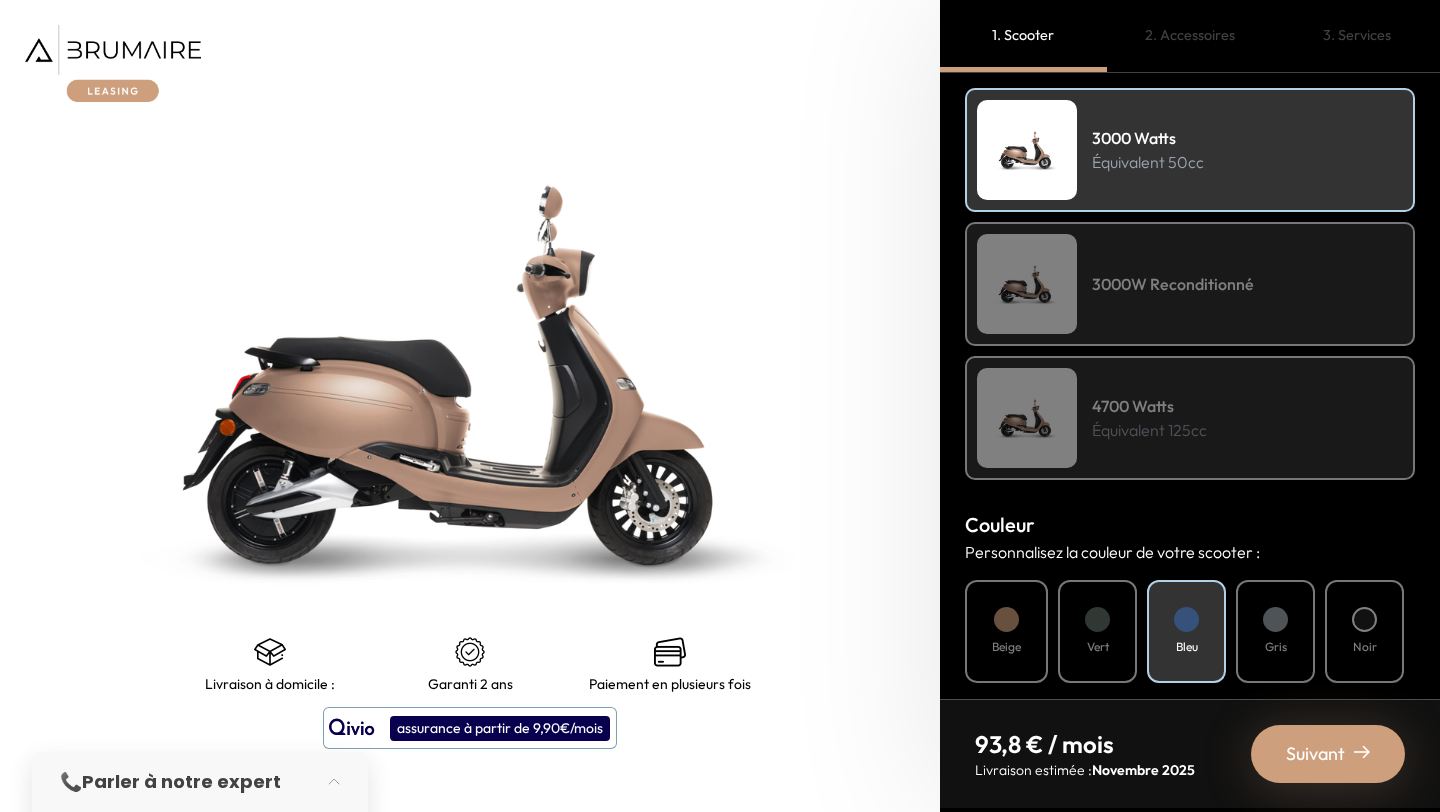 click on "Gris" at bounding box center [1275, 631] 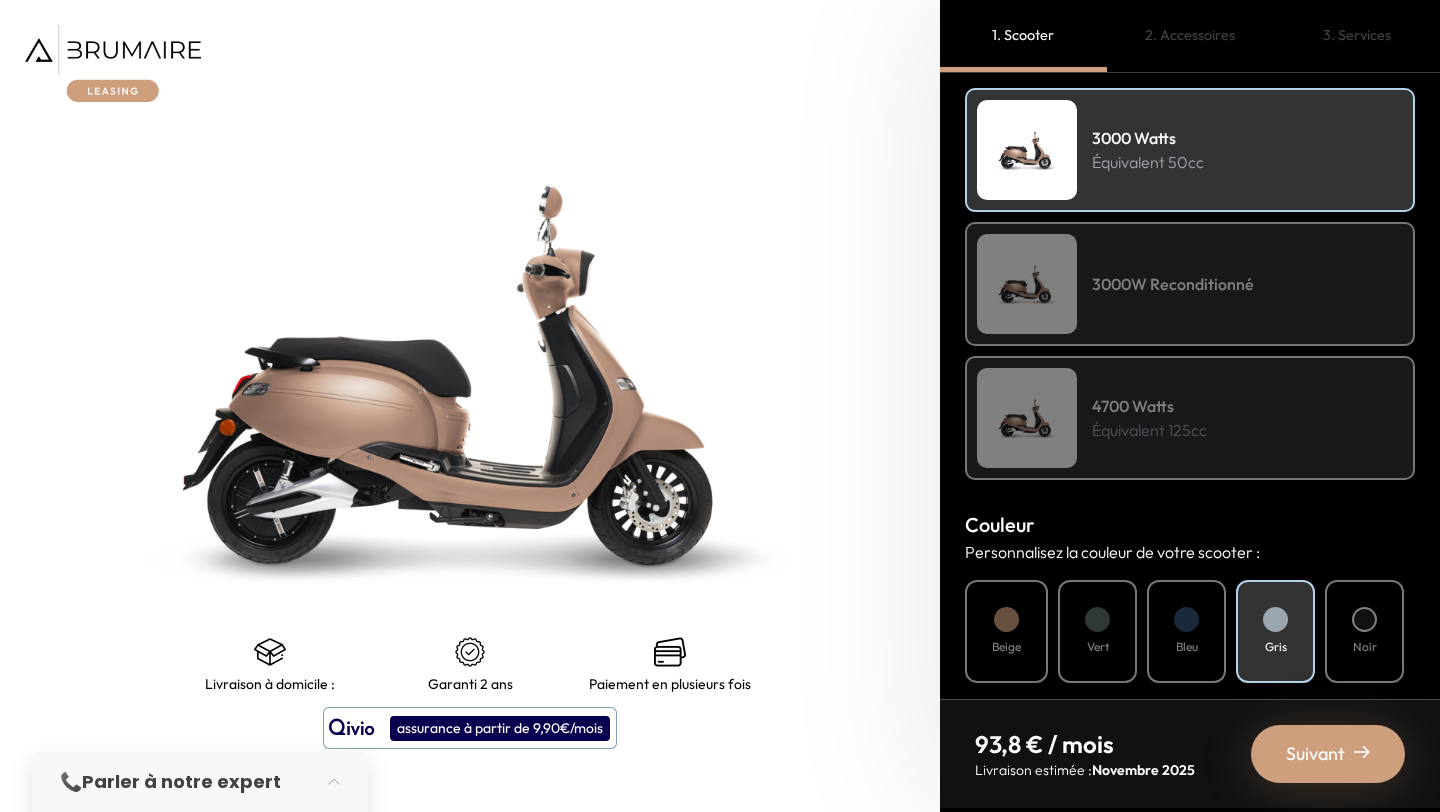 click on "Noir" at bounding box center [1364, 631] 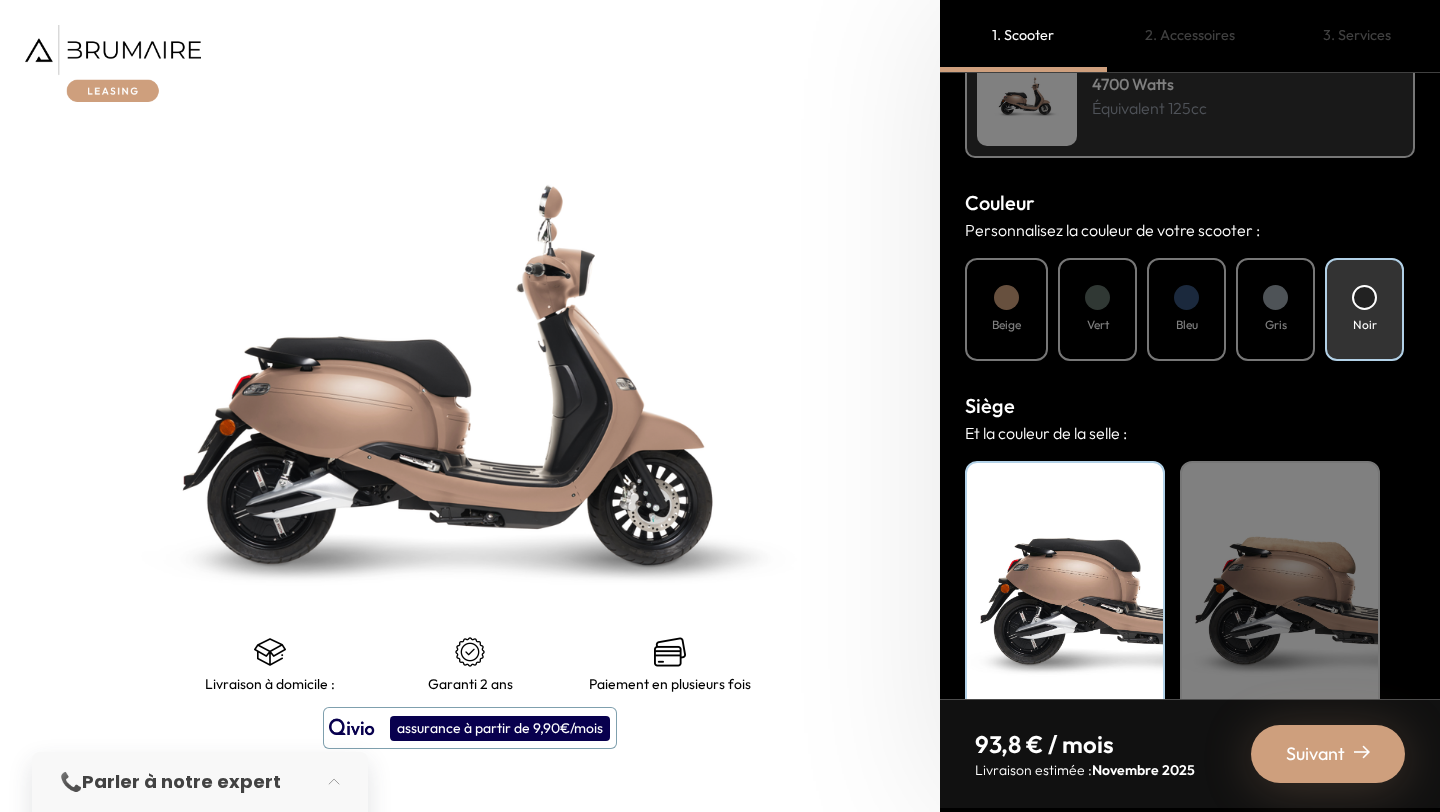 scroll, scrollTop: 663, scrollLeft: 0, axis: vertical 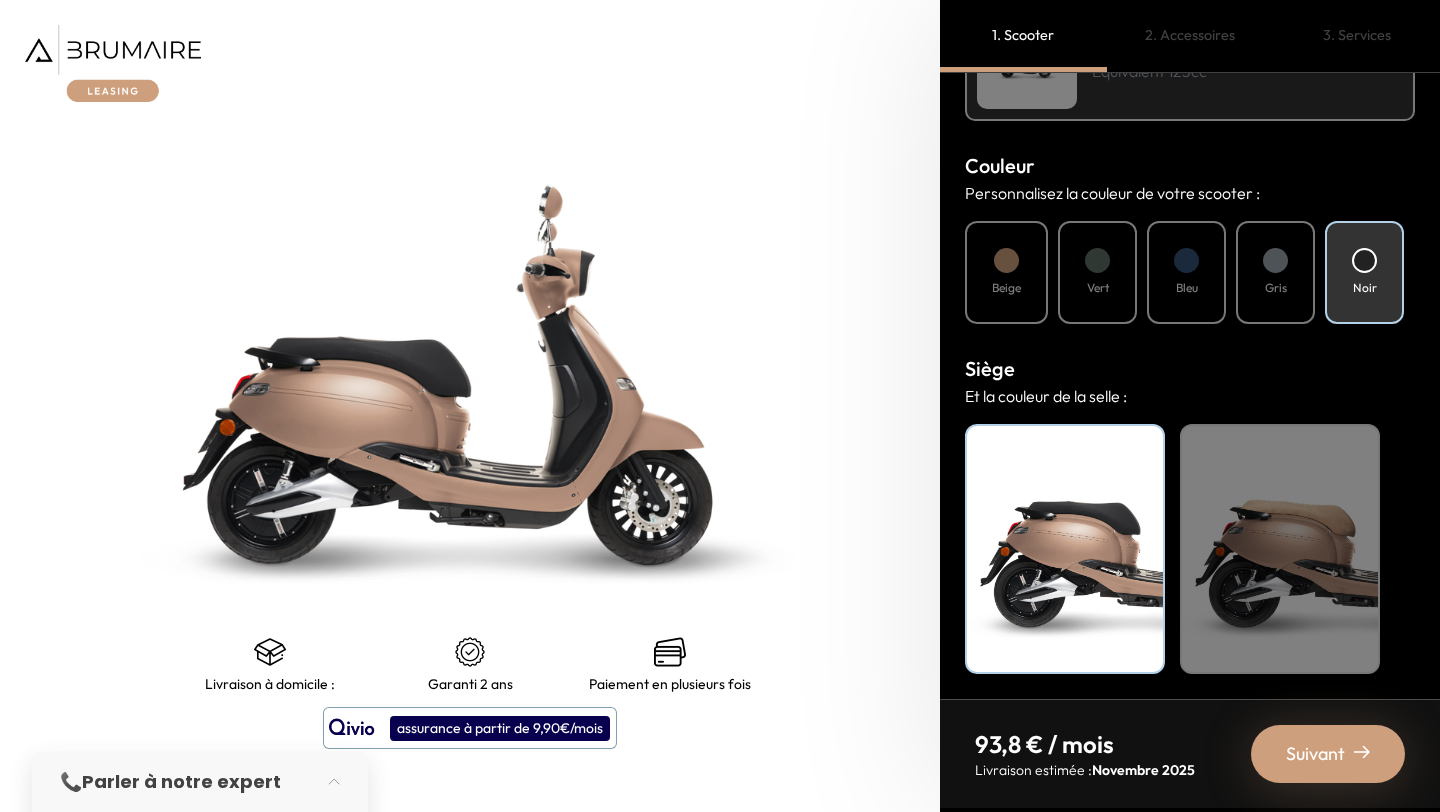 click on "Noir" at bounding box center (1065, 549) 